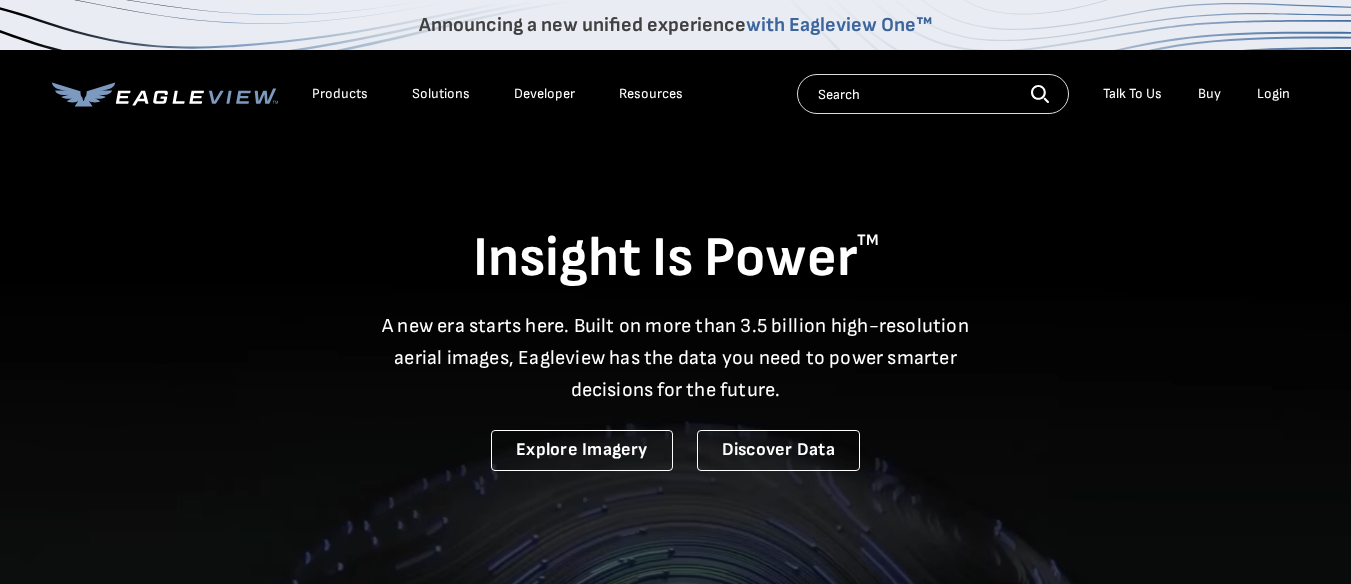 click on "Login" at bounding box center [1273, 94] 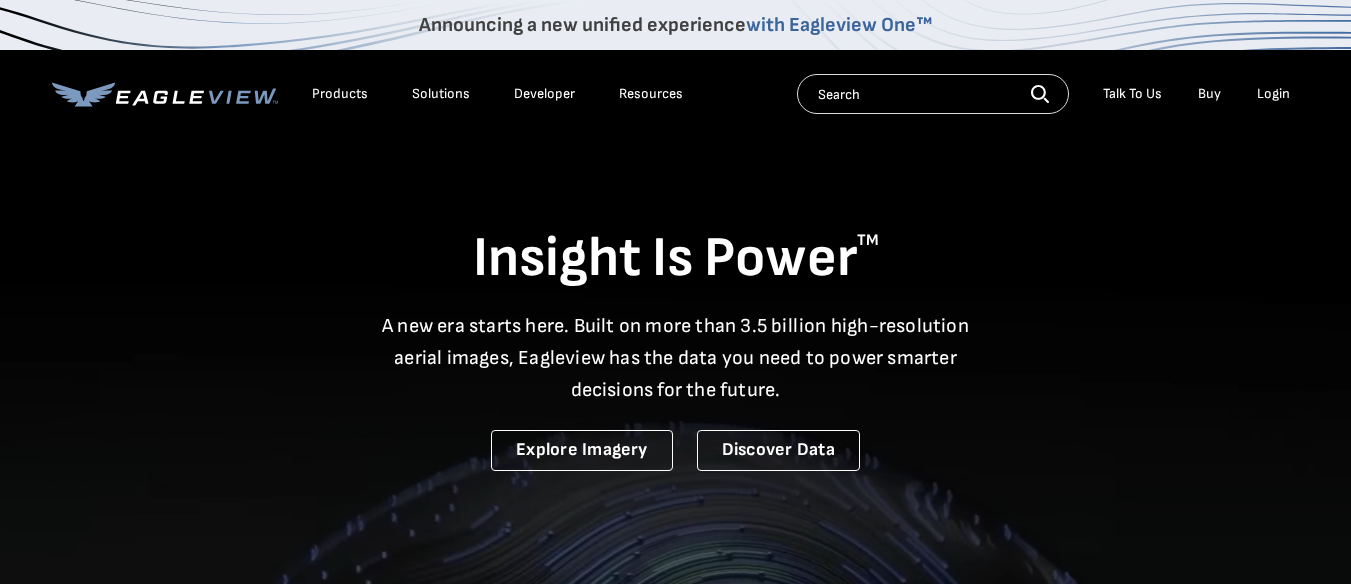 scroll, scrollTop: 0, scrollLeft: 0, axis: both 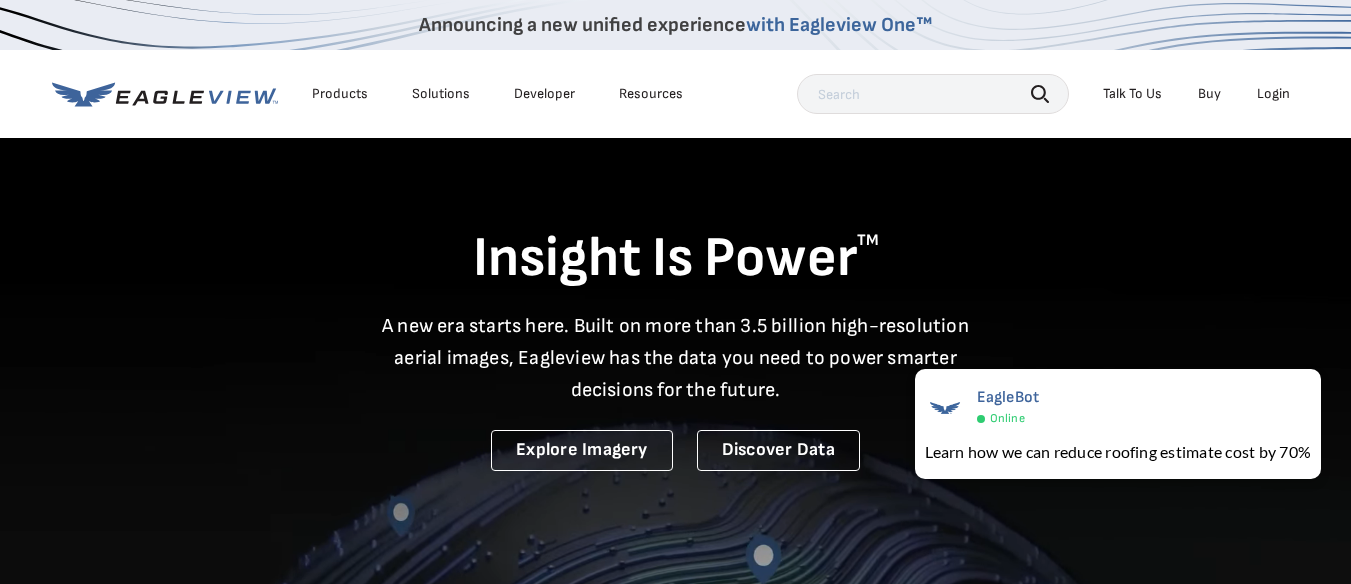 click on "Login" at bounding box center (1273, 94) 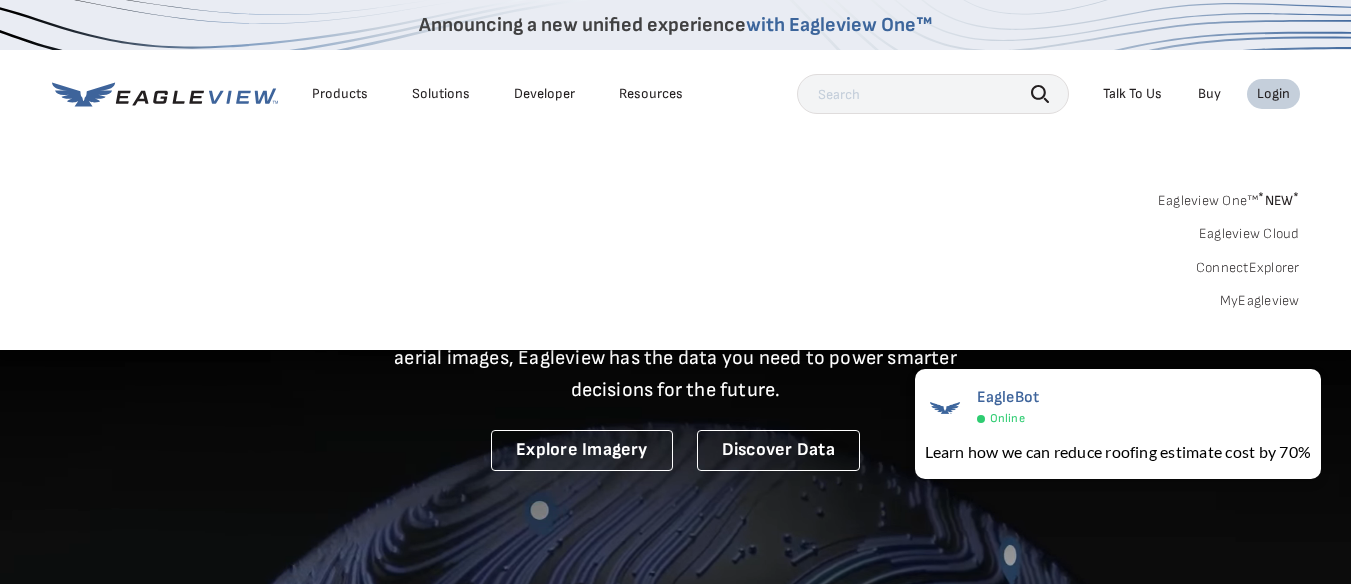 click on "MyEagleview" at bounding box center (1260, 301) 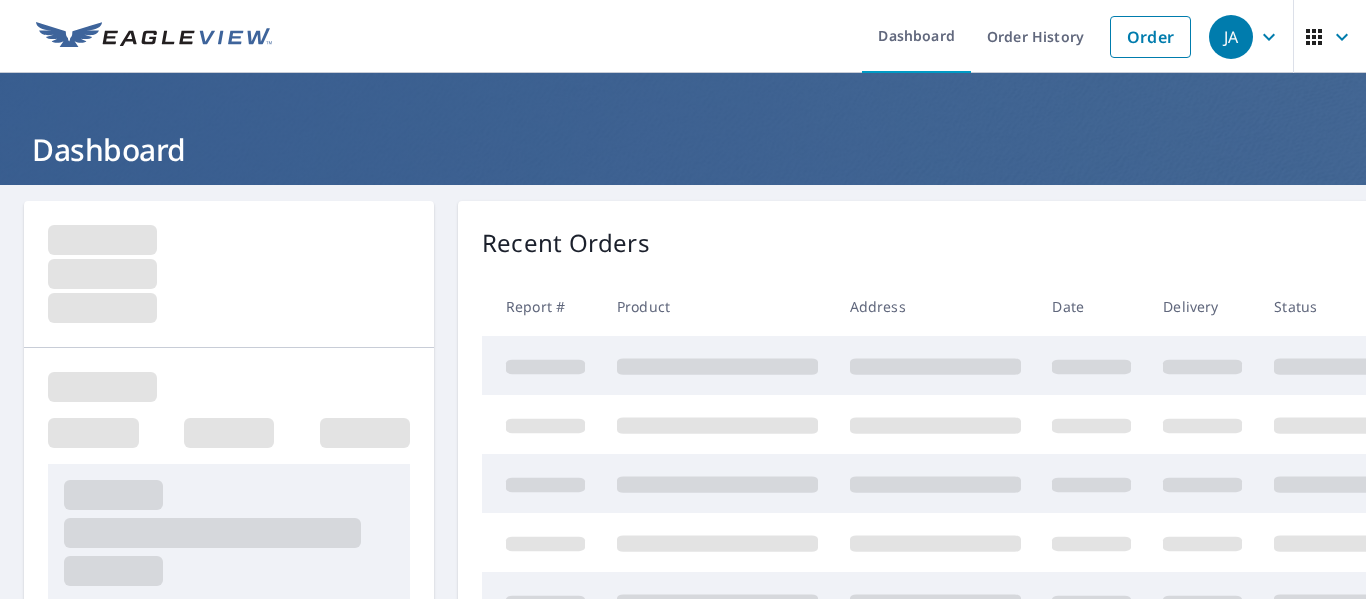 scroll, scrollTop: 0, scrollLeft: 0, axis: both 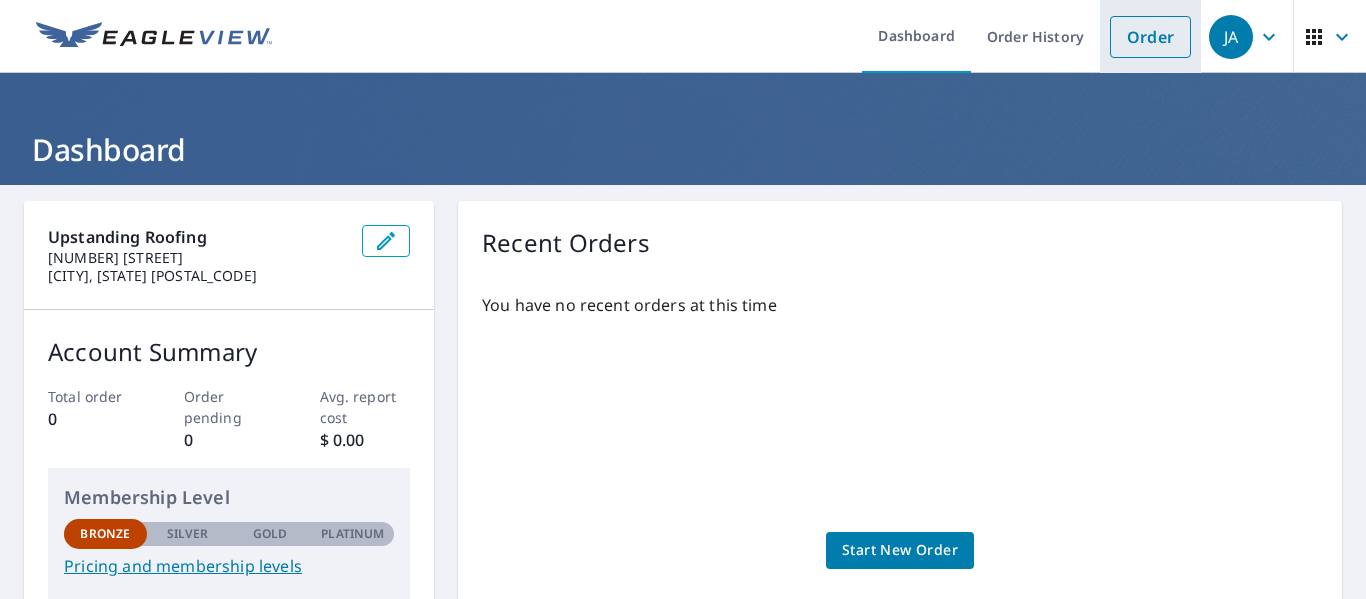click on "Order" at bounding box center [1150, 37] 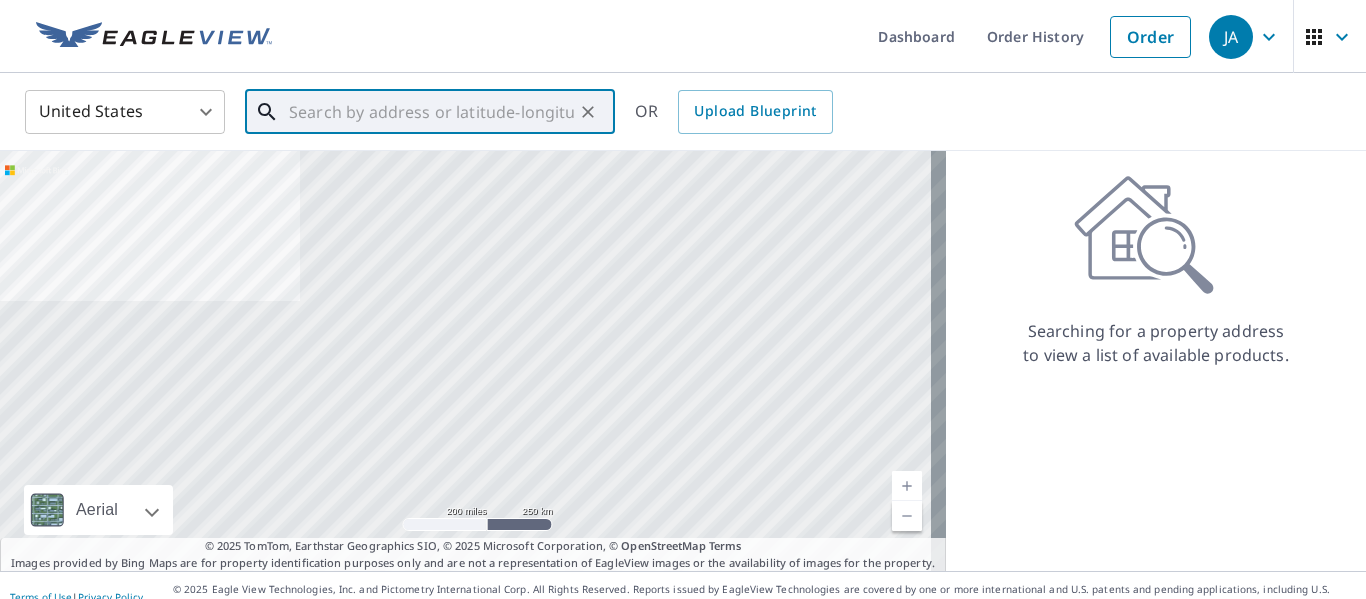 click at bounding box center [431, 112] 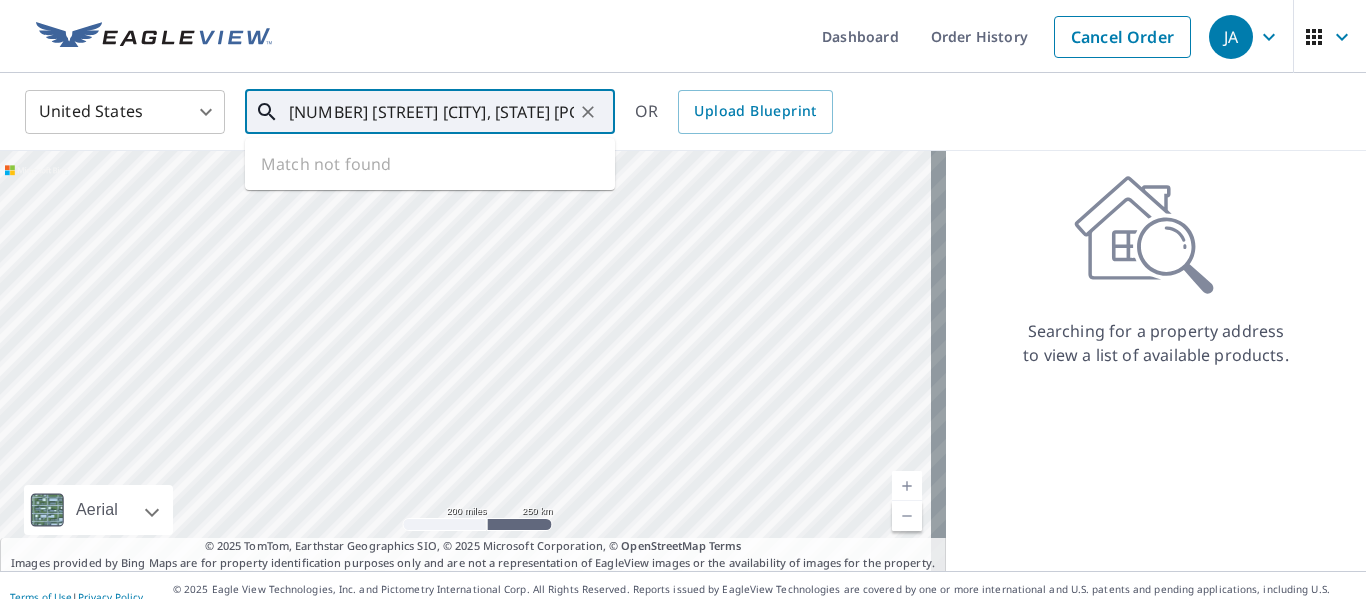 scroll, scrollTop: 0, scrollLeft: 48, axis: horizontal 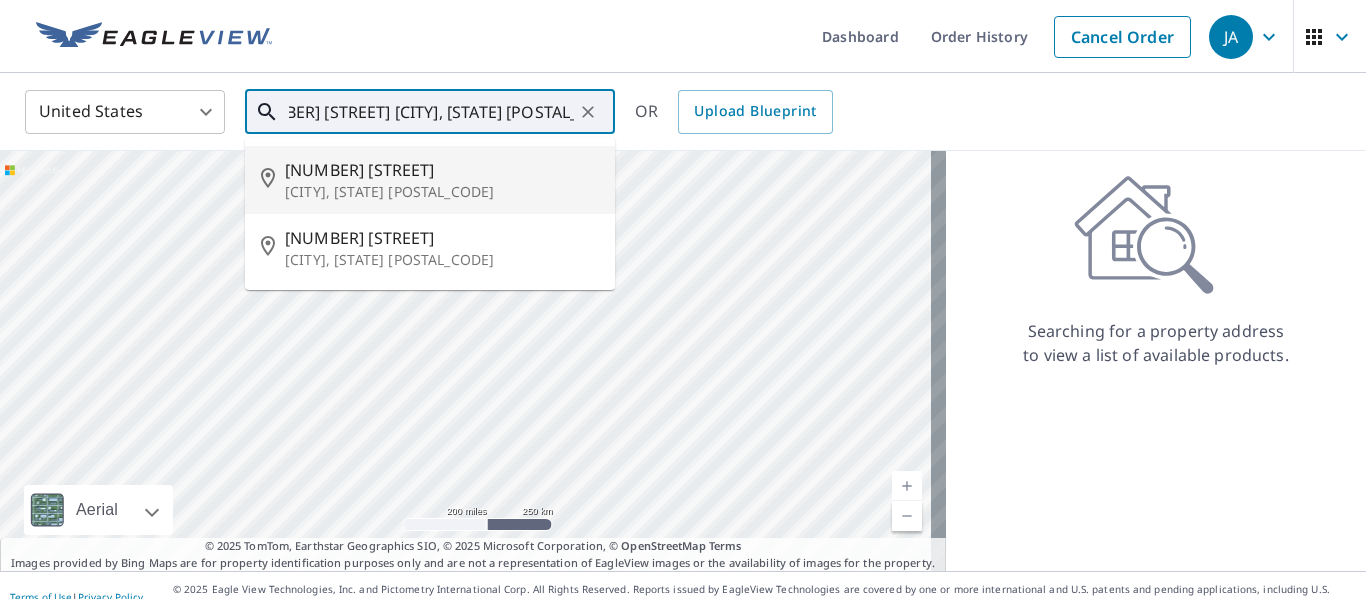 click on "[CITY], [STATE] [POSTAL_CODE]" at bounding box center [442, 192] 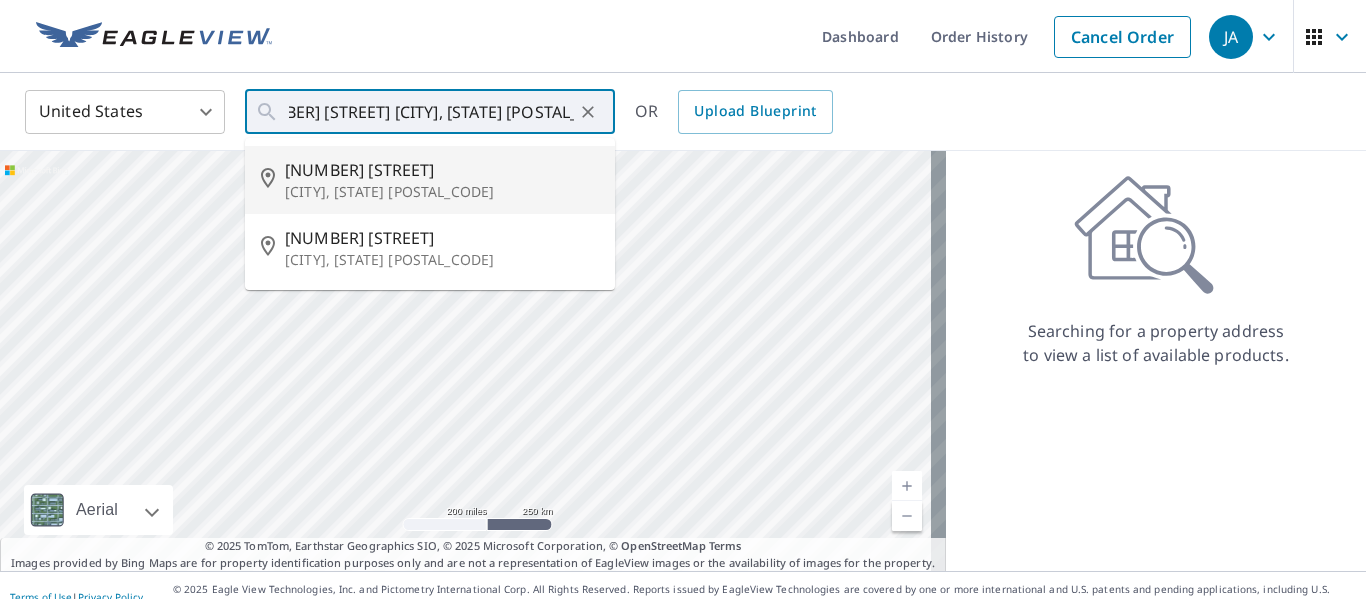 type on "[NUMBER] [STREET] [CITY], [STATE] [POSTAL_CODE]" 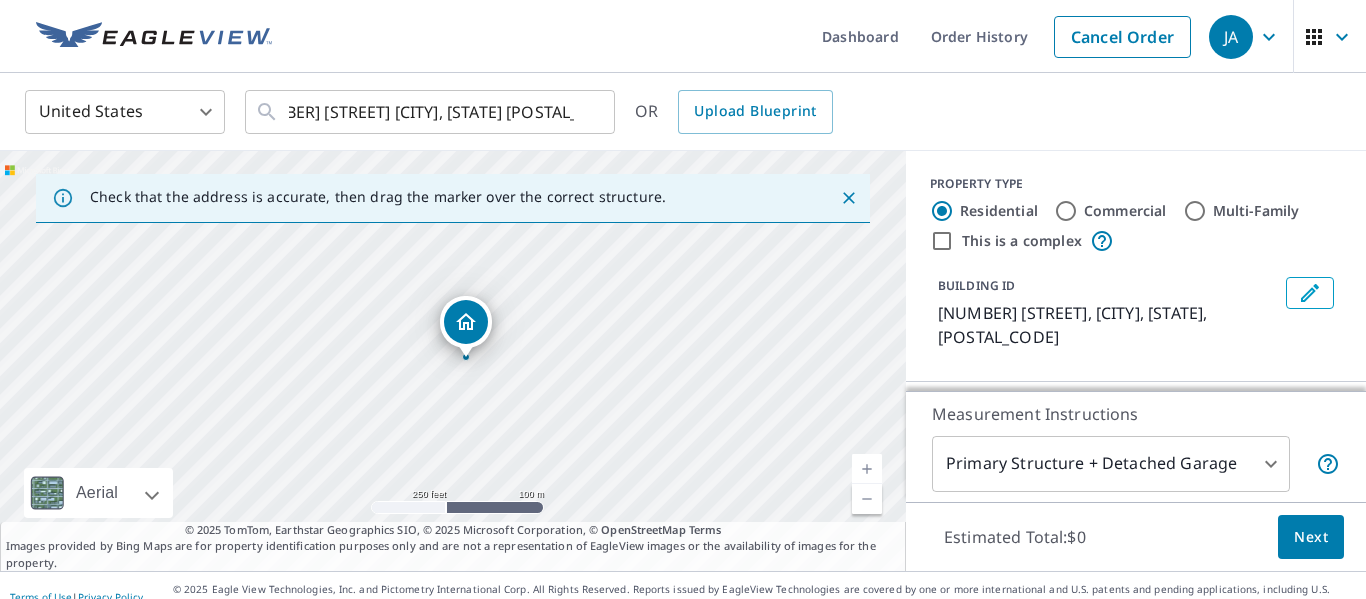 scroll, scrollTop: 0, scrollLeft: 0, axis: both 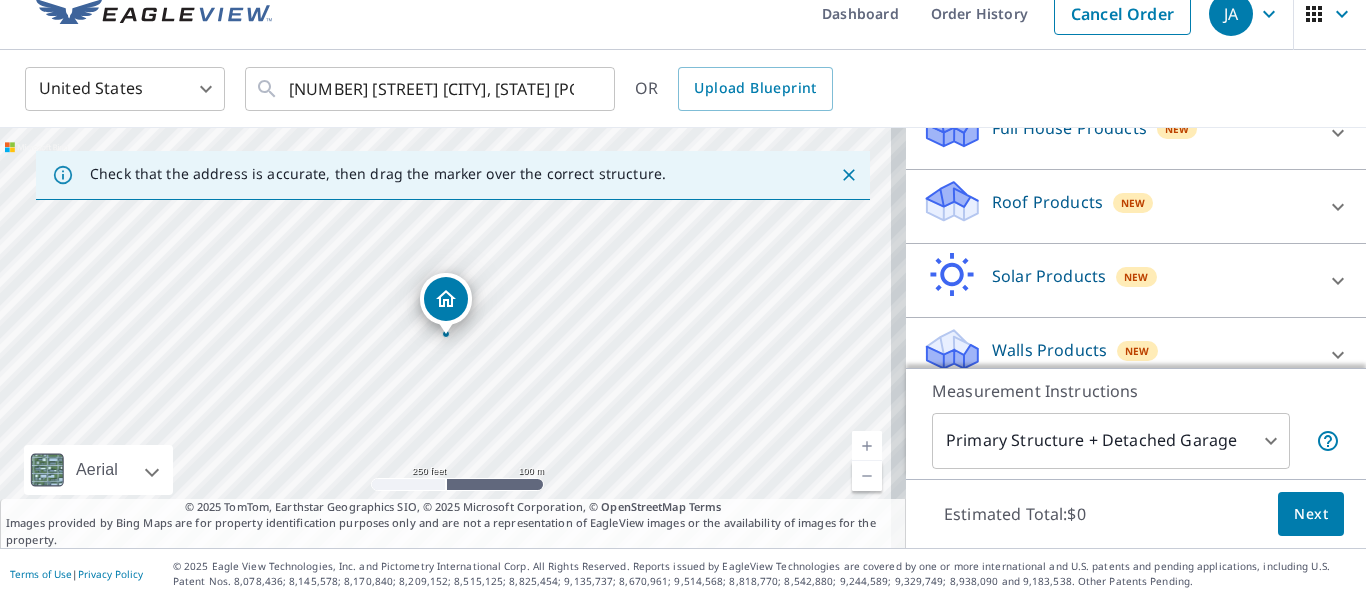 click on "Walls Products New" at bounding box center [1118, 354] 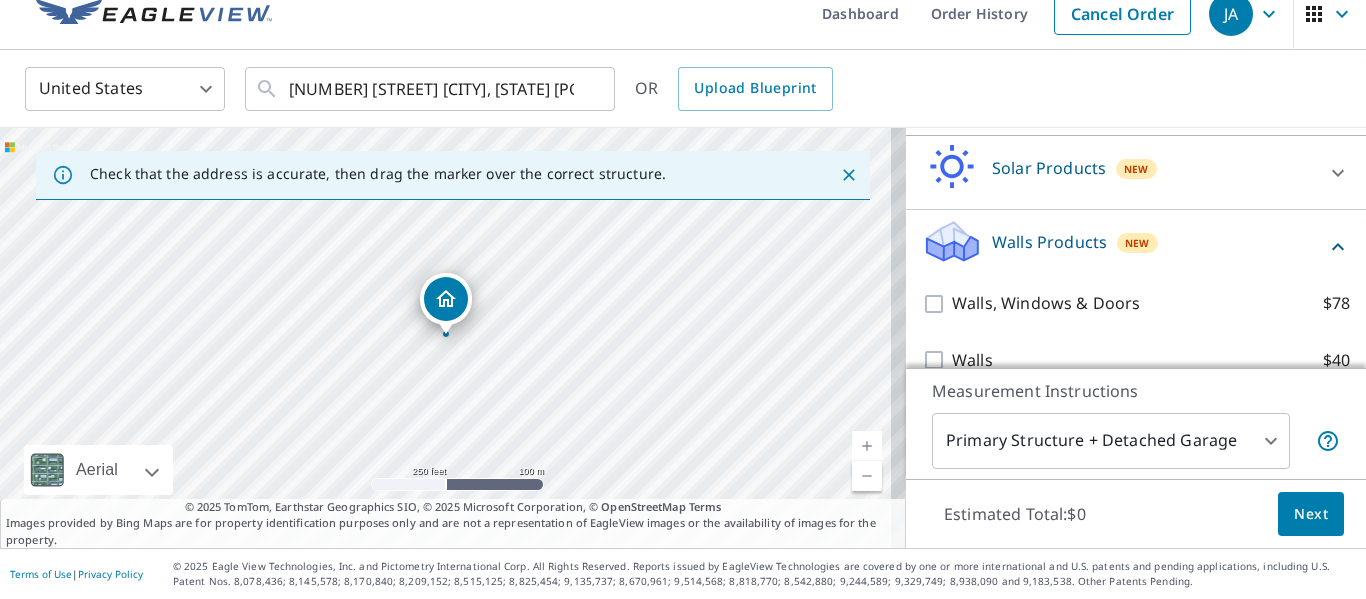 scroll, scrollTop: 376, scrollLeft: 0, axis: vertical 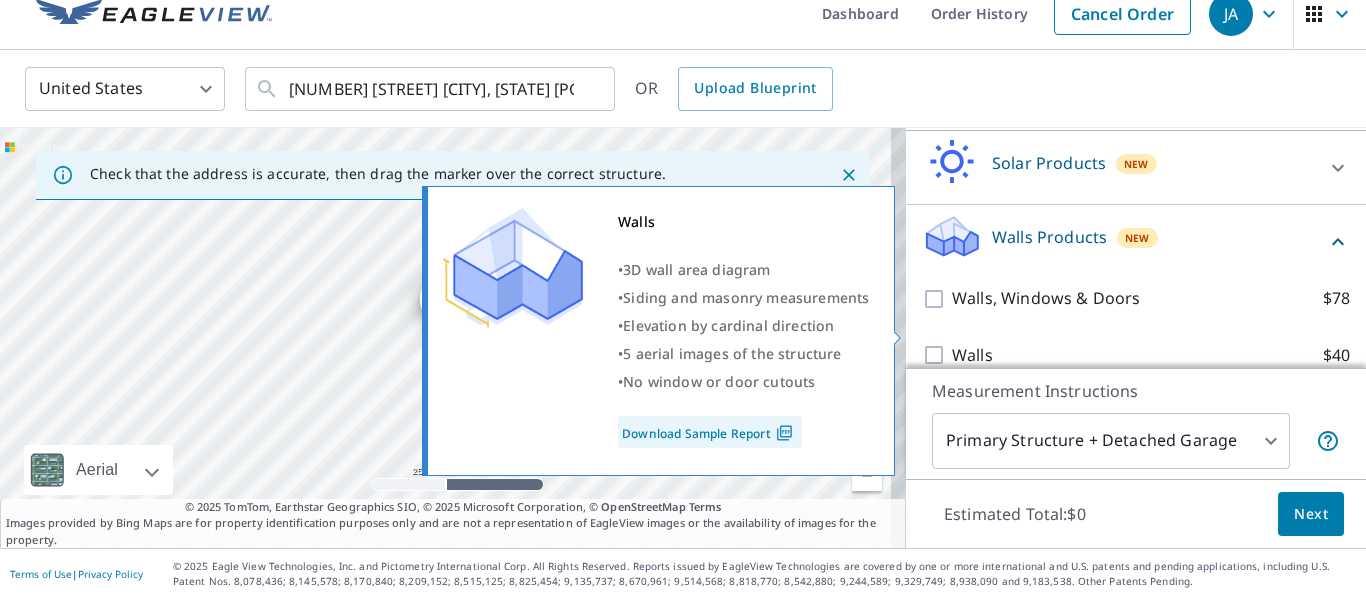 click on "Walls $40" at bounding box center [937, 355] 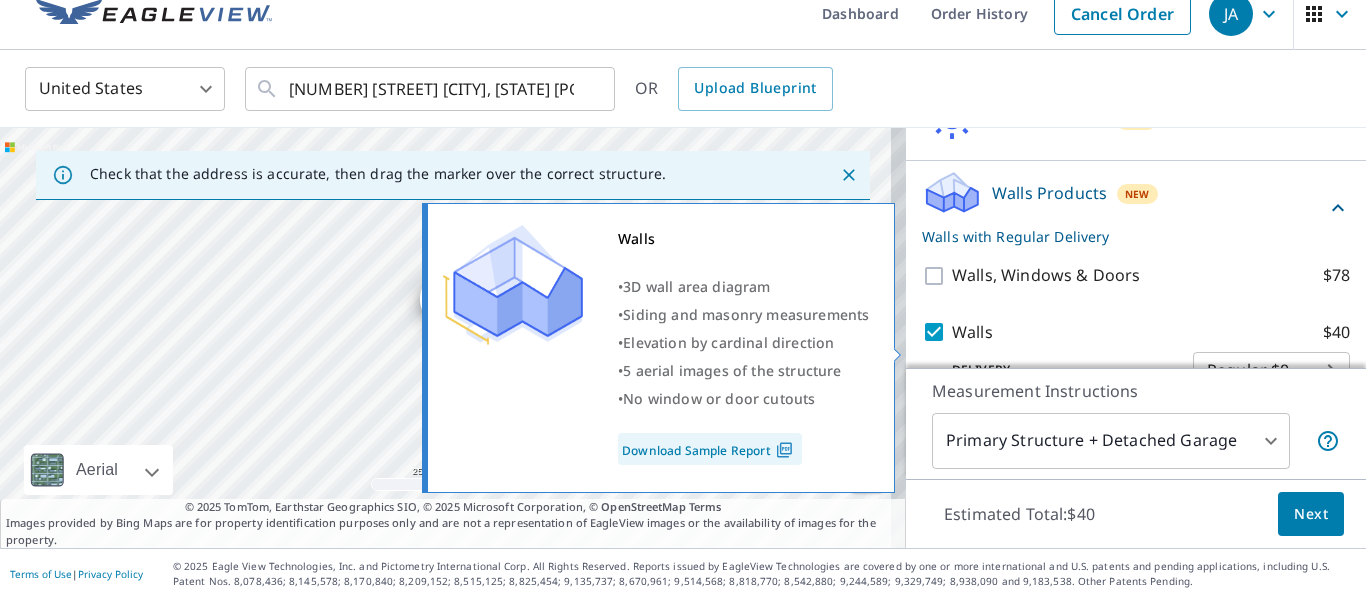 scroll, scrollTop: 441, scrollLeft: 0, axis: vertical 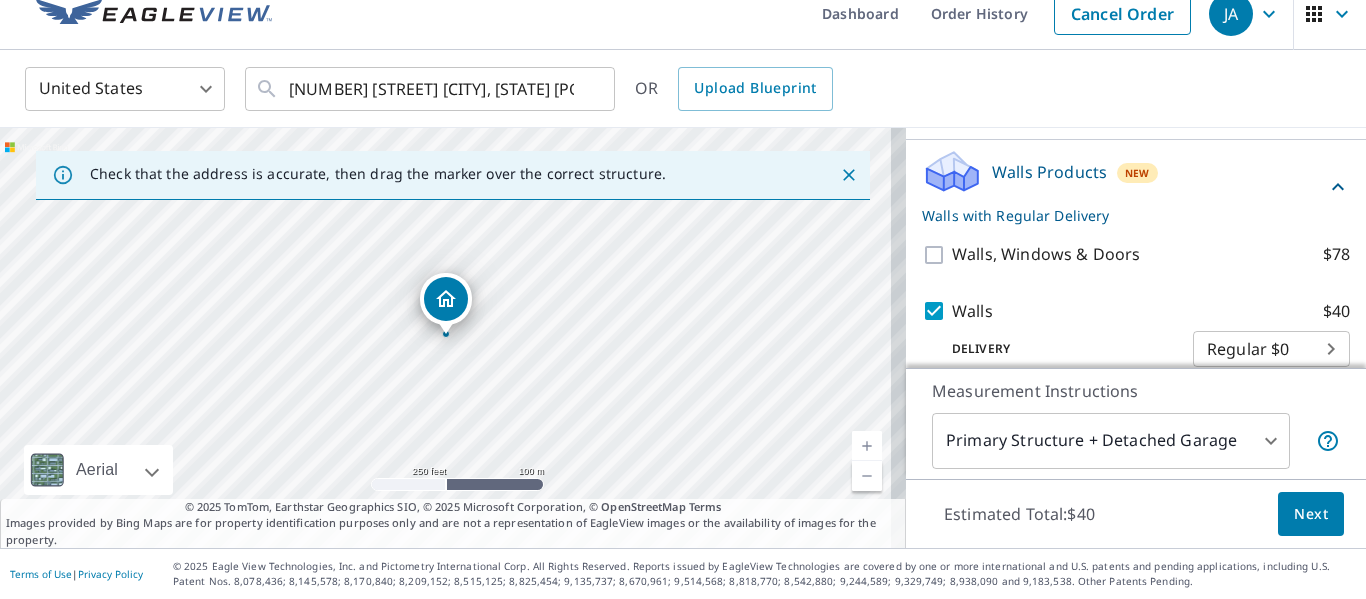click on "[NUMBER] [STREET] [CITY], [STATE] [POSTAL_CODE] [COUNTRY] [NUMBER] [STREET] [CITY], [STATE] [POSTAL_CODE] [NUMBER] [STREET] [CITY], [STATE] [POSTAL_CODE] [NUMBER] [STREET] [CITY], [STATE] [POSTAL_CODE] [NUMBER] [STREET] [CITY], [STATE] [POSTAL_CODE]" at bounding box center [683, 299] 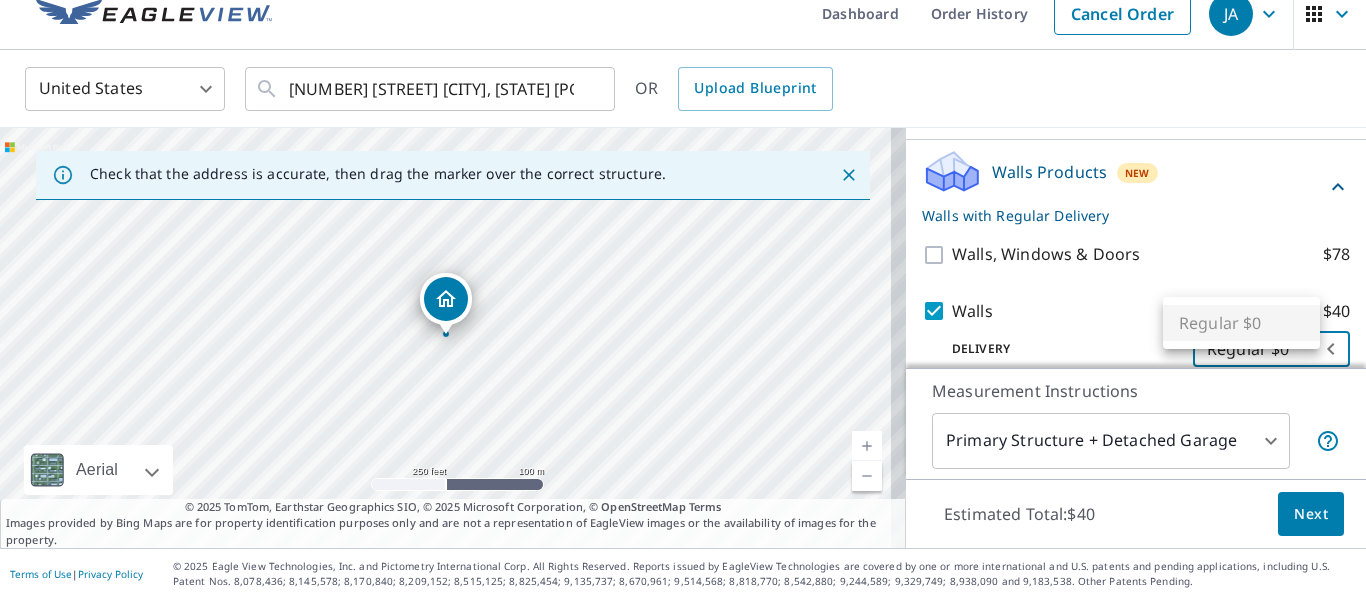 click on "Regular $0" at bounding box center [1241, 323] 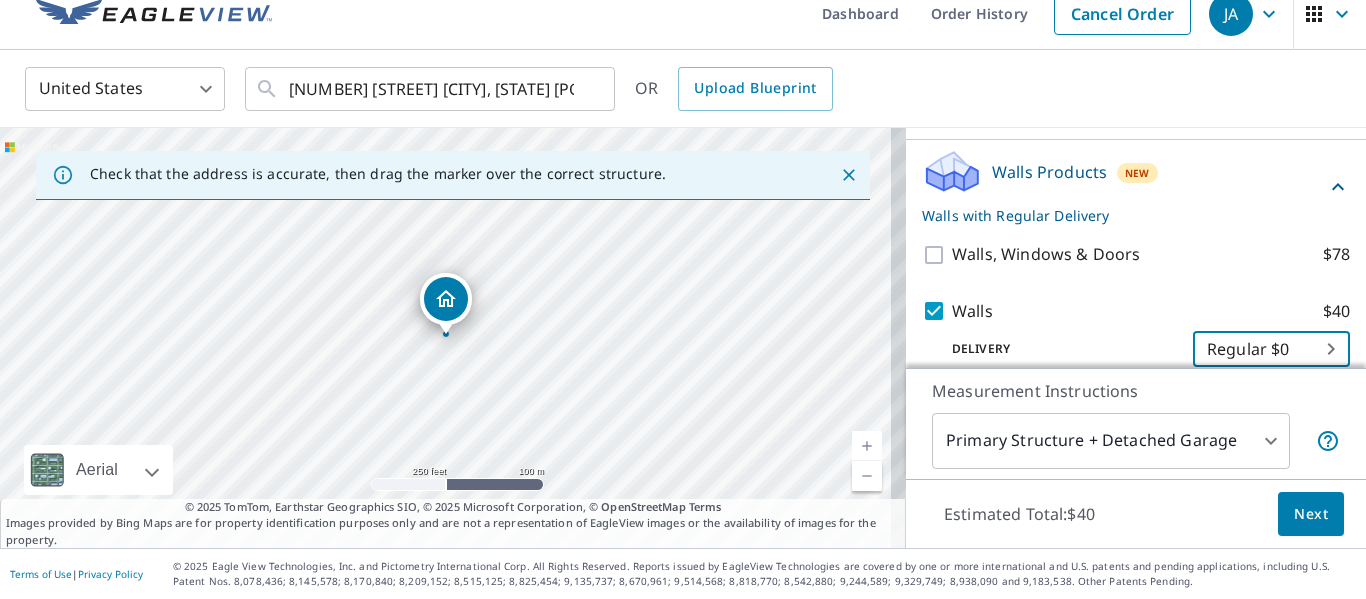 click on "[NUMBER] [STREET] [CITY], [STATE] [POSTAL_CODE] [COUNTRY] [NUMBER] [STREET] [CITY], [STATE] [POSTAL_CODE] [NUMBER] [STREET] [CITY], [STATE] [POSTAL_CODE] [NUMBER] [STREET] [CITY], [STATE] [POSTAL_CODE] [NUMBER] [STREET] [CITY], [STATE] [POSTAL_CODE]" at bounding box center (683, 299) 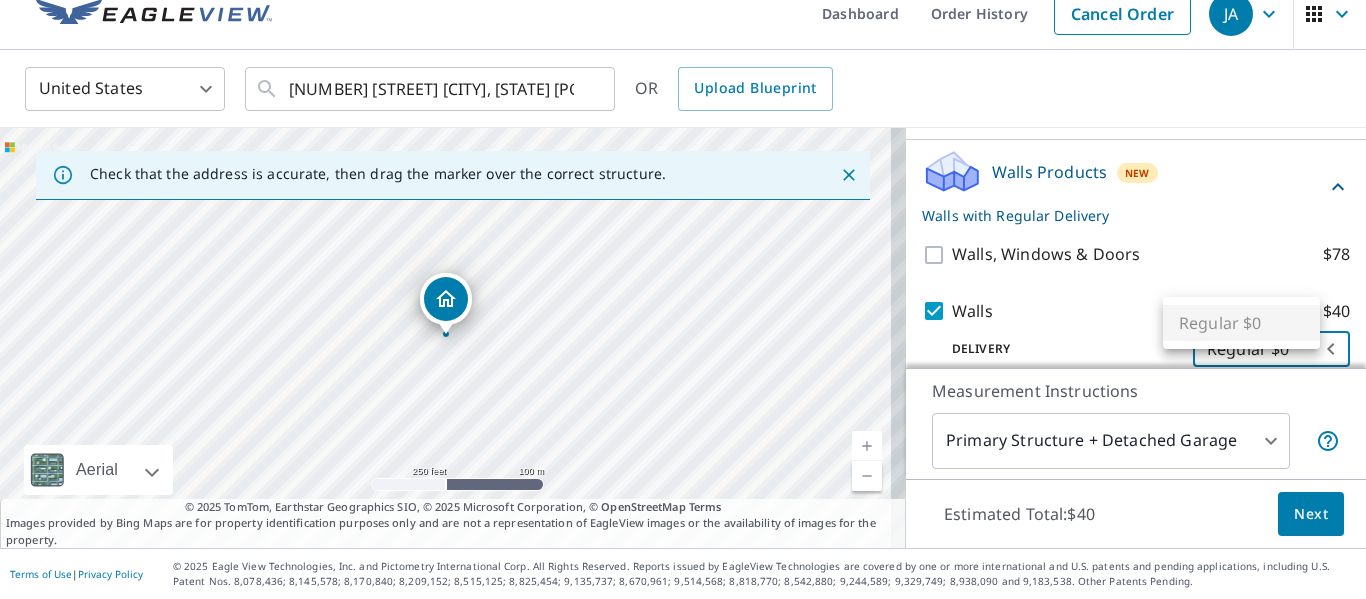 click on "Regular $0" at bounding box center (1241, 323) 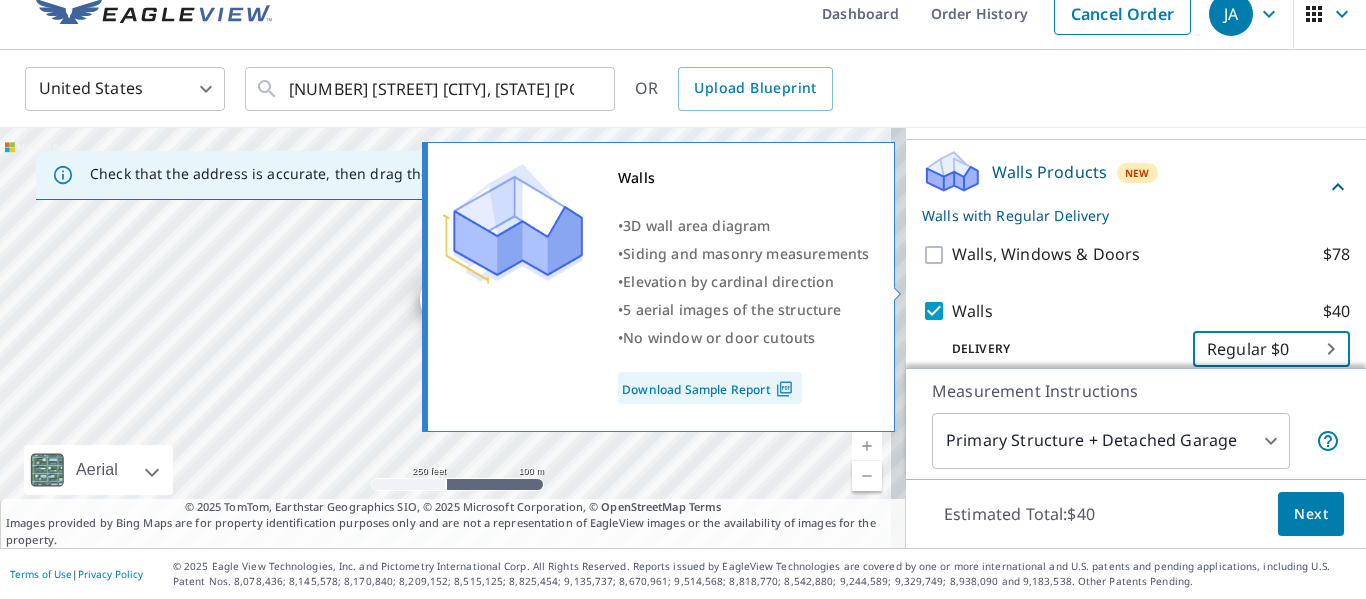 click on "Walls" at bounding box center [972, 311] 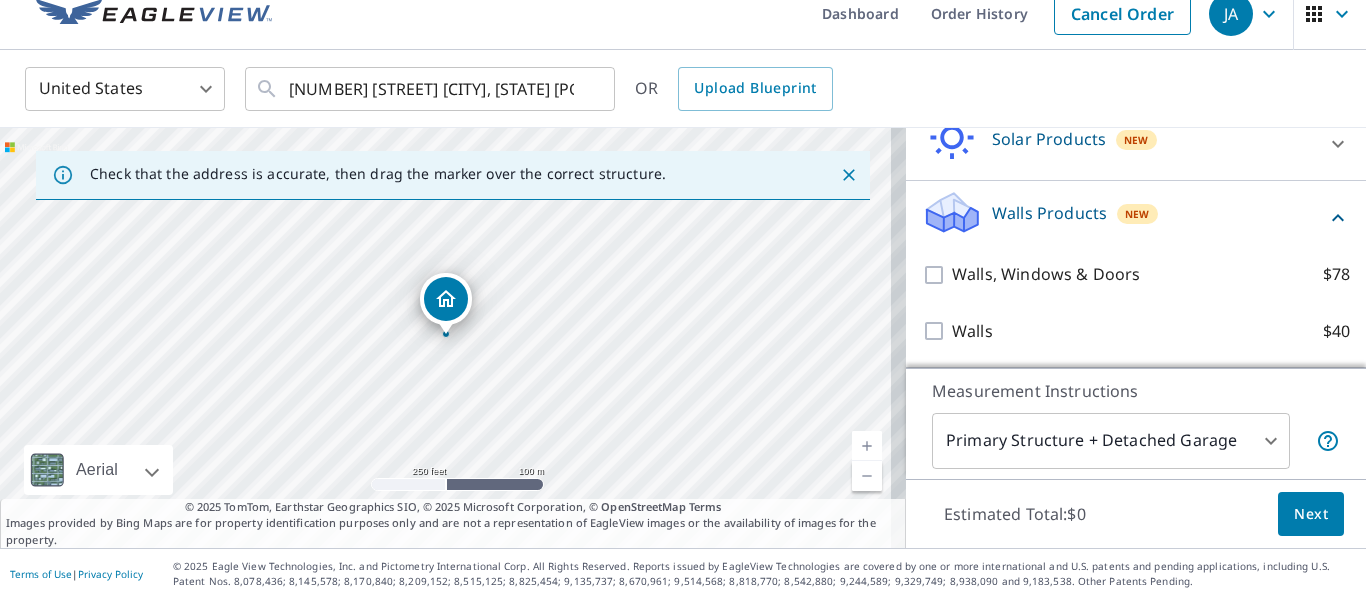 scroll, scrollTop: 376, scrollLeft: 0, axis: vertical 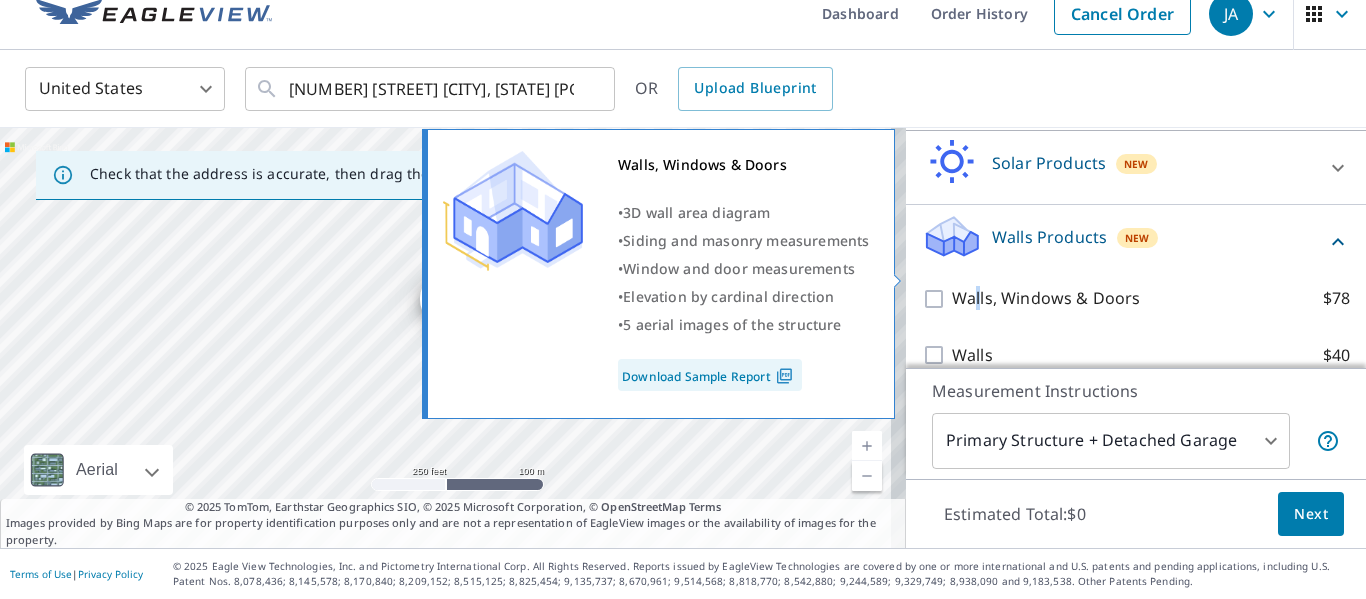 click on "Walls, Windows & Doors" at bounding box center (1046, 298) 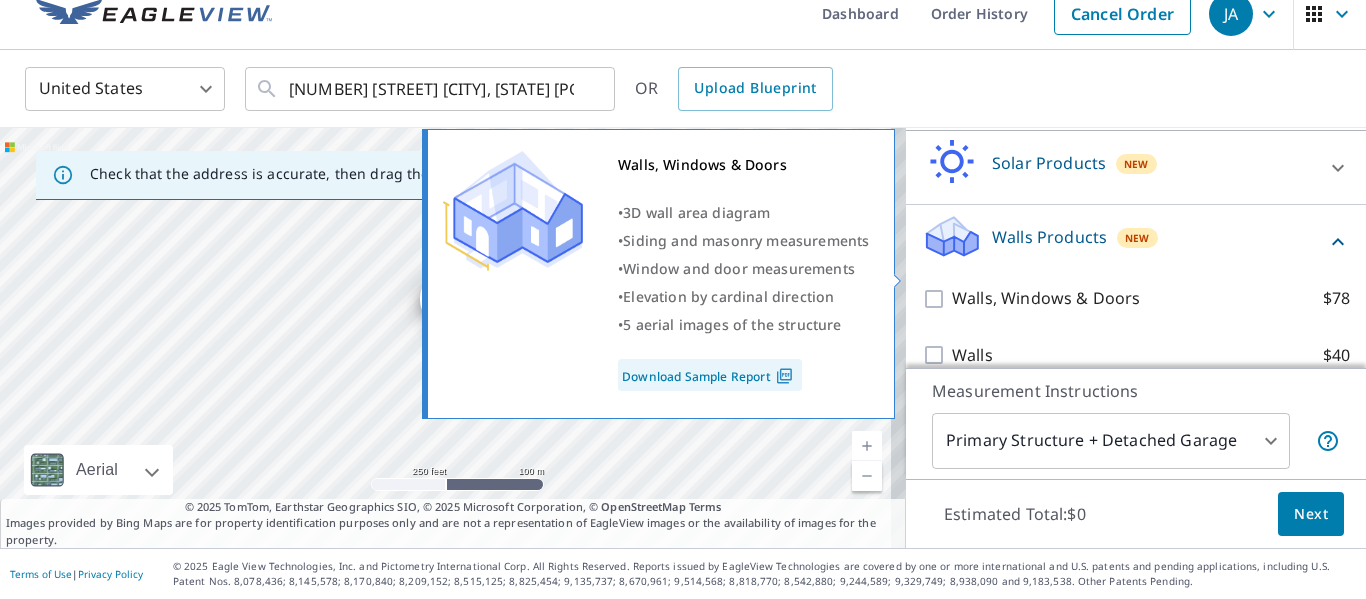 click on "Walls, Windows & Doors • 3D wall area diagram • Siding and masonry measurements • Window and door measurements • Elevation by cardinal direction • 5 aerial images of the structure Download Sample Report" at bounding box center [667, 274] 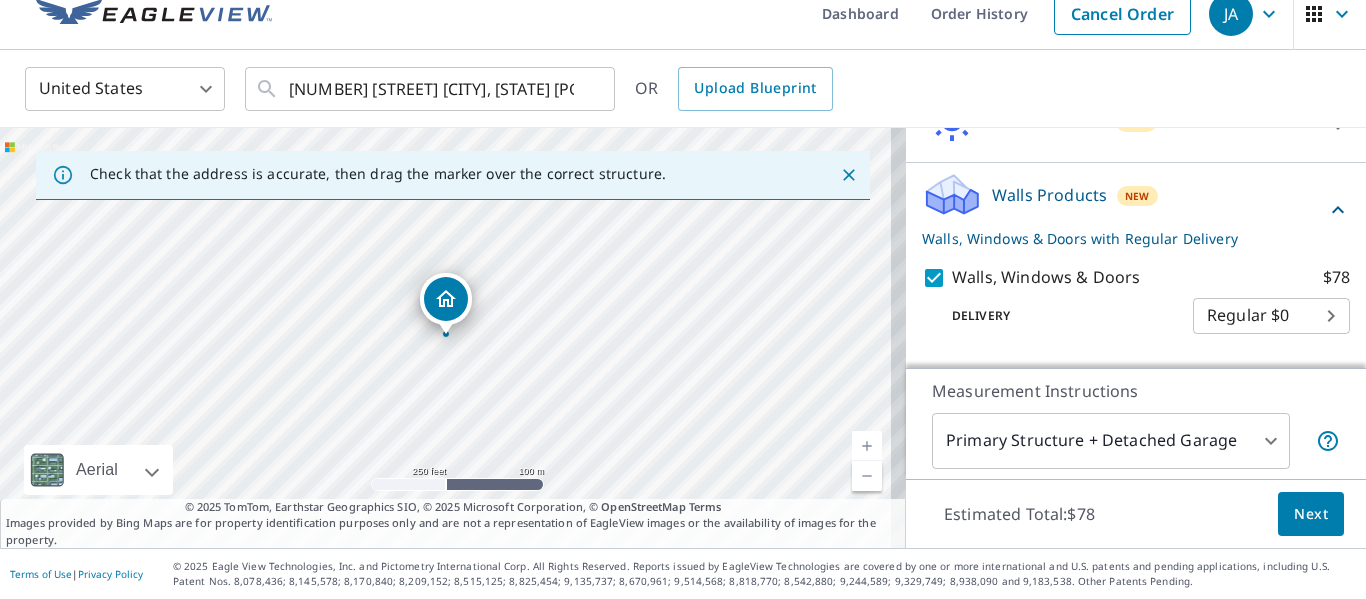 scroll, scrollTop: 441, scrollLeft: 0, axis: vertical 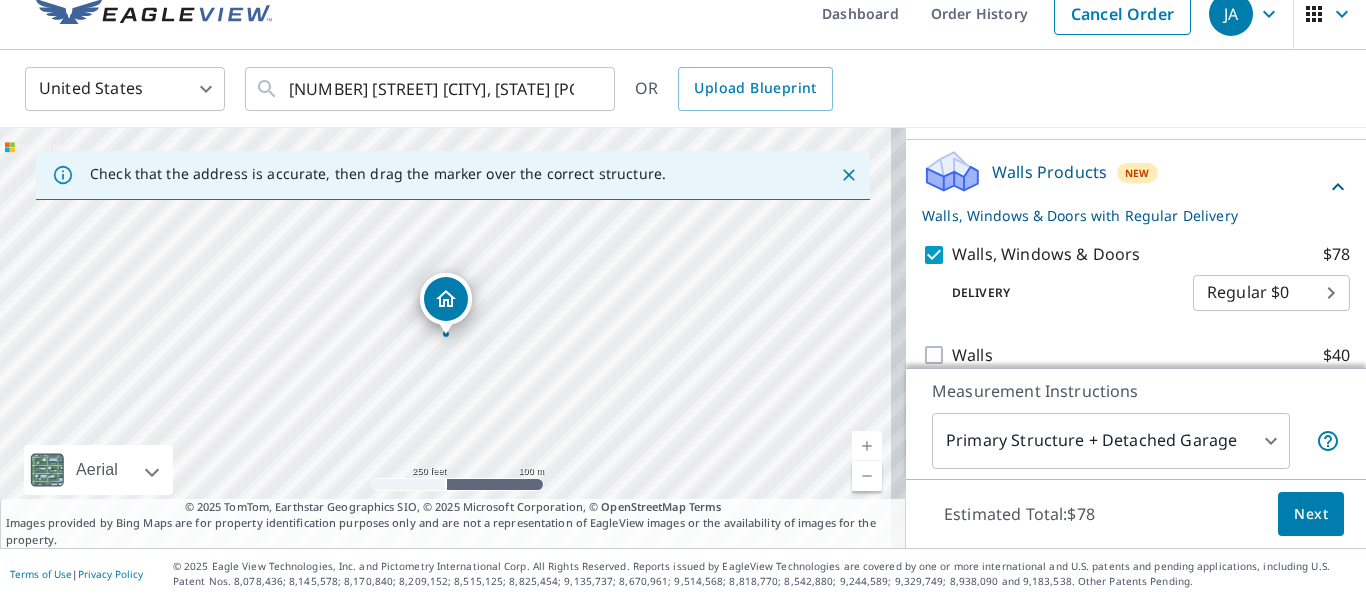 click on "[NUMBER] [STREET] [CITY], [STATE] [POSTAL_CODE] [COUNTRY] [NUMBER] [STREET] [CITY], [STATE] [POSTAL_CODE] [NUMBER] [STREET] [CITY], [STATE] [POSTAL_CODE] [NUMBER] [STREET] [CITY], [STATE] [POSTAL_CODE] [NUMBER] [STREET] [CITY], [STATE] [POSTAL_CODE]" at bounding box center (683, 299) 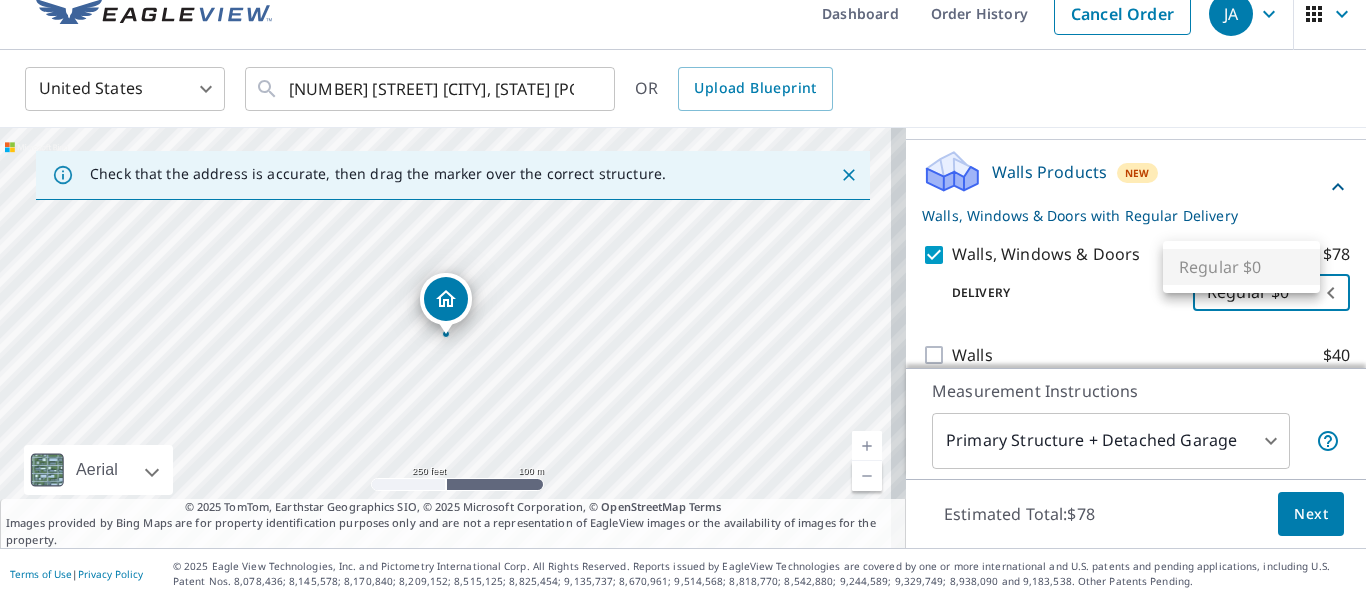 click on "Regular $0" at bounding box center [1241, 267] 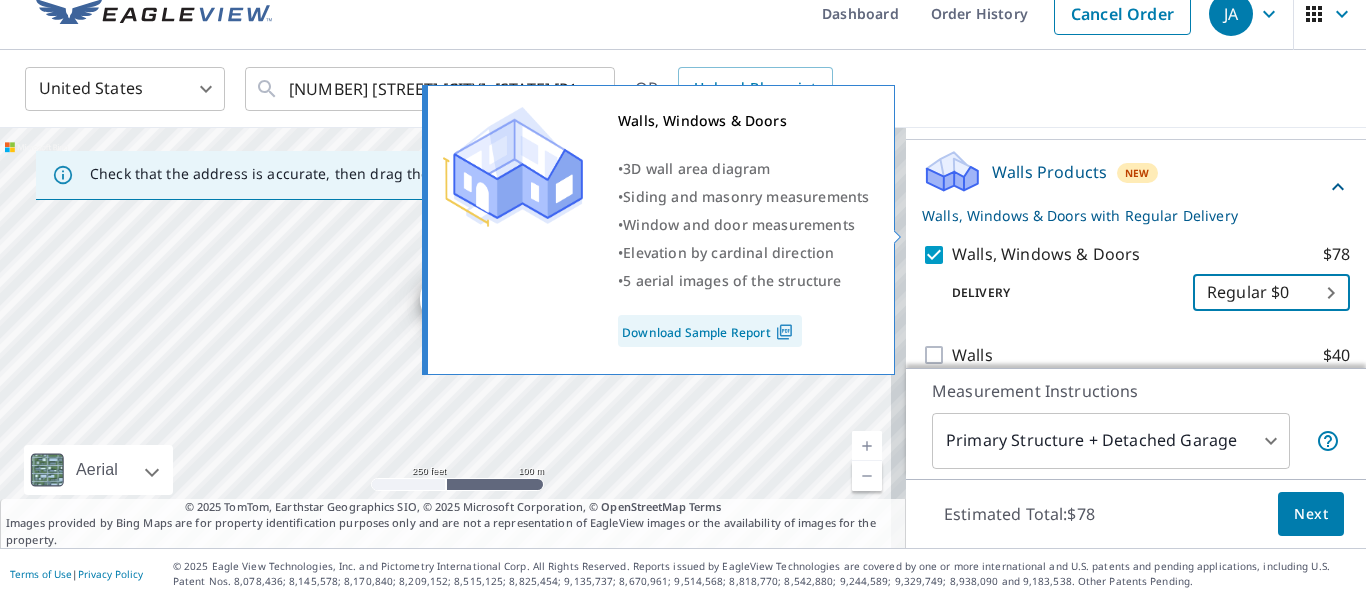 click on "Walls, Windows & Doors $78" at bounding box center (937, 255) 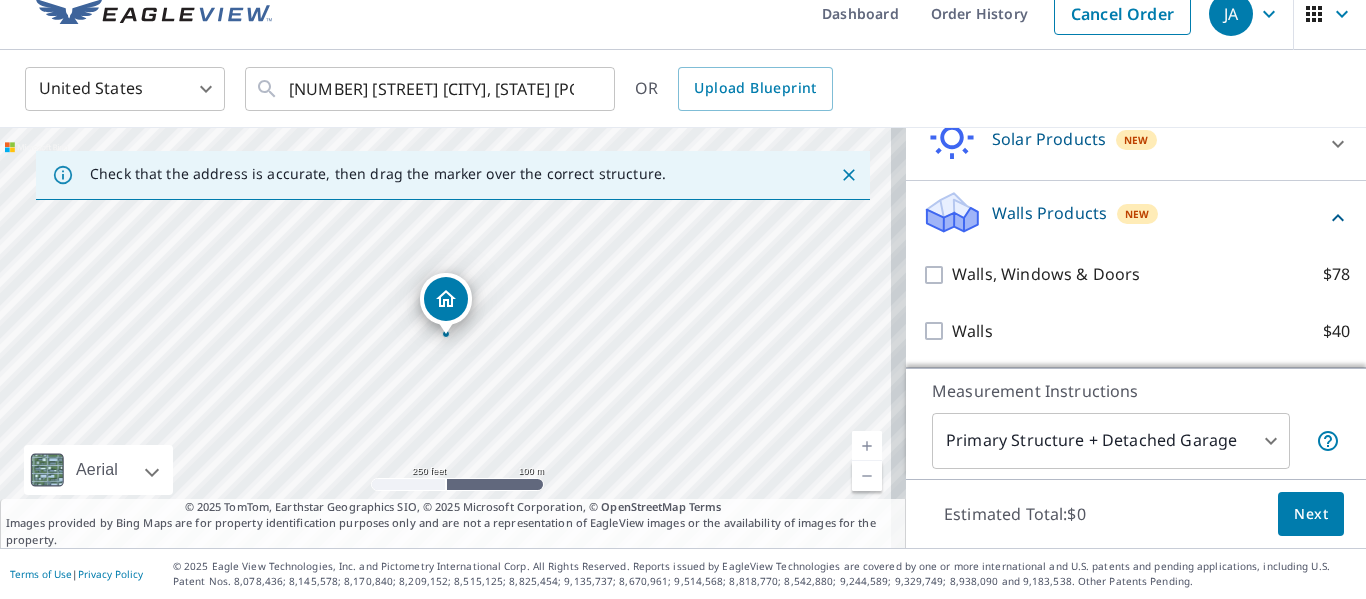 scroll, scrollTop: 376, scrollLeft: 0, axis: vertical 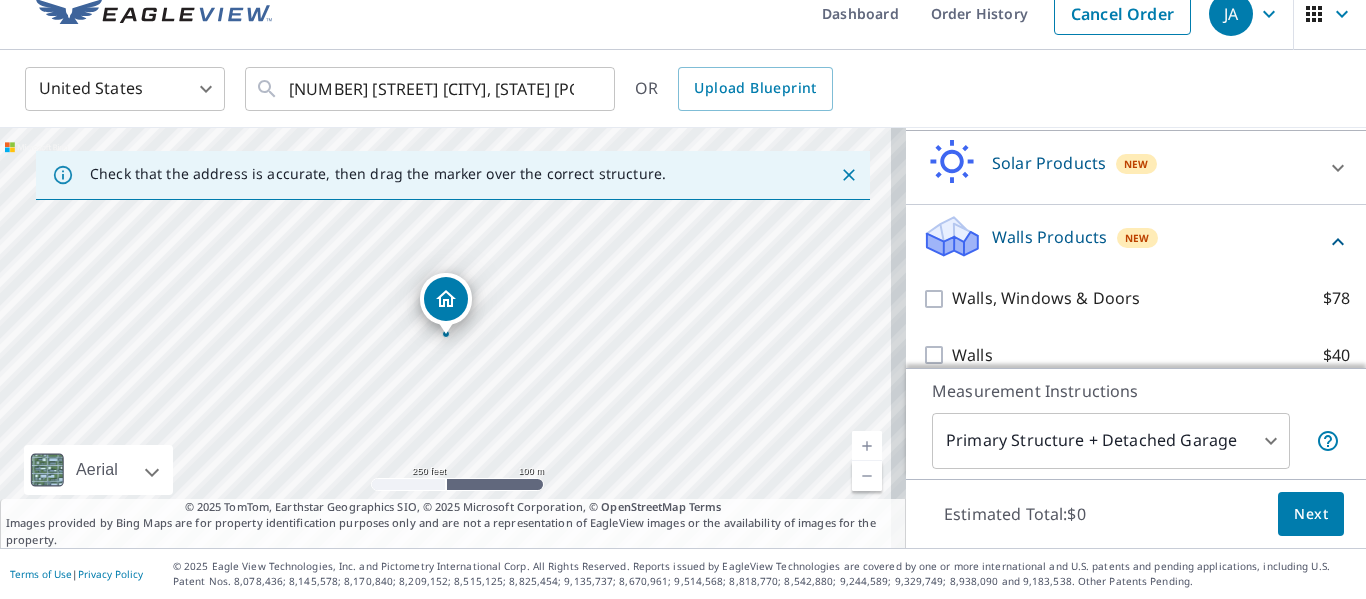 drag, startPoint x: 916, startPoint y: 238, endPoint x: 898, endPoint y: 274, distance: 40.24922 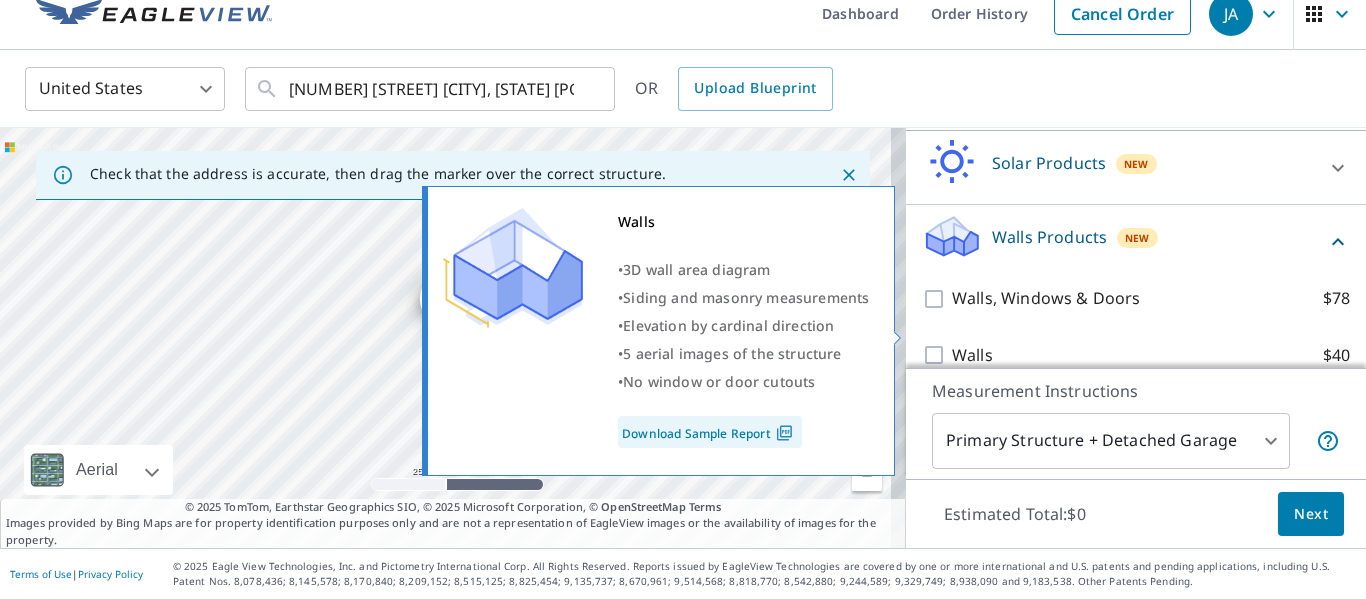 drag, startPoint x: 1222, startPoint y: 318, endPoint x: 1239, endPoint y: 403, distance: 86.683334 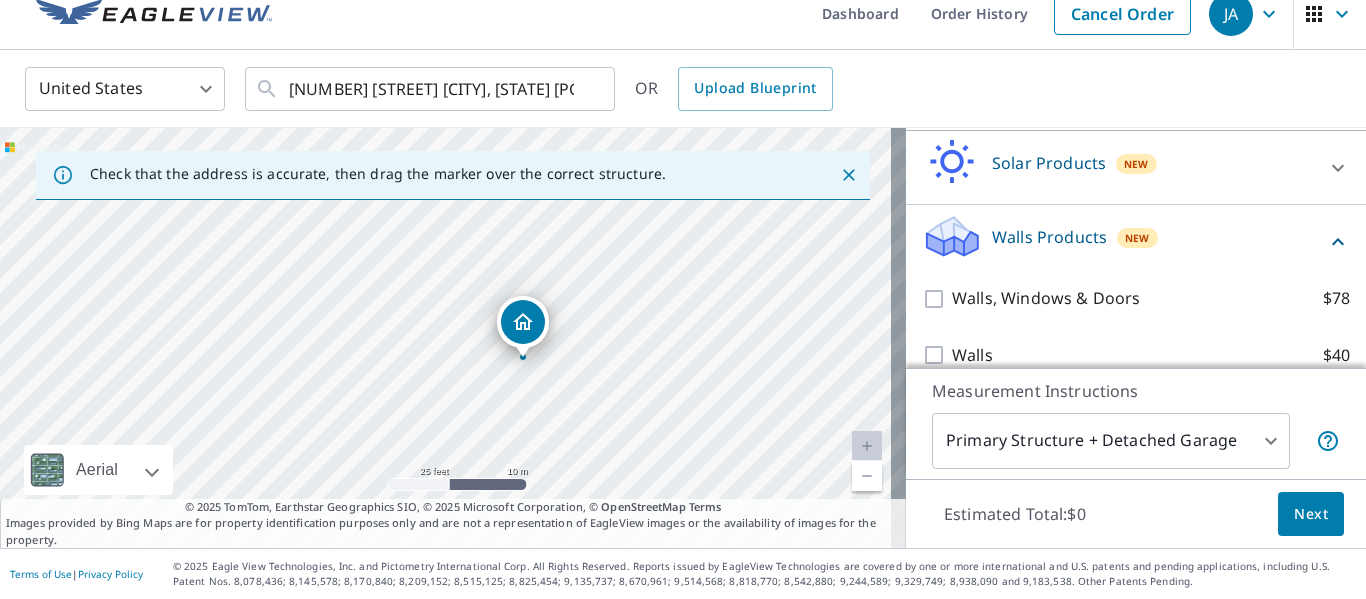 drag, startPoint x: 461, startPoint y: 358, endPoint x: 654, endPoint y: 341, distance: 193.74725 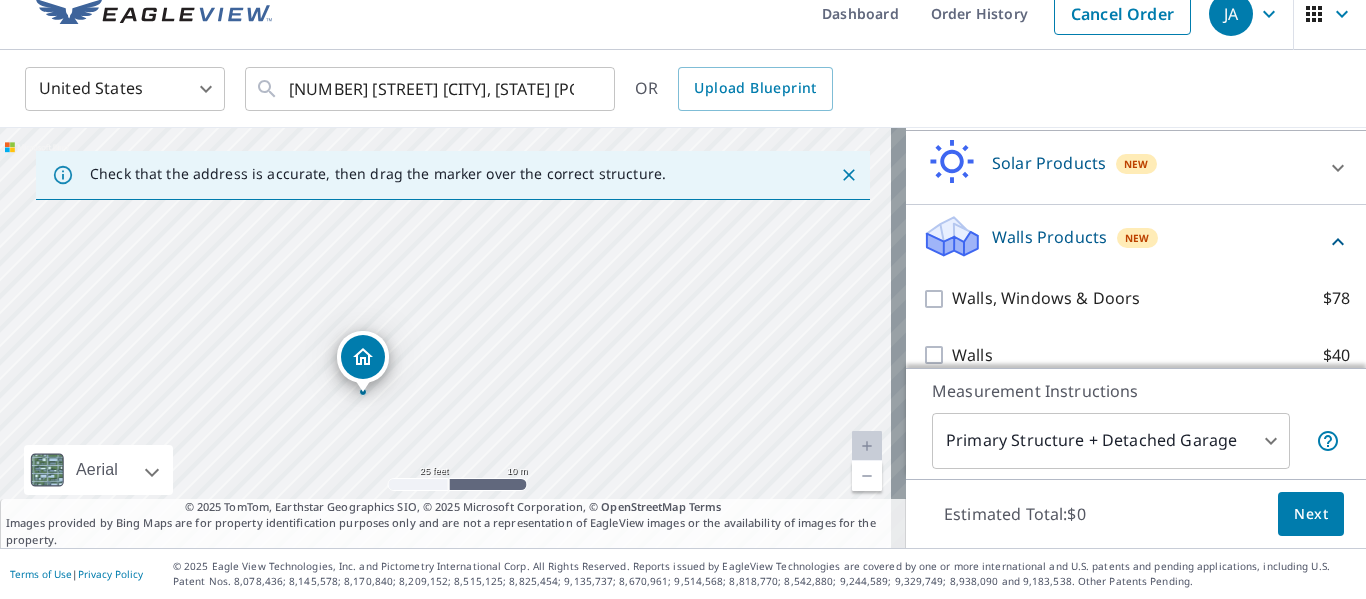 drag, startPoint x: 712, startPoint y: 363, endPoint x: 506, endPoint y: 410, distance: 211.29364 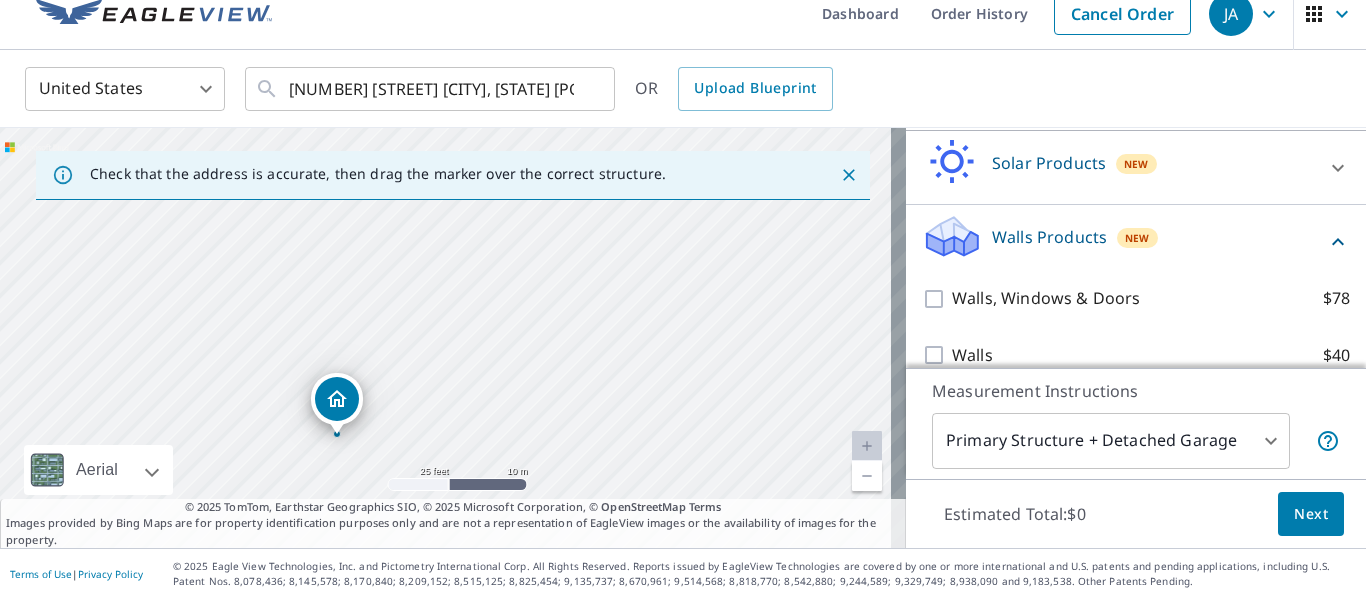 drag, startPoint x: 593, startPoint y: 264, endPoint x: 618, endPoint y: 266, distance: 25.079872 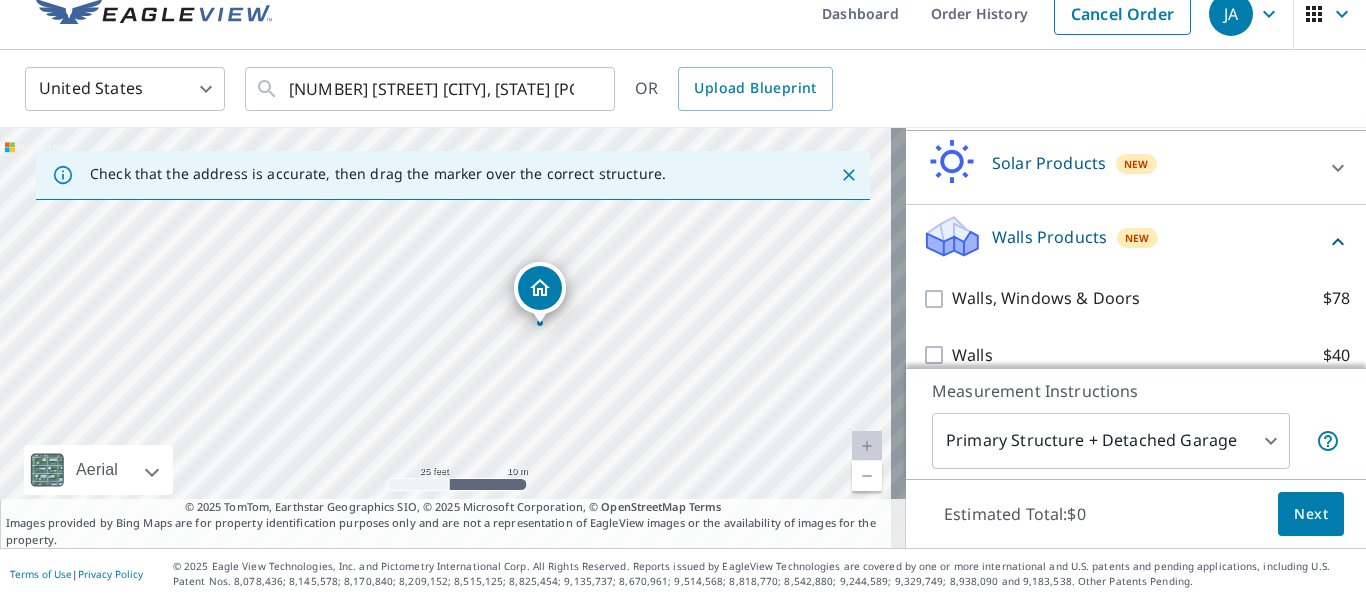 drag, startPoint x: 363, startPoint y: 367, endPoint x: 543, endPoint y: 286, distance: 197.3854 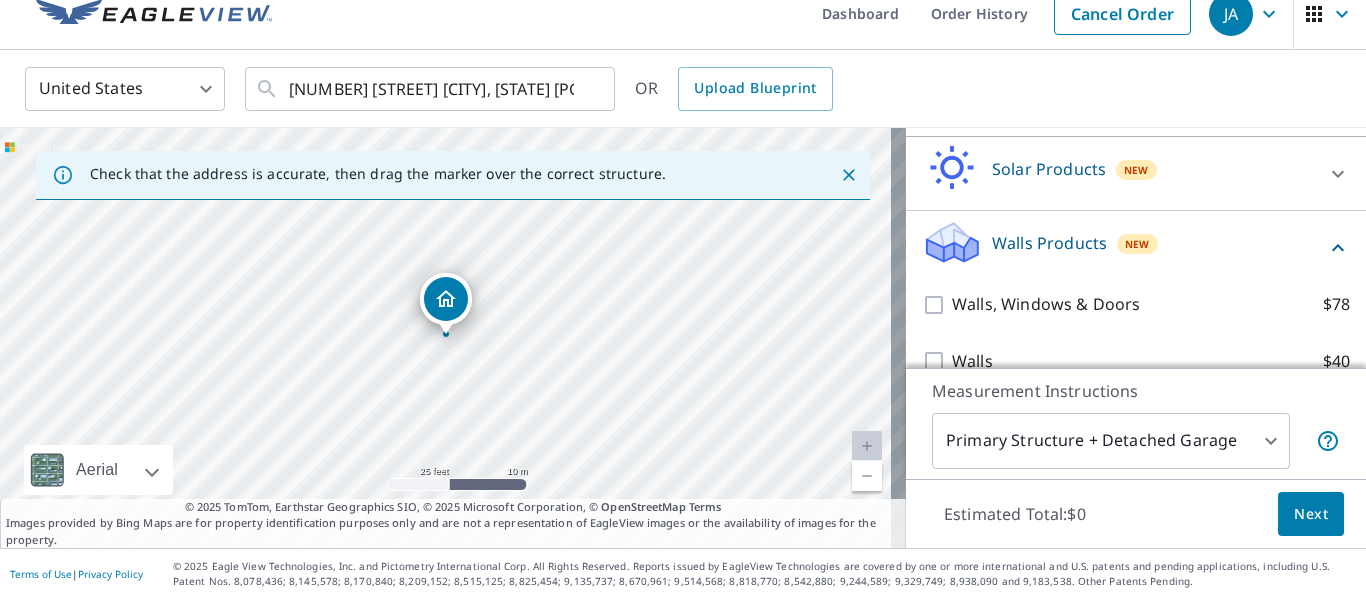 scroll, scrollTop: 376, scrollLeft: 0, axis: vertical 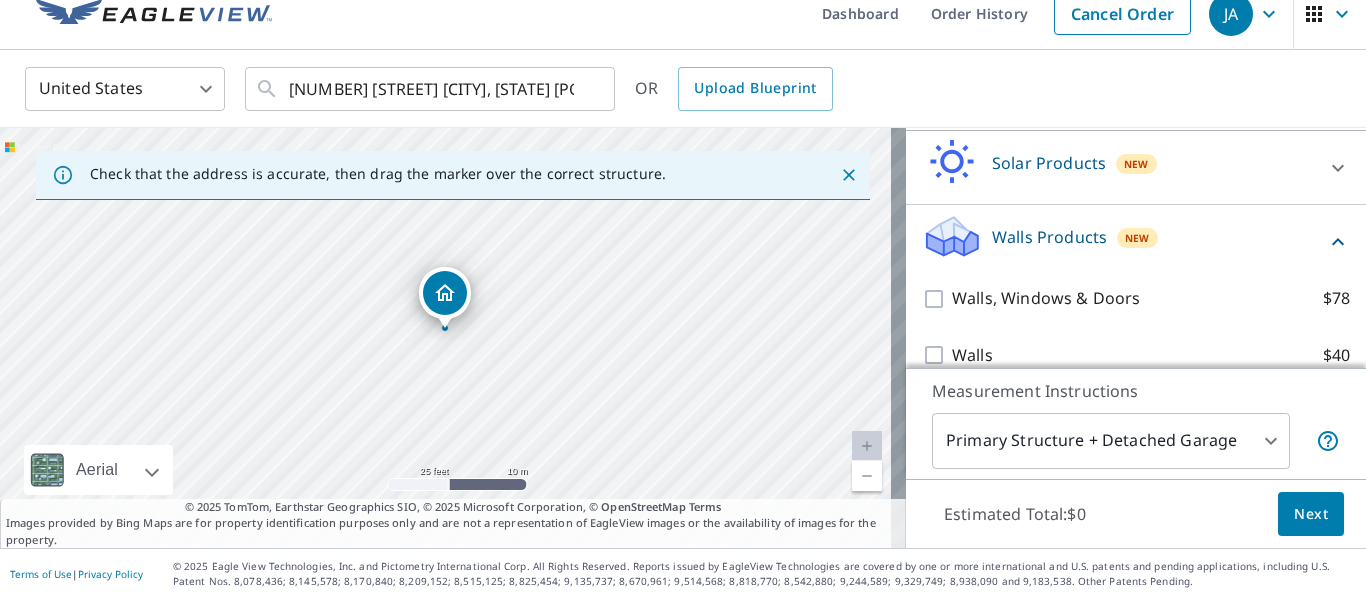 drag, startPoint x: 286, startPoint y: 272, endPoint x: 293, endPoint y: 251, distance: 22.135944 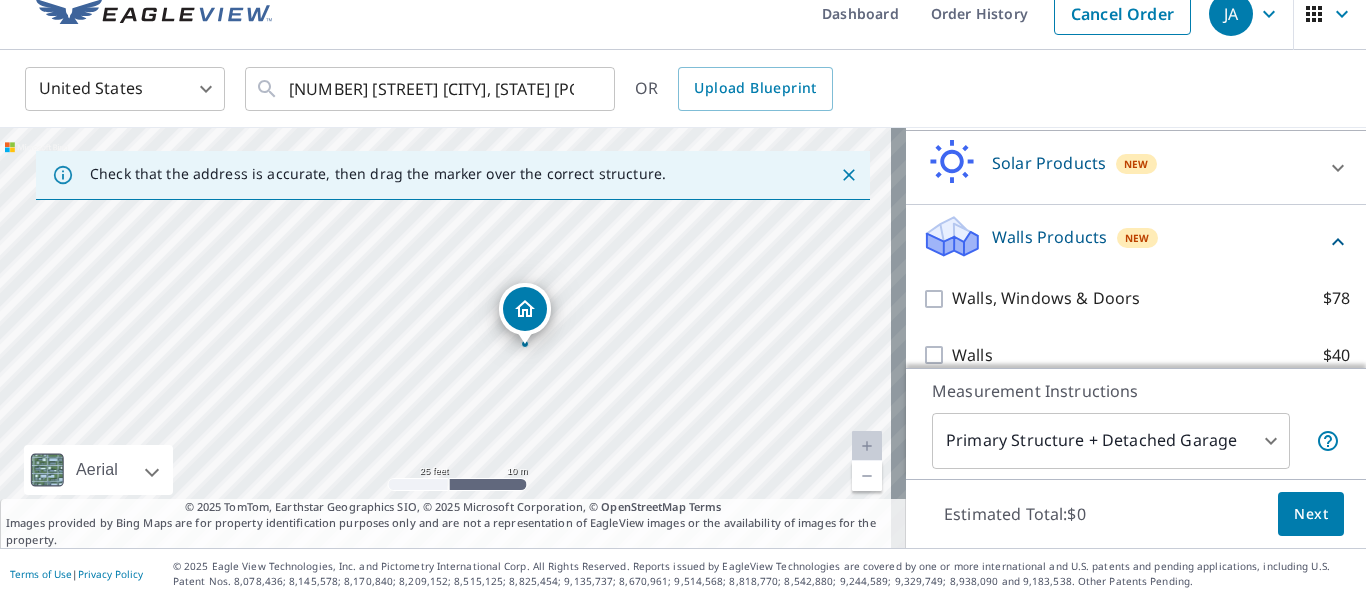 drag, startPoint x: 293, startPoint y: 251, endPoint x: 345, endPoint y: 319, distance: 85.60374 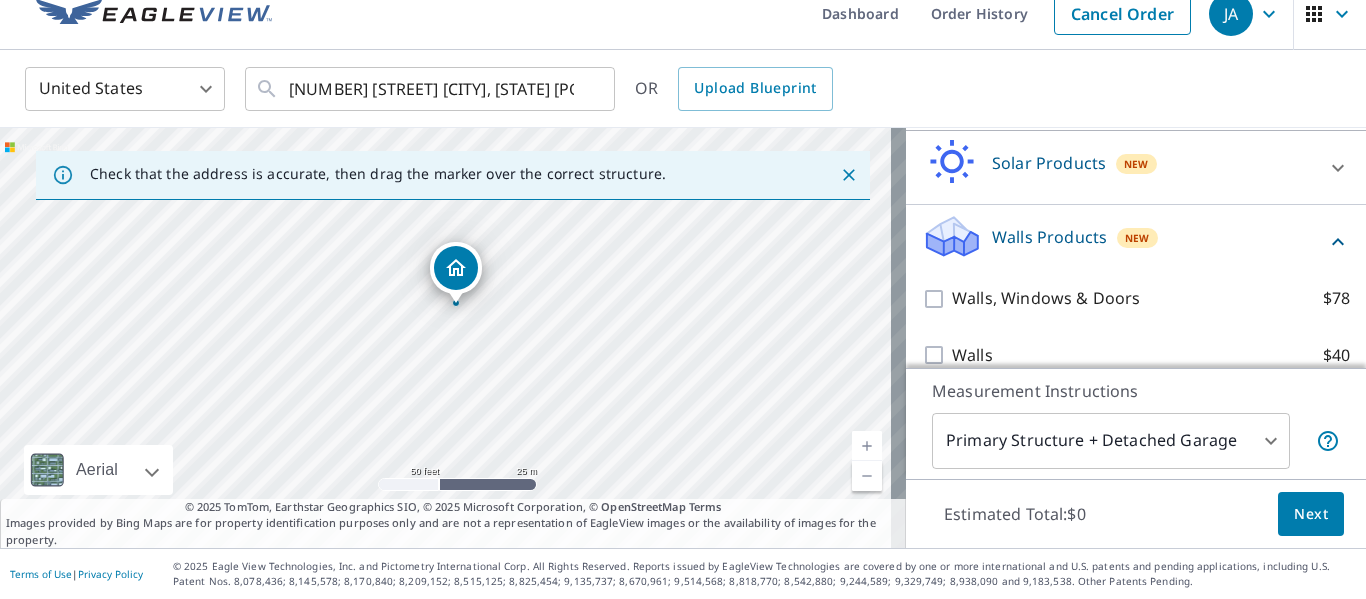 drag, startPoint x: 457, startPoint y: 324, endPoint x: 570, endPoint y: 300, distance: 115.52056 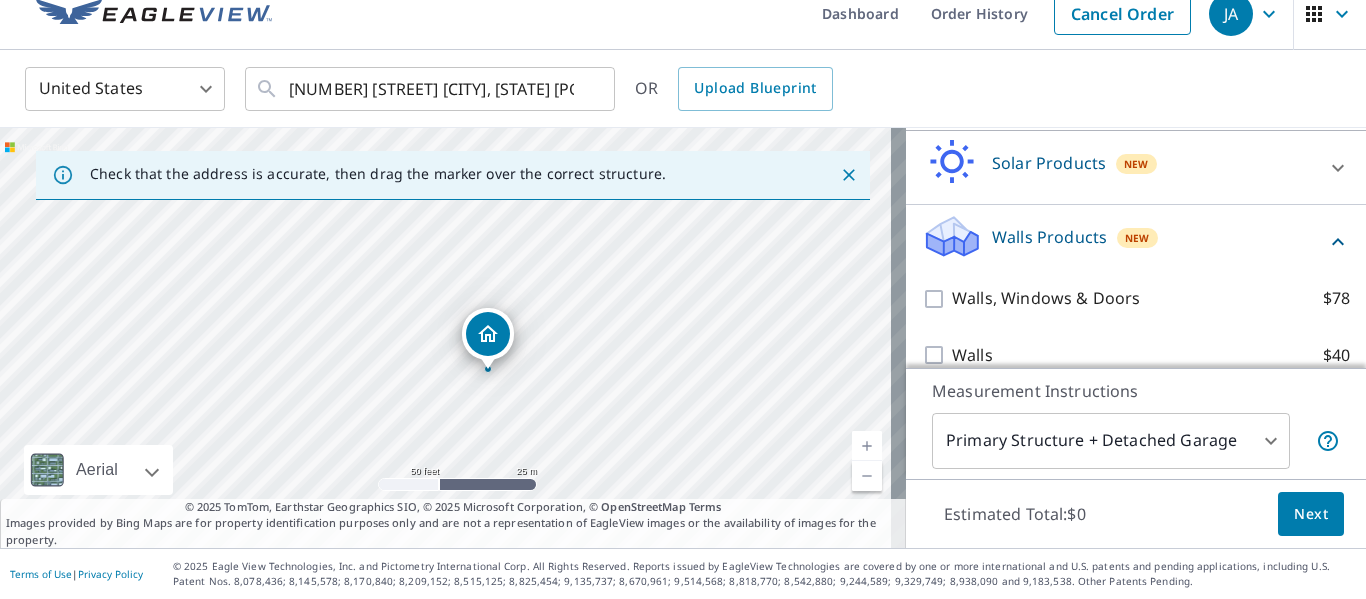 drag, startPoint x: 584, startPoint y: 334, endPoint x: 608, endPoint y: 397, distance: 67.41662 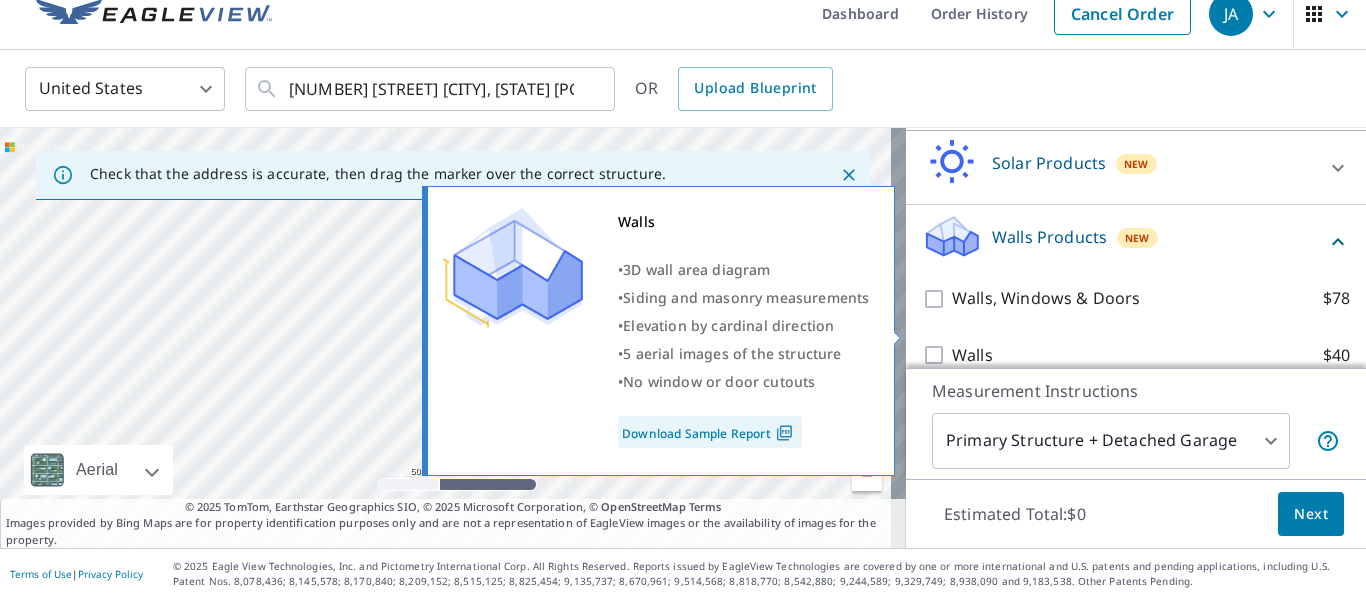 drag, startPoint x: 1092, startPoint y: 347, endPoint x: 1208, endPoint y: 323, distance: 118.45674 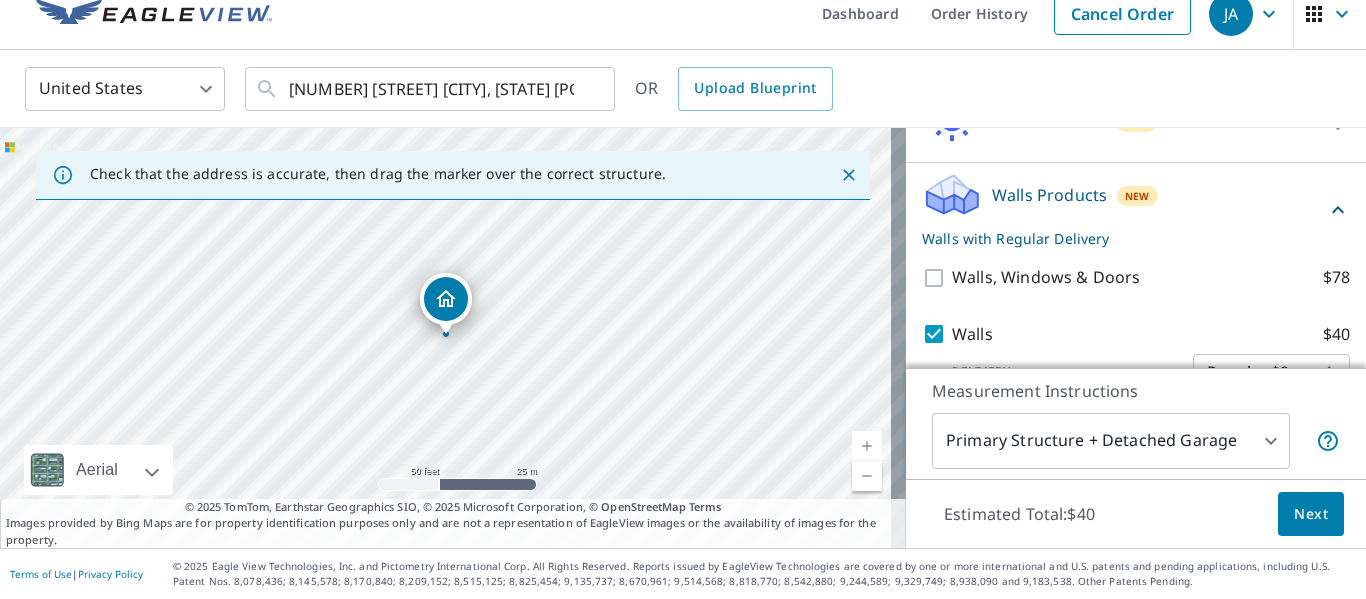scroll, scrollTop: 441, scrollLeft: 0, axis: vertical 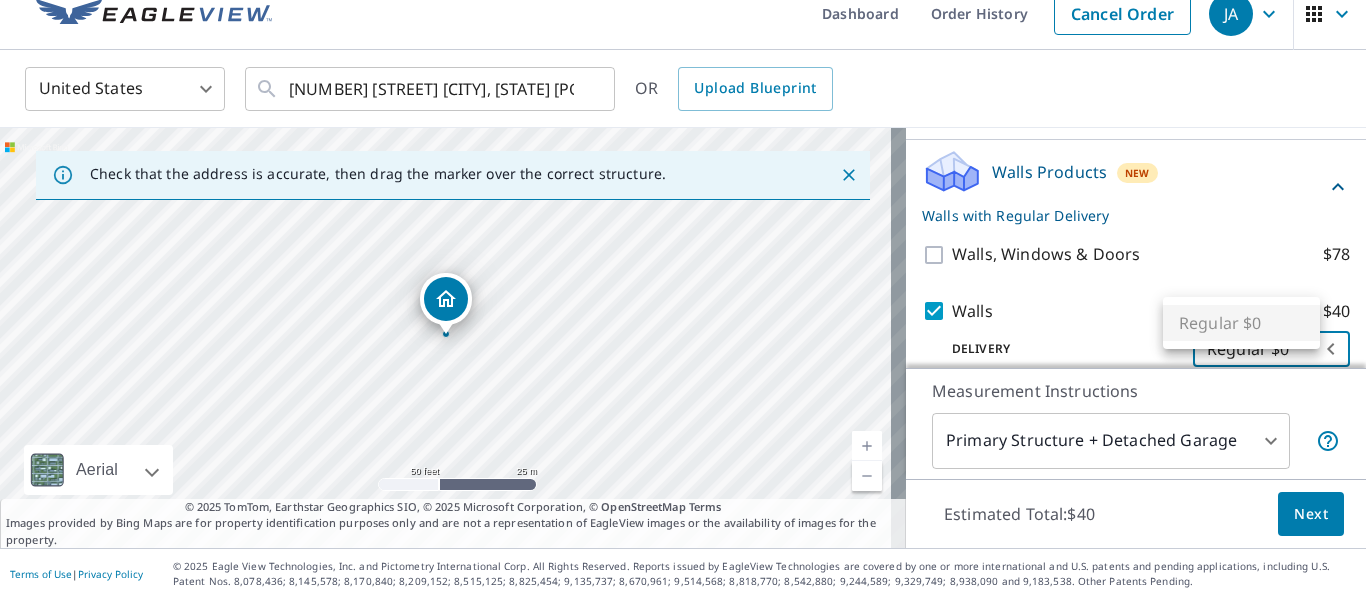click on "[NUMBER] [STREET] [CITY], [STATE] [POSTAL_CODE] [COUNTRY] [NUMBER] [STREET] [CITY], [STATE] [POSTAL_CODE] [NUMBER] [STREET] [CITY], [STATE] [POSTAL_CODE] [NUMBER] [STREET] [CITY], [STATE] [POSTAL_CODE] [NUMBER] [STREET] [CITY], [STATE] [POSTAL_CODE]" at bounding box center (683, 299) 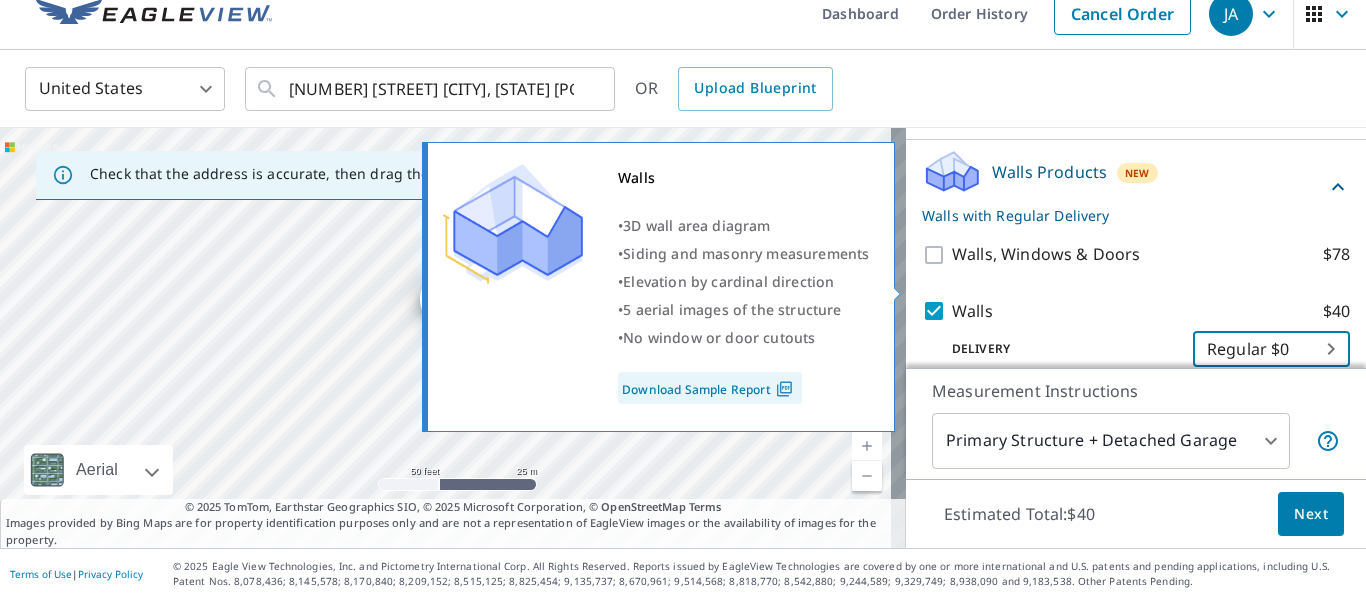 click on "Walls $40" at bounding box center (937, 311) 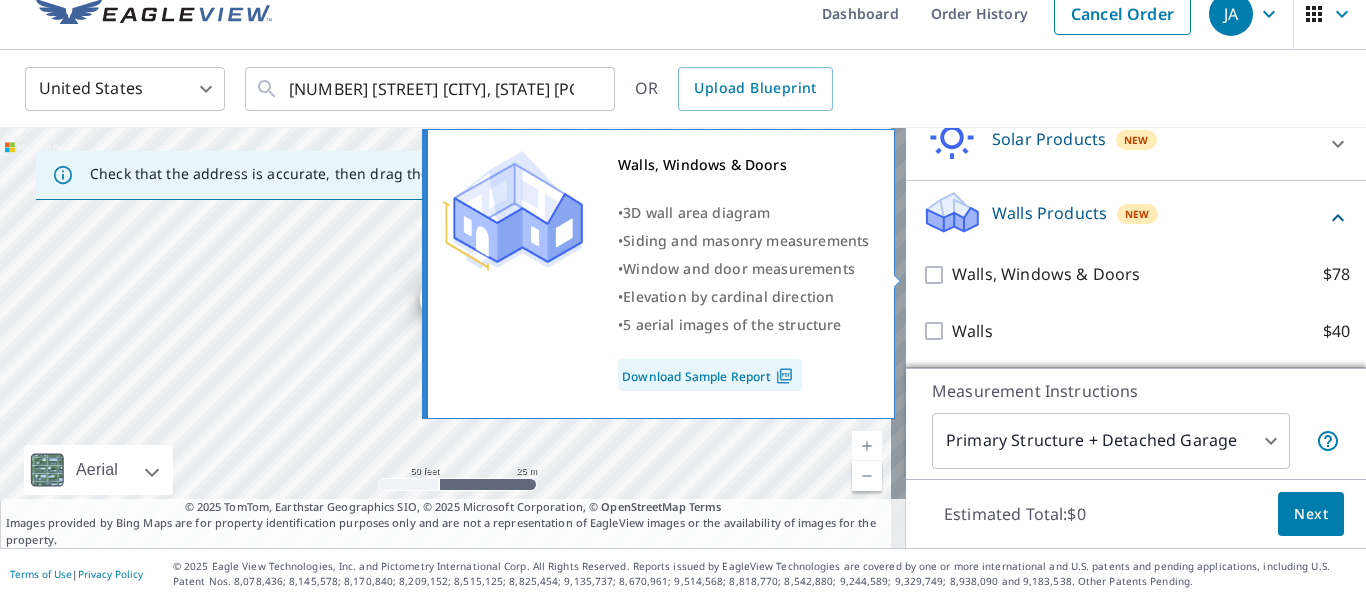 scroll, scrollTop: 376, scrollLeft: 0, axis: vertical 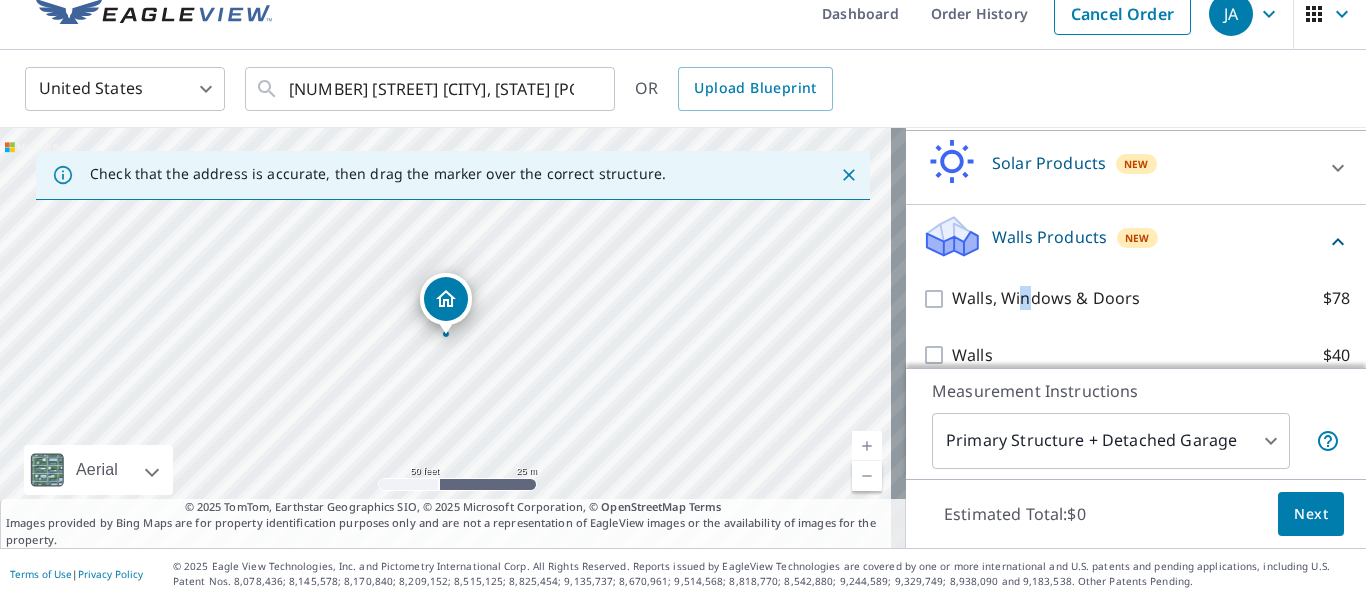 click on "Walls, Windows & Doors $78" at bounding box center (1136, 298) 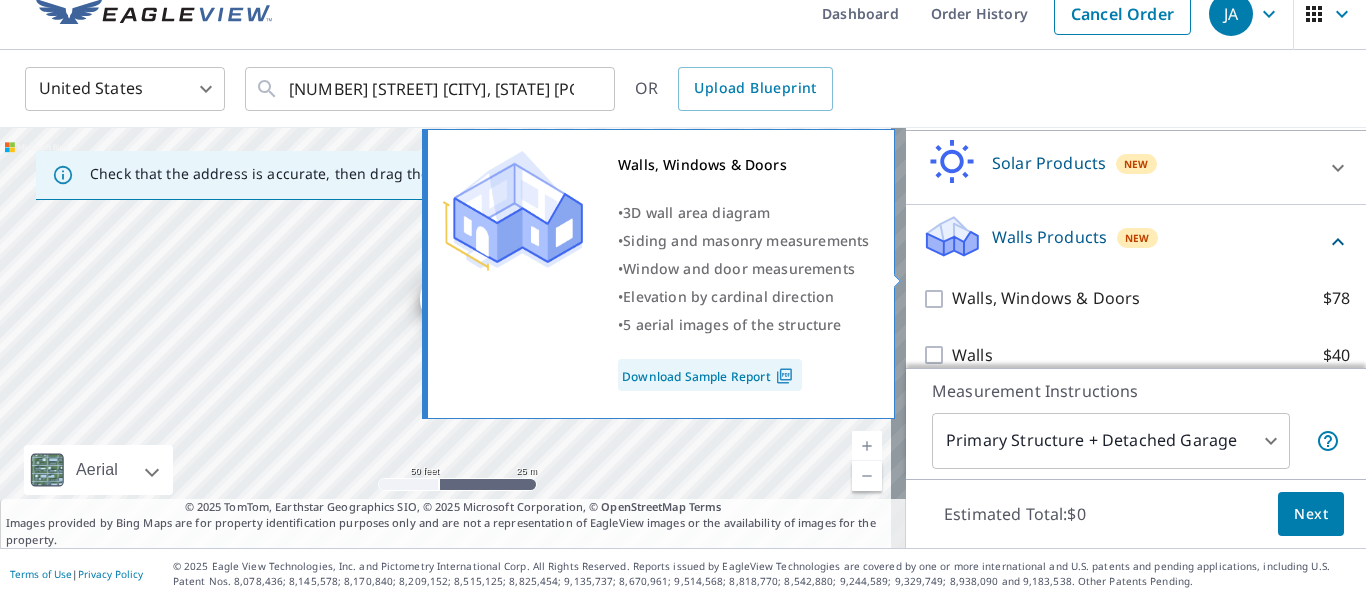 click on "Walls, Windows & Doors" at bounding box center (1046, 298) 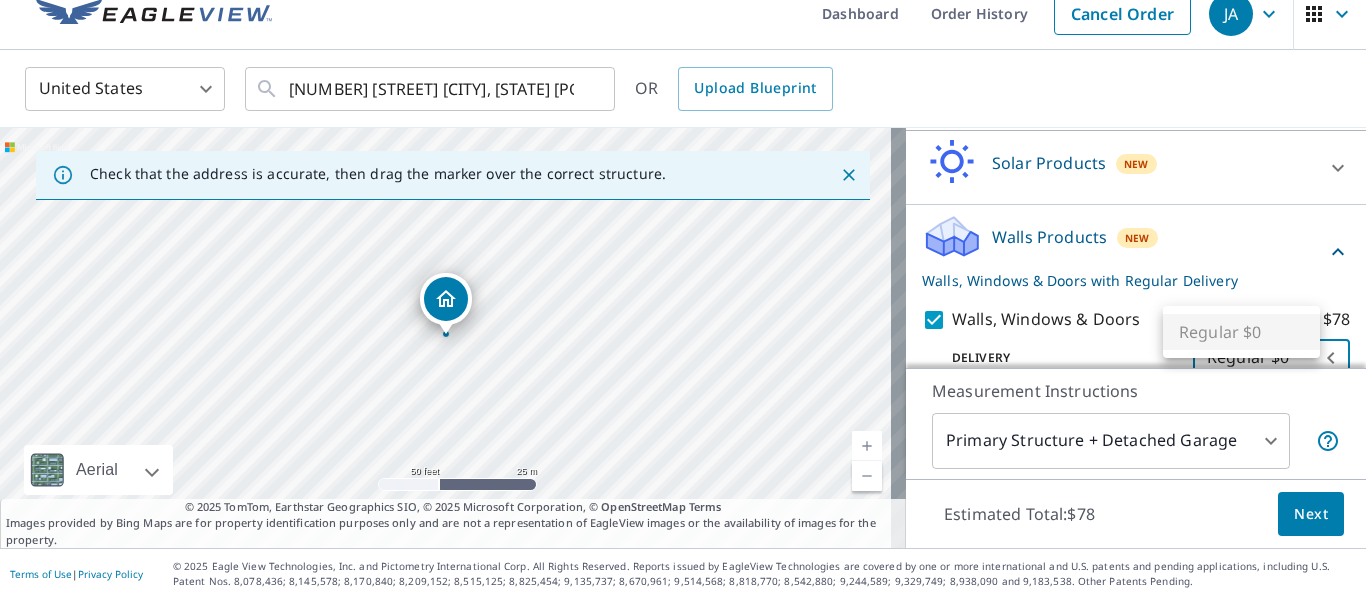 click on "[NUMBER] [STREET] [CITY], [STATE] [POSTAL_CODE] [COUNTRY] [NUMBER] [STREET] [CITY], [STATE] [POSTAL_CODE] [NUMBER] [STREET] [CITY], [STATE] [POSTAL_CODE] [NUMBER] [STREET] [CITY], [STATE] [POSTAL_CODE] [NUMBER] [STREET] [CITY], [STATE] [POSTAL_CODE]" at bounding box center [683, 299] 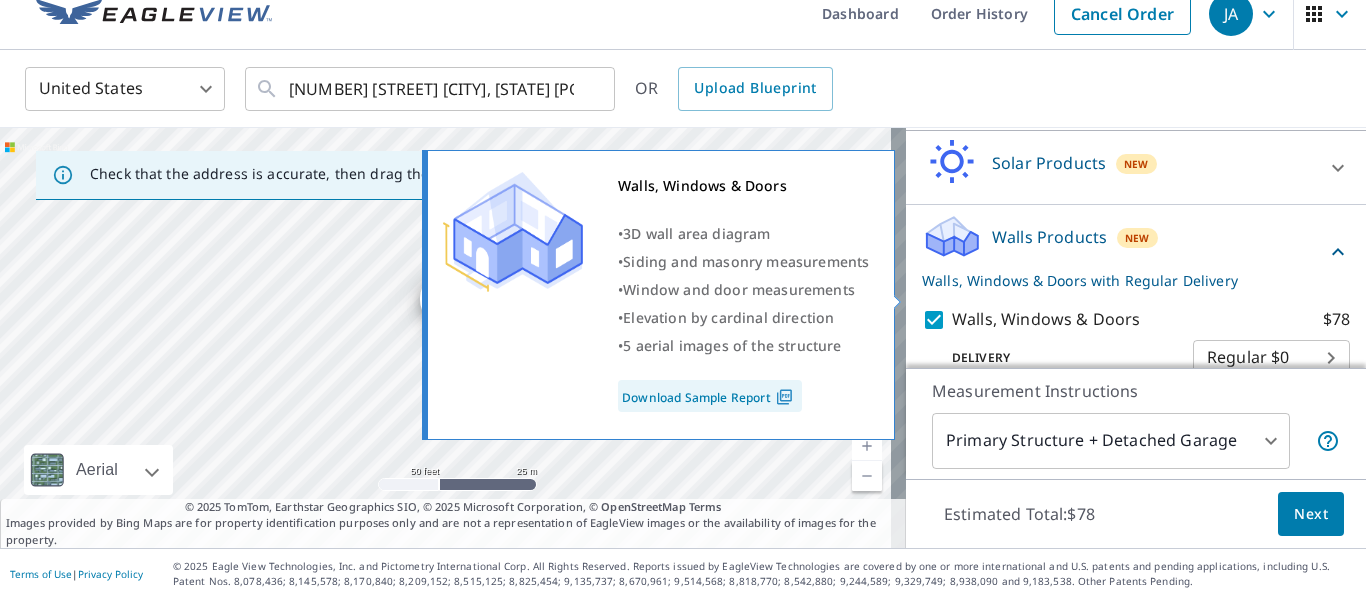 click on "Walls, Windows & Doors" at bounding box center [1046, 319] 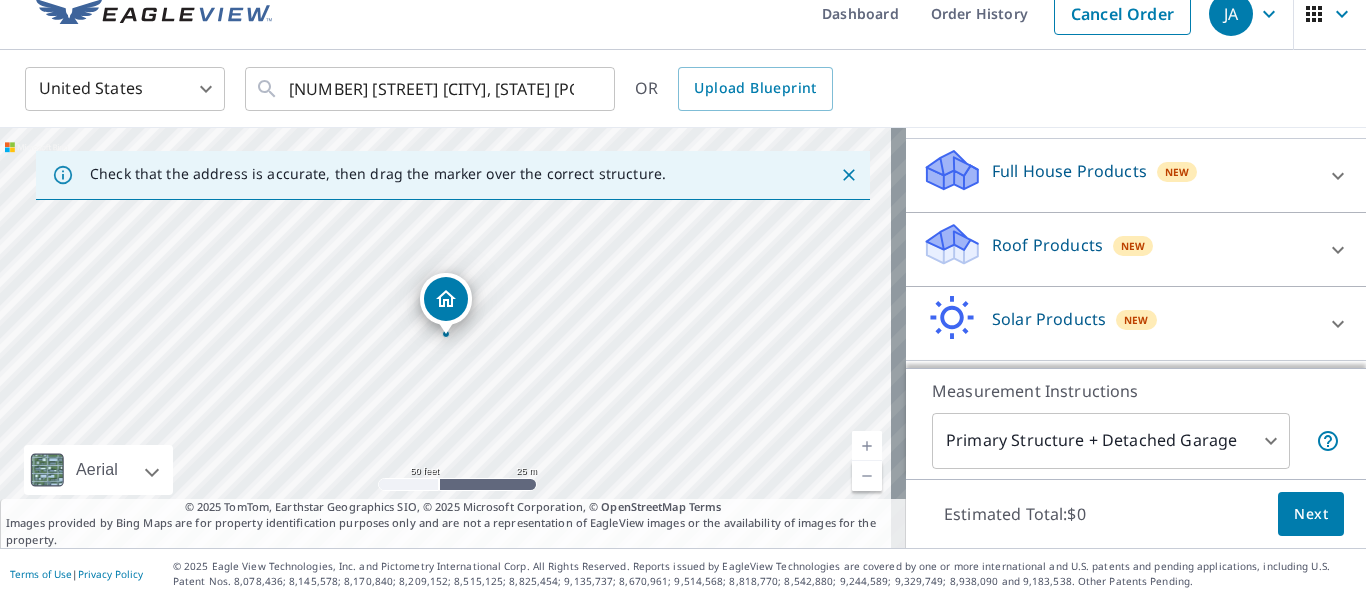 scroll, scrollTop: 176, scrollLeft: 0, axis: vertical 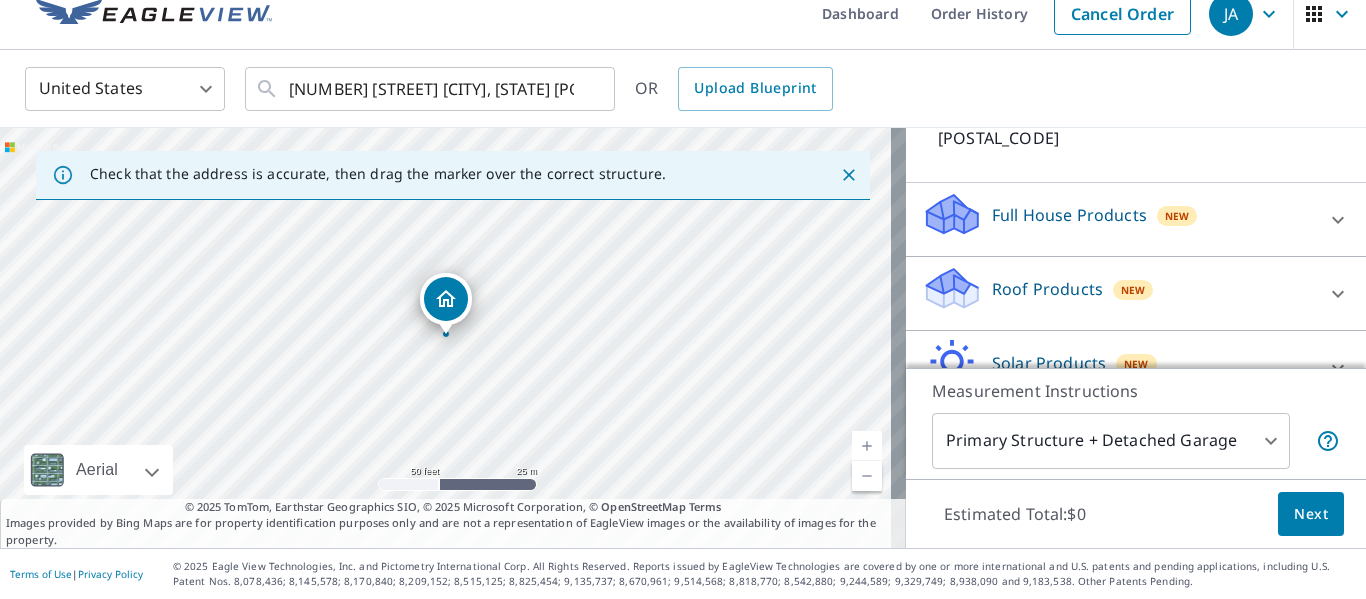 click on "Full House Products New" at bounding box center [1118, 219] 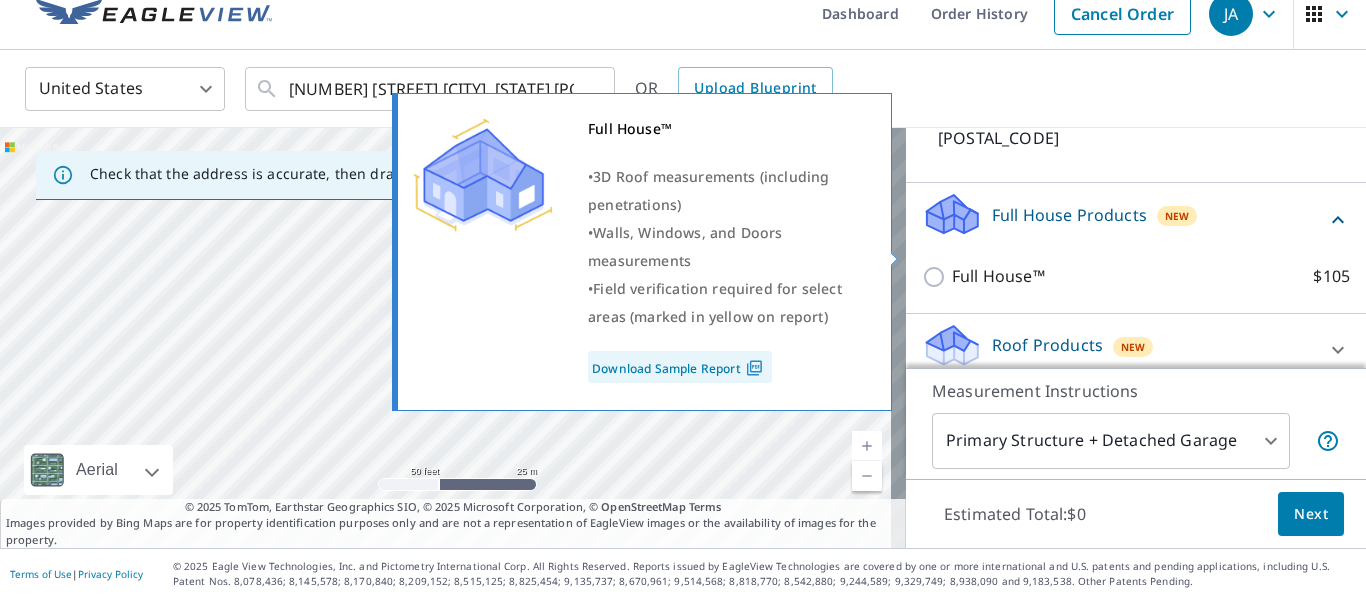 click on "Full House™ $105" at bounding box center (1151, 276) 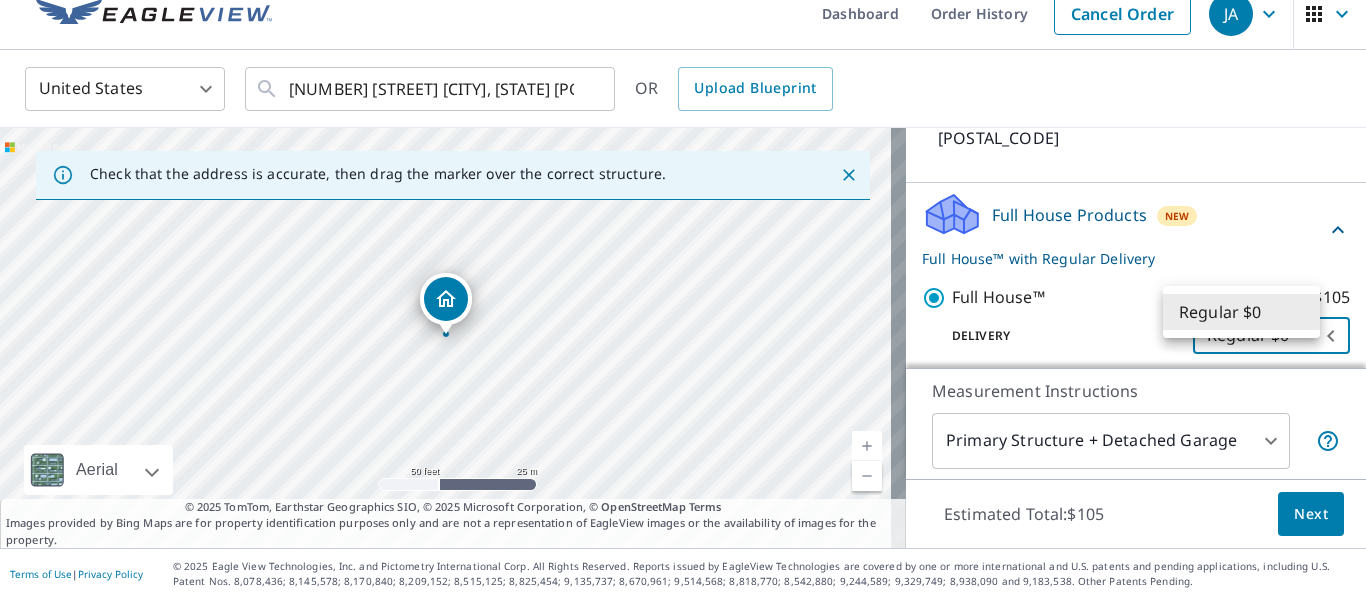 click on "[NUMBER] [STREET] [CITY], [STATE] [POSTAL_CODE] [NUMBER] [STREET] [CITY], [STATE] [POSTAL_CODE] [NUMBER] [STREET] [CITY], [STATE] [POSTAL_CODE] [NUMBER] [STREET] [CITY], [STATE] [POSTAL_CODE] [NUMBER] [STREET] [CITY], [STATE] [POSTAL_CODE]" at bounding box center [683, 299] 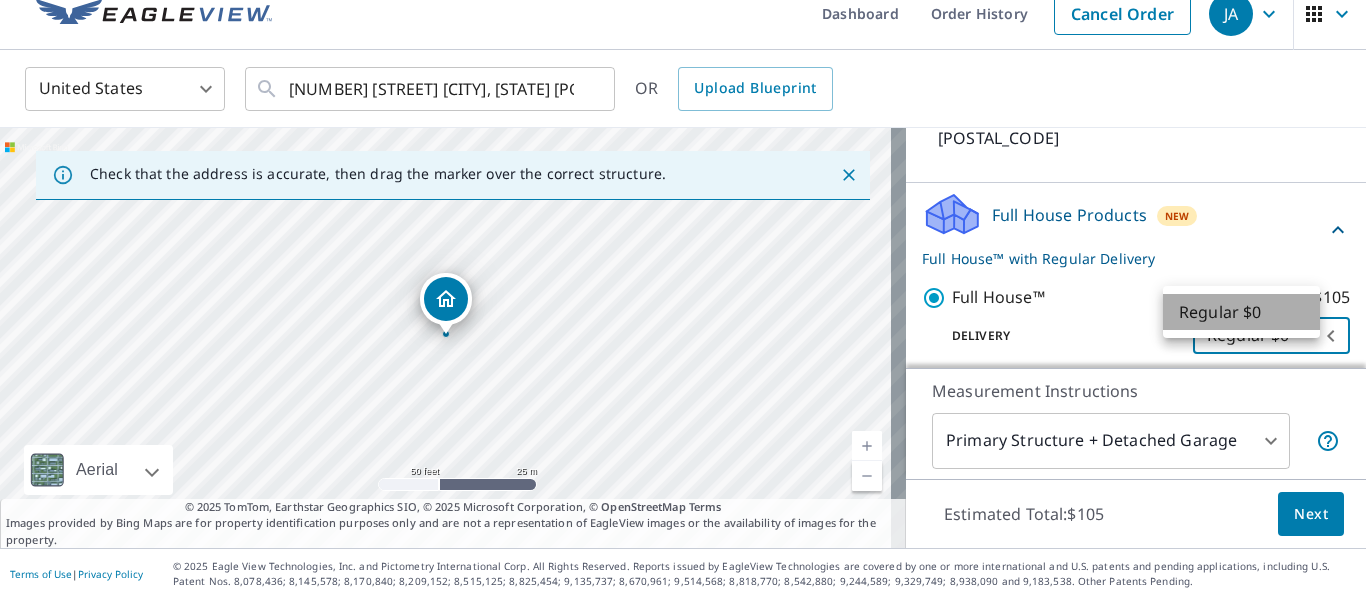 click on "Regular $0" at bounding box center [1241, 312] 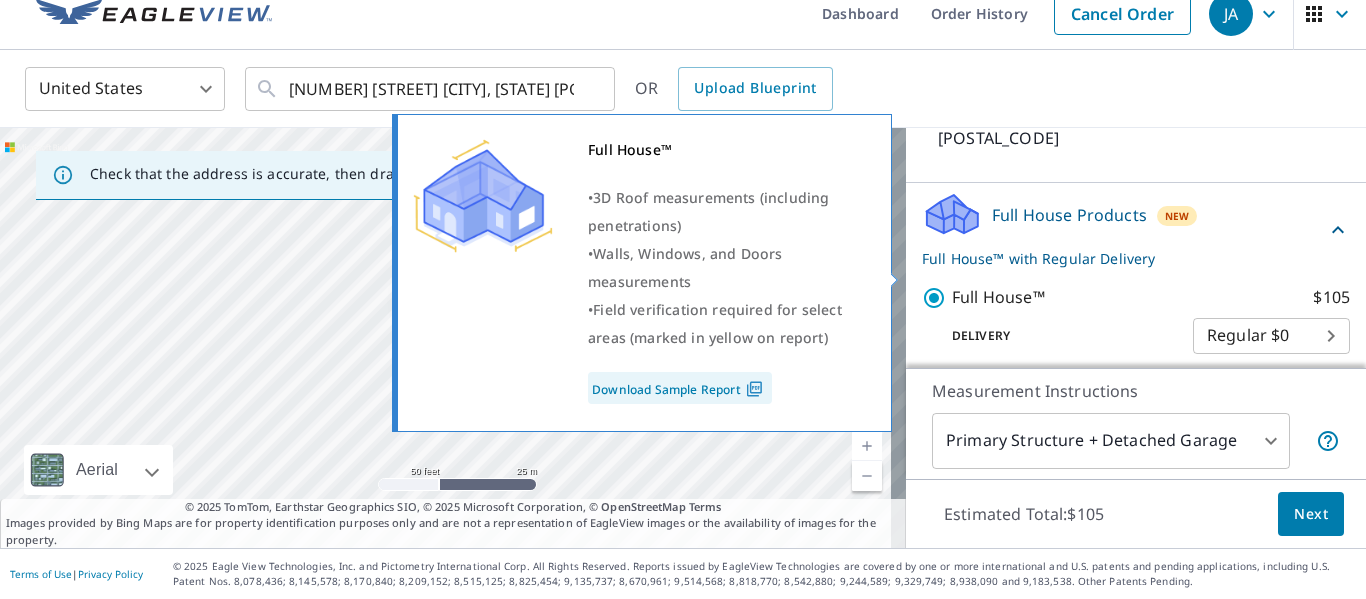 click on "Full House™ $105" at bounding box center [1151, 297] 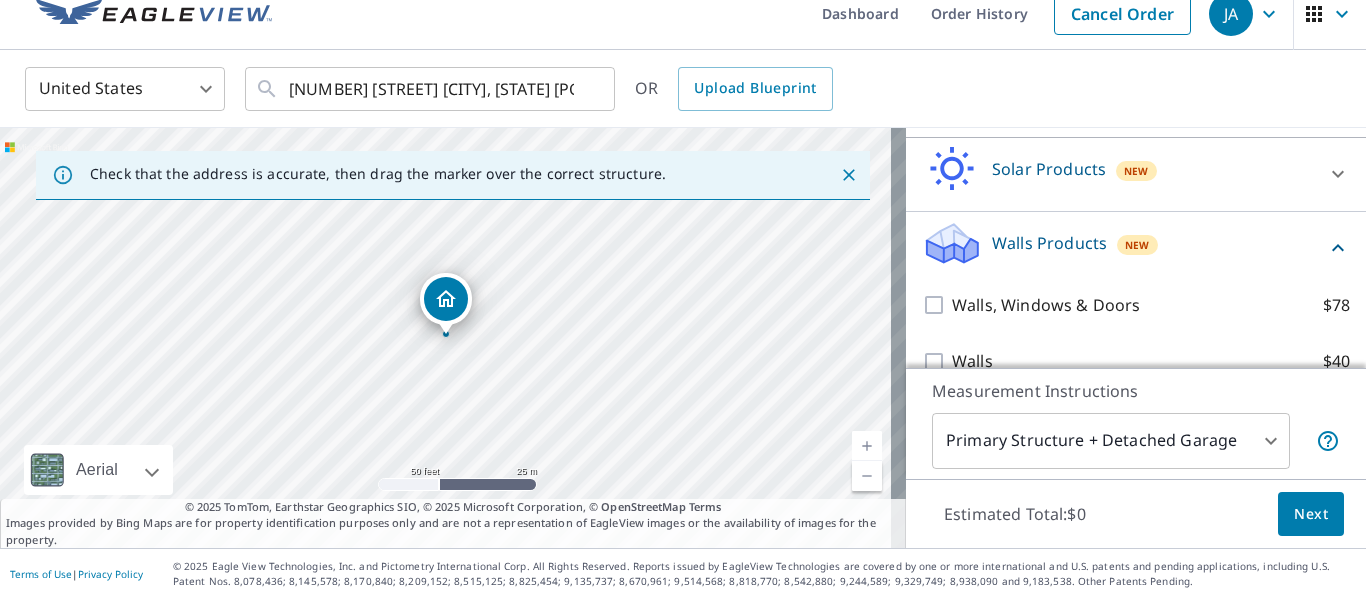 scroll, scrollTop: 433, scrollLeft: 0, axis: vertical 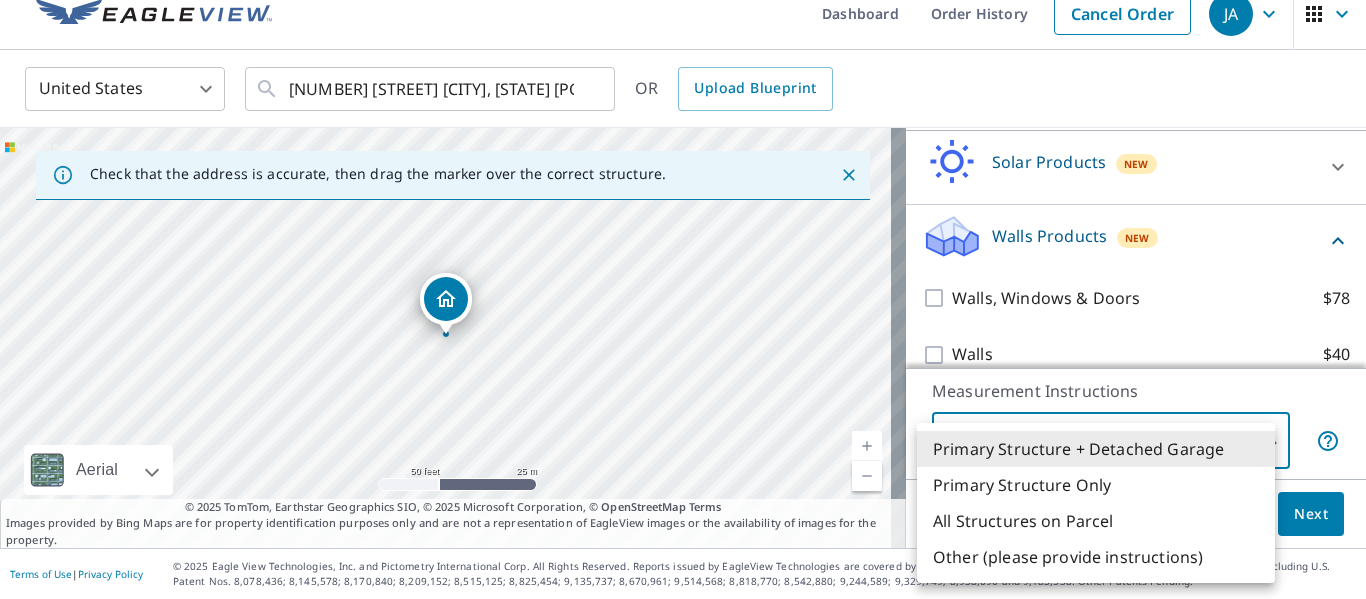 click on "[NUMBER] [STREET] [CITY], [STATE] [POSTAL_CODE] [COUNTRY] [NUMBER] [STREET] [CITY], [STATE] [POSTAL_CODE] [NUMBER] [STREET] [CITY], [STATE] [POSTAL_CODE] [NUMBER] [STREET] [CITY], [STATE] [POSTAL_CODE] [NUMBER] [STREET] [CITY], [STATE] [POSTAL_CODE]" at bounding box center [683, 299] 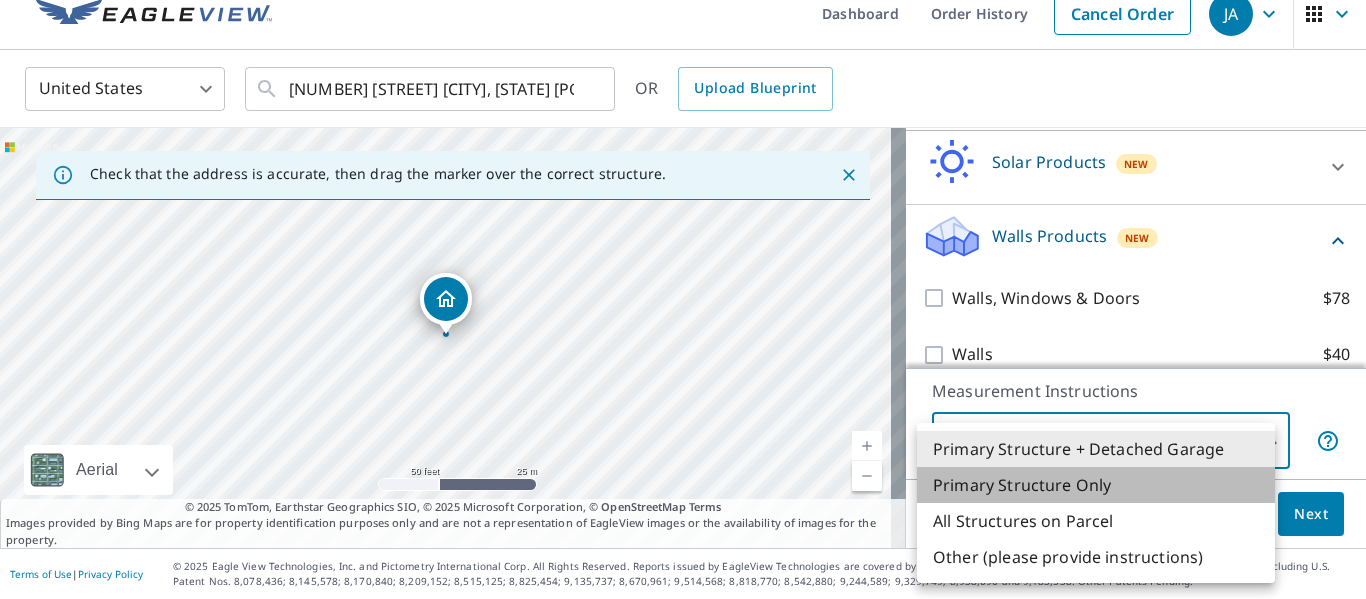 click on "Primary Structure Only" at bounding box center (1096, 485) 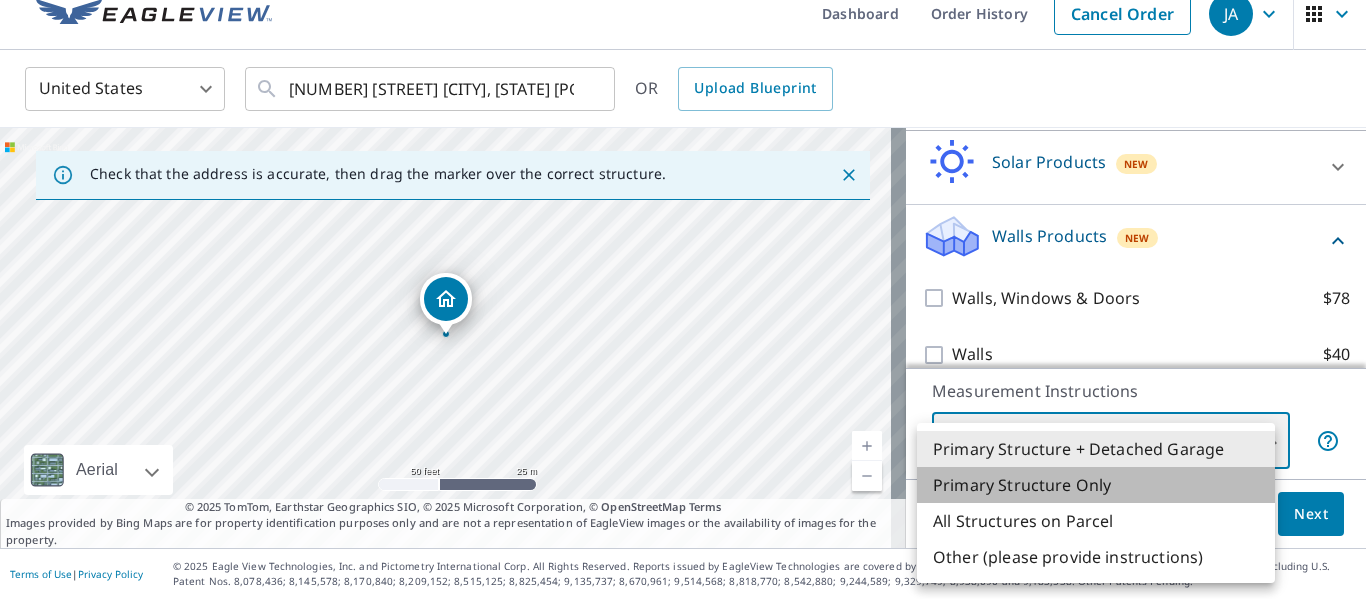 type on "2" 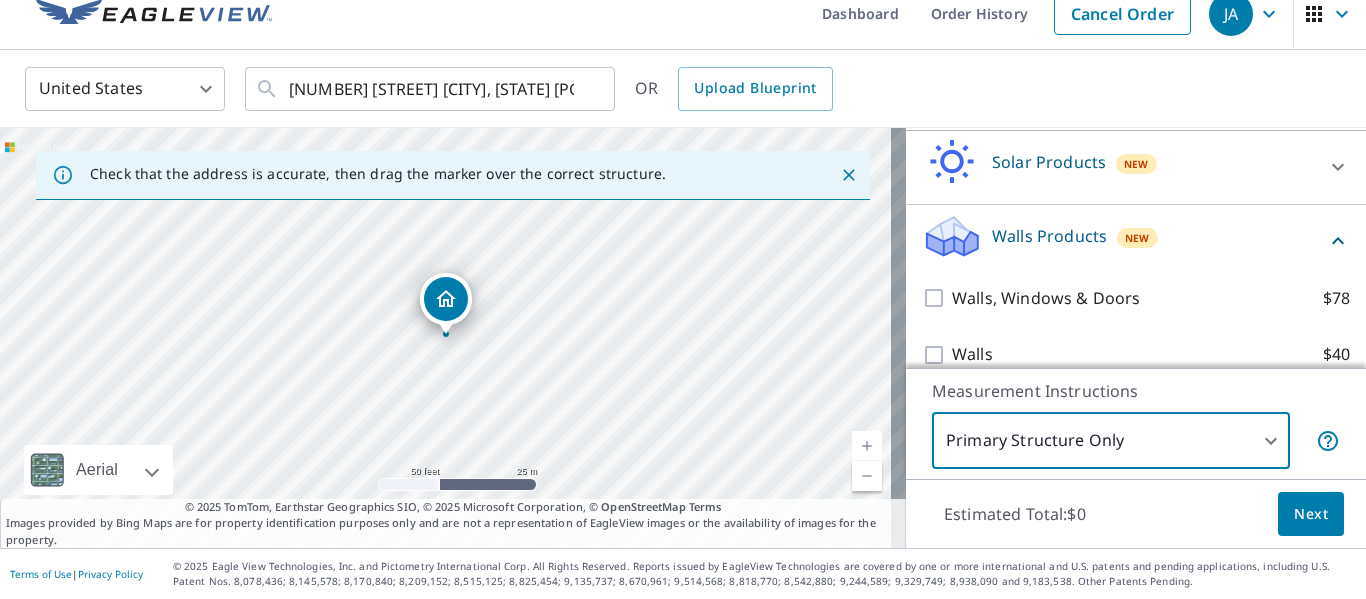 click on "Walls $40" at bounding box center (1136, 354) 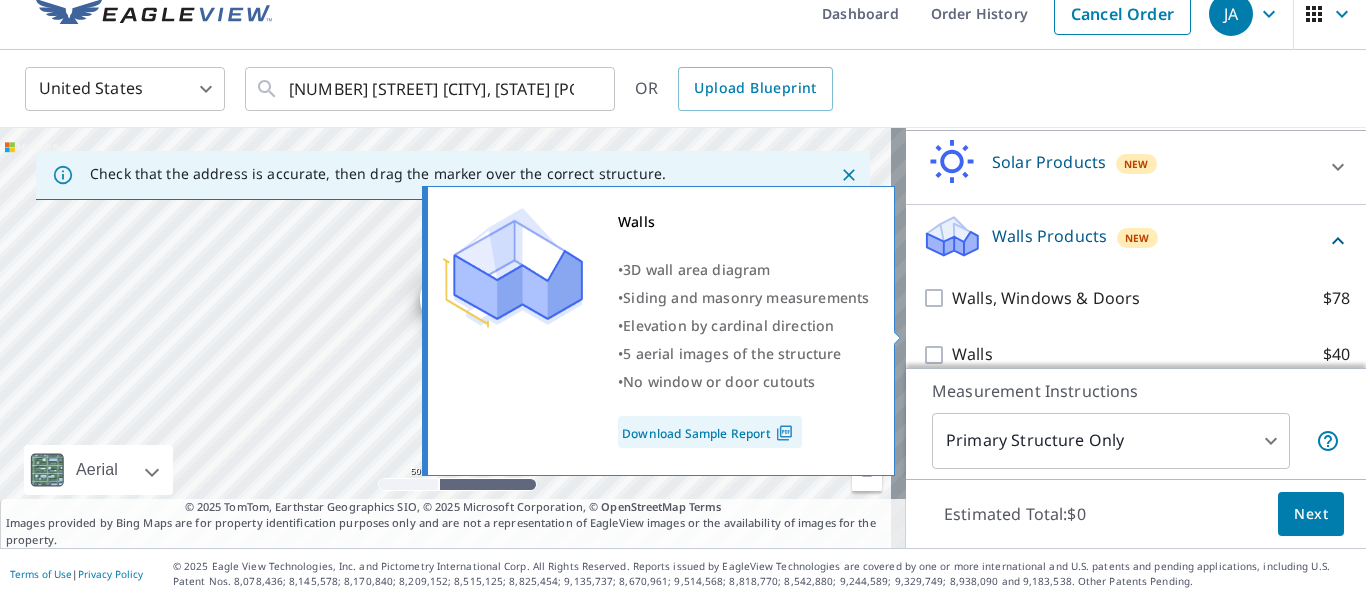 click on "Walls $40" at bounding box center [1151, 354] 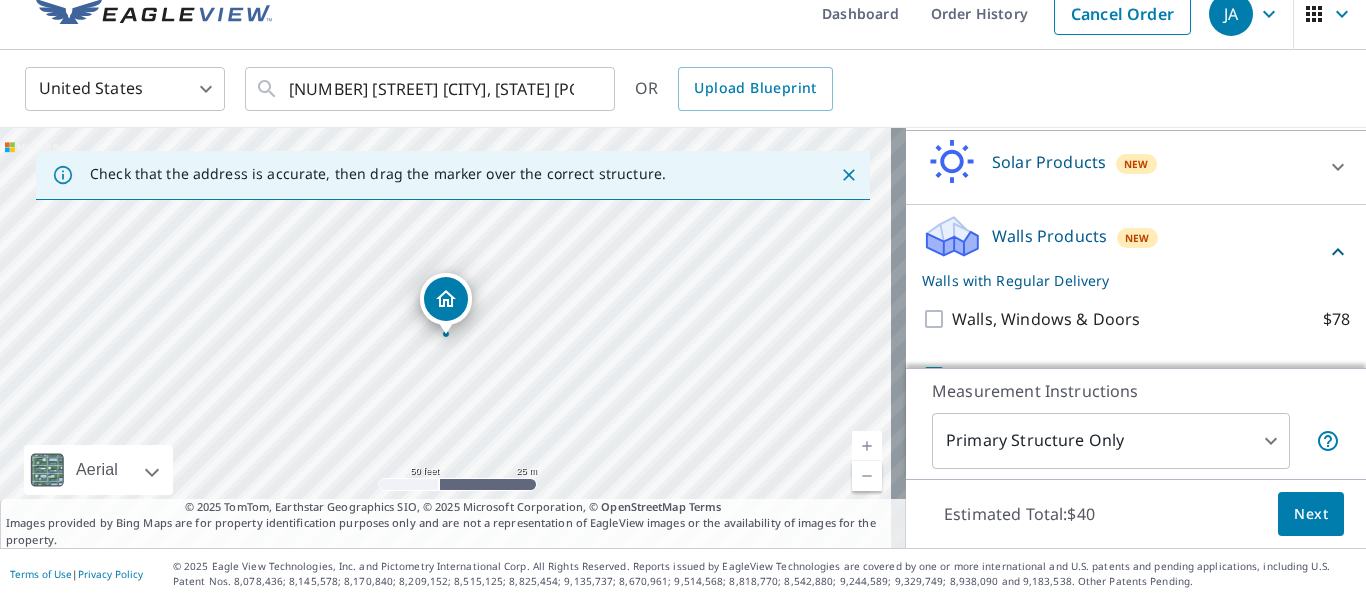 scroll, scrollTop: 498, scrollLeft: 0, axis: vertical 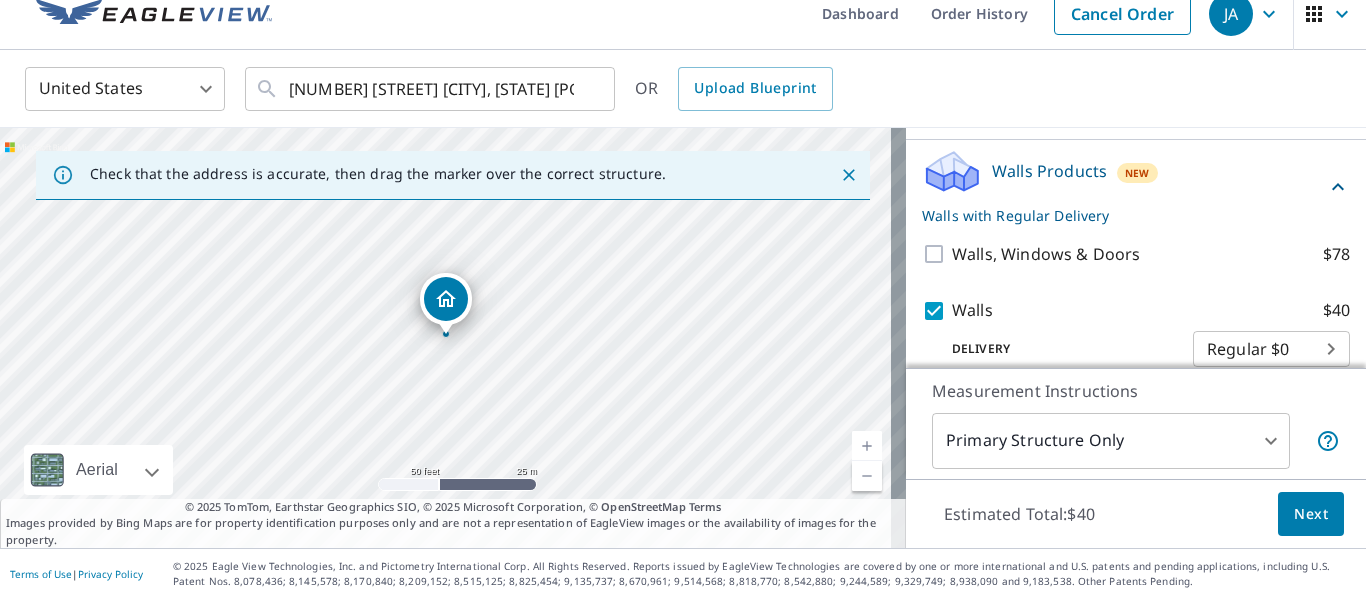 click on "[NUMBER] [STREET] [CITY], [STATE] [POSTAL_CODE] [COUNTRY] [NUMBER] [STREET] [CITY], [STATE] [POSTAL_CODE] [NUMBER] [STREET] [CITY], [STATE] [POSTAL_CODE] [NUMBER] [STREET] [CITY], [STATE] [POSTAL_CODE] [NUMBER] [STREET] [CITY], [STATE] [POSTAL_CODE]" at bounding box center [683, 299] 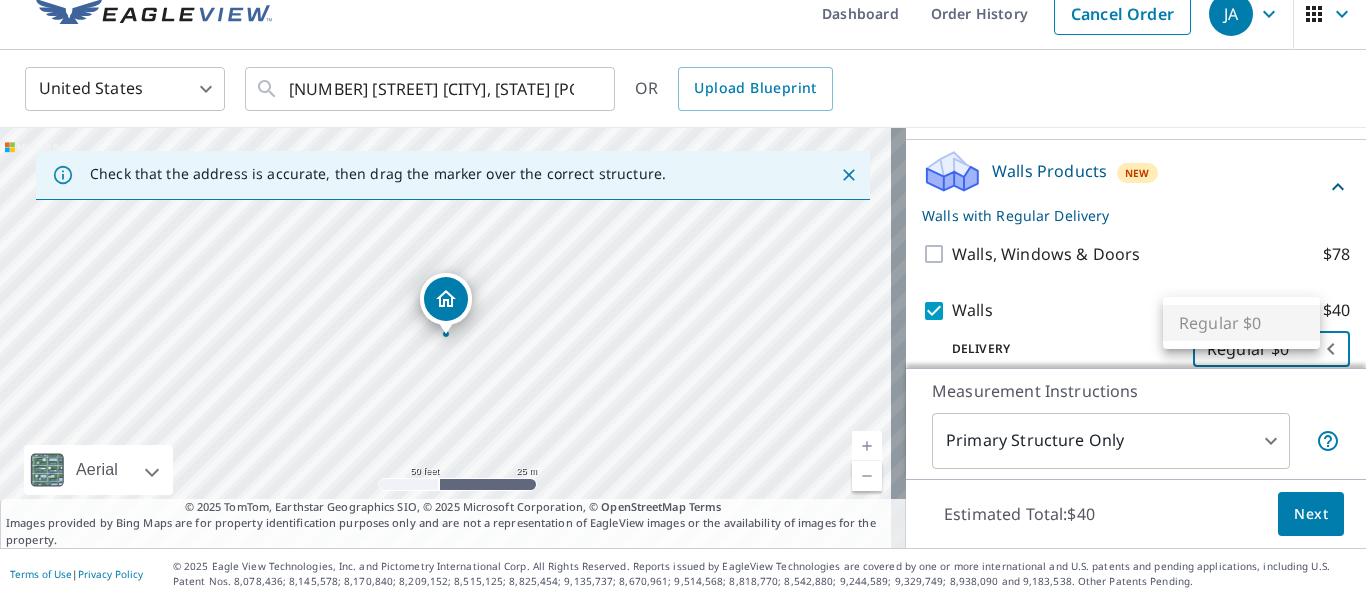 click at bounding box center (683, 299) 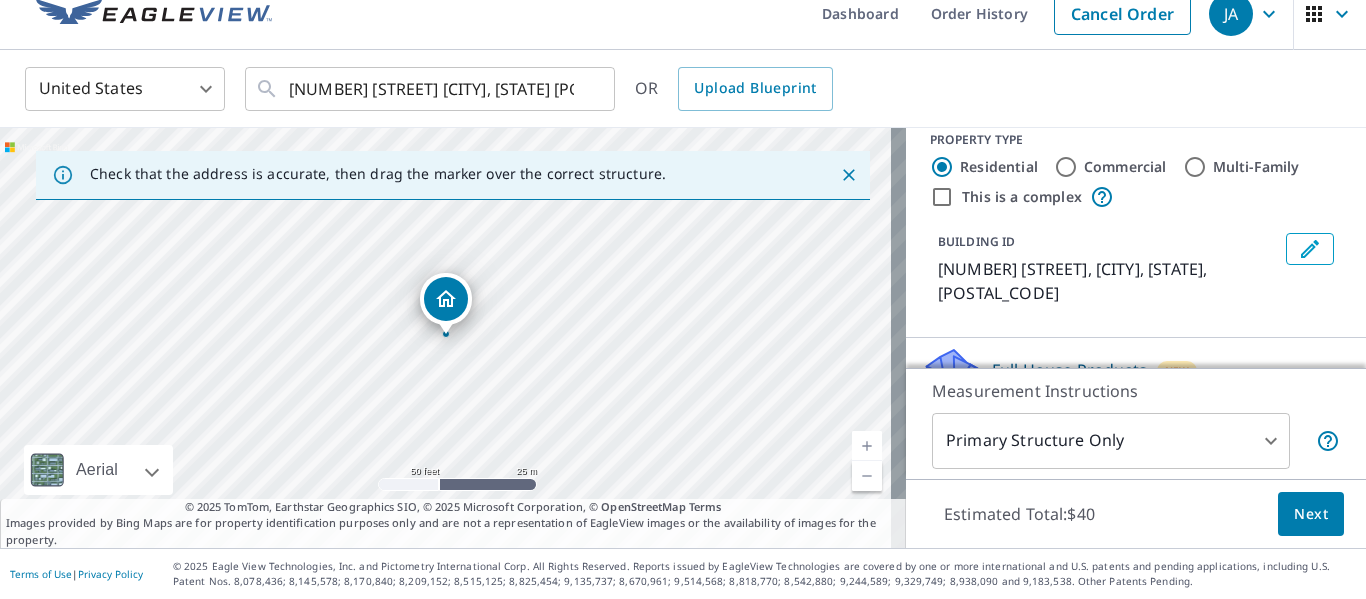 scroll, scrollTop: 498, scrollLeft: 0, axis: vertical 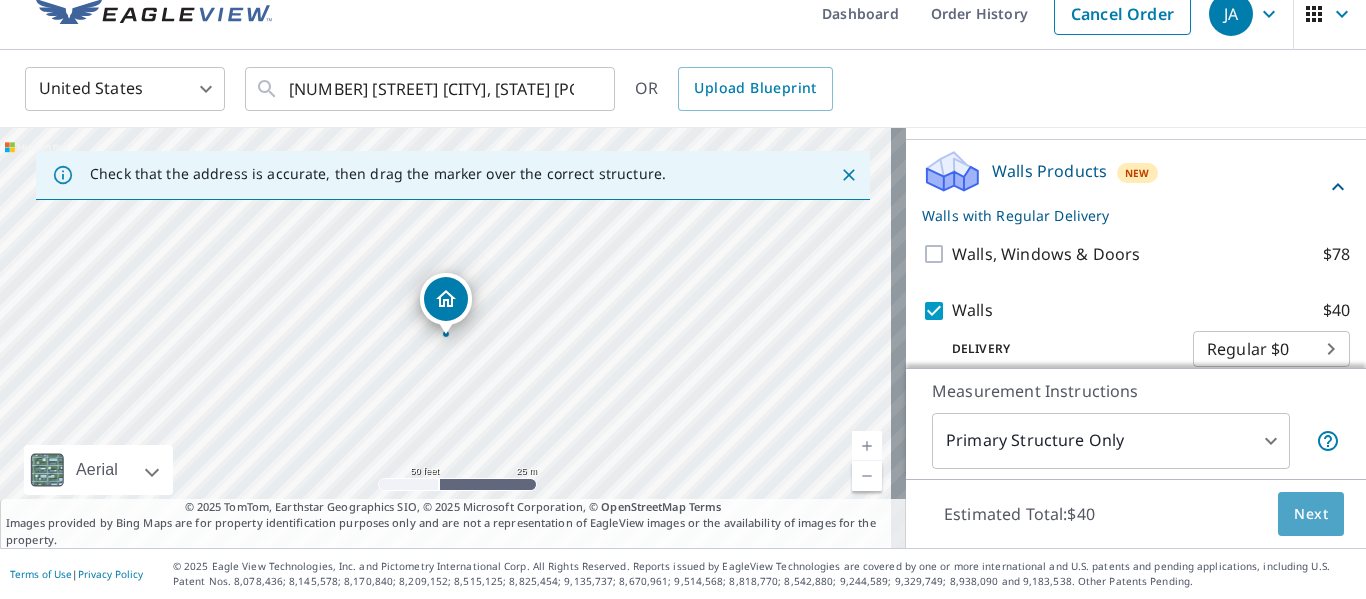 click on "Next" at bounding box center [1311, 514] 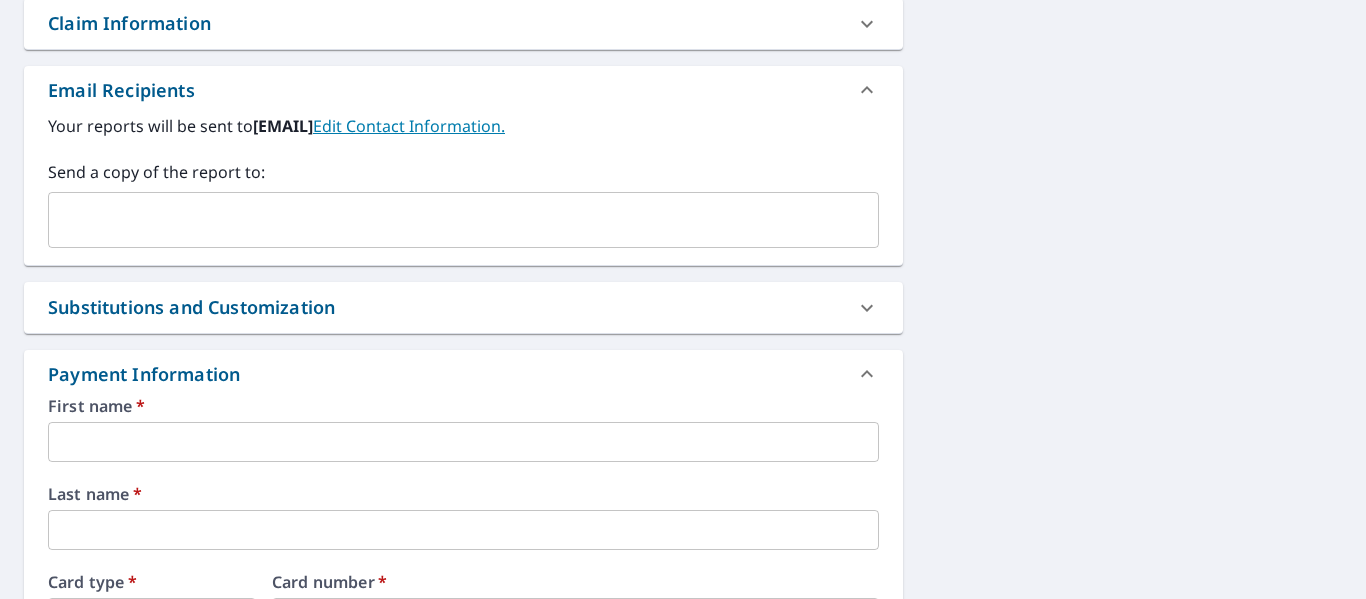 scroll, scrollTop: 729, scrollLeft: 0, axis: vertical 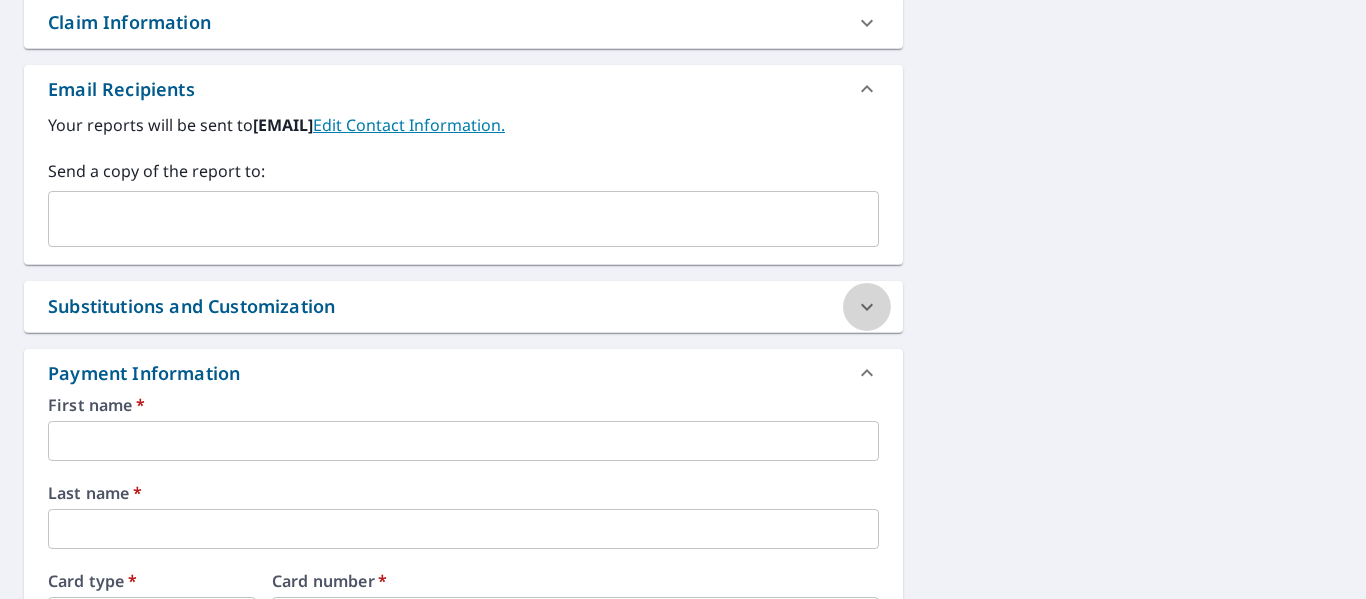 click 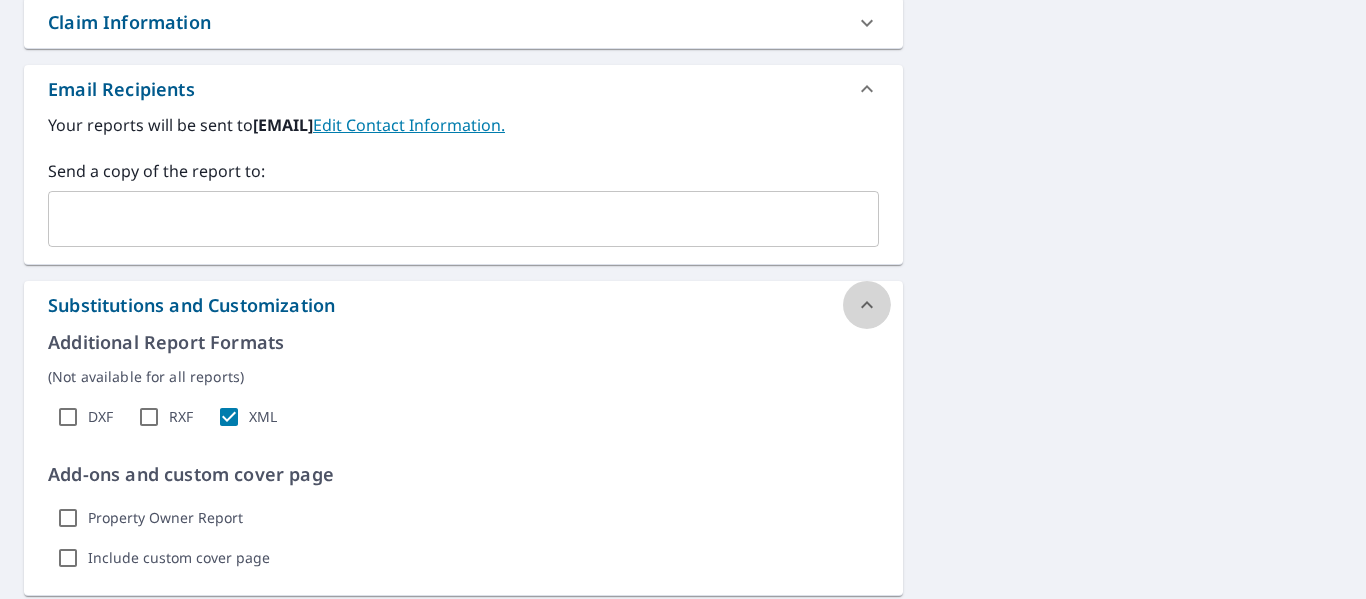 click 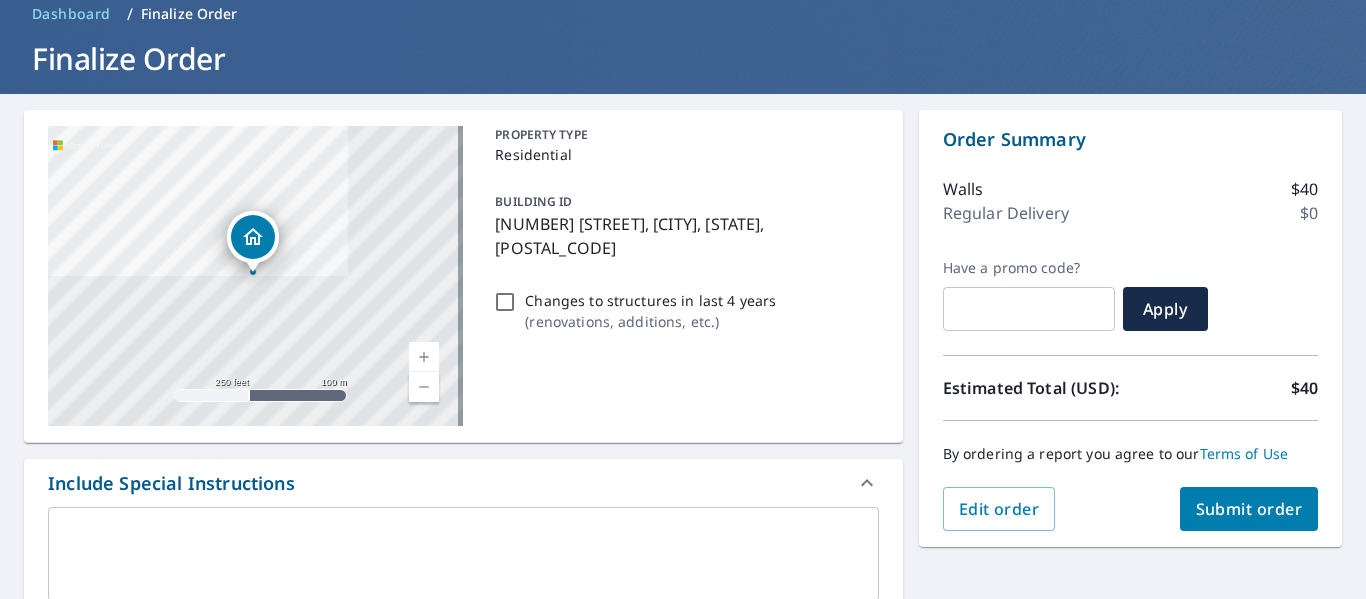 scroll, scrollTop: 91, scrollLeft: 0, axis: vertical 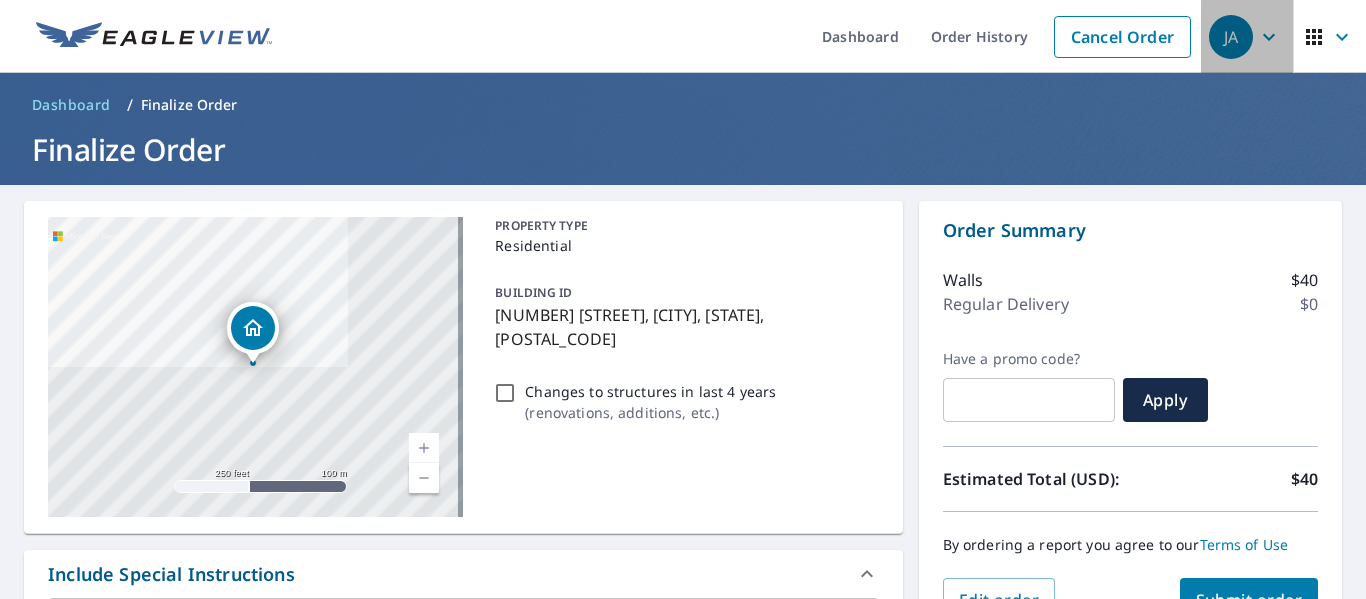 click on "JA" at bounding box center (1231, 37) 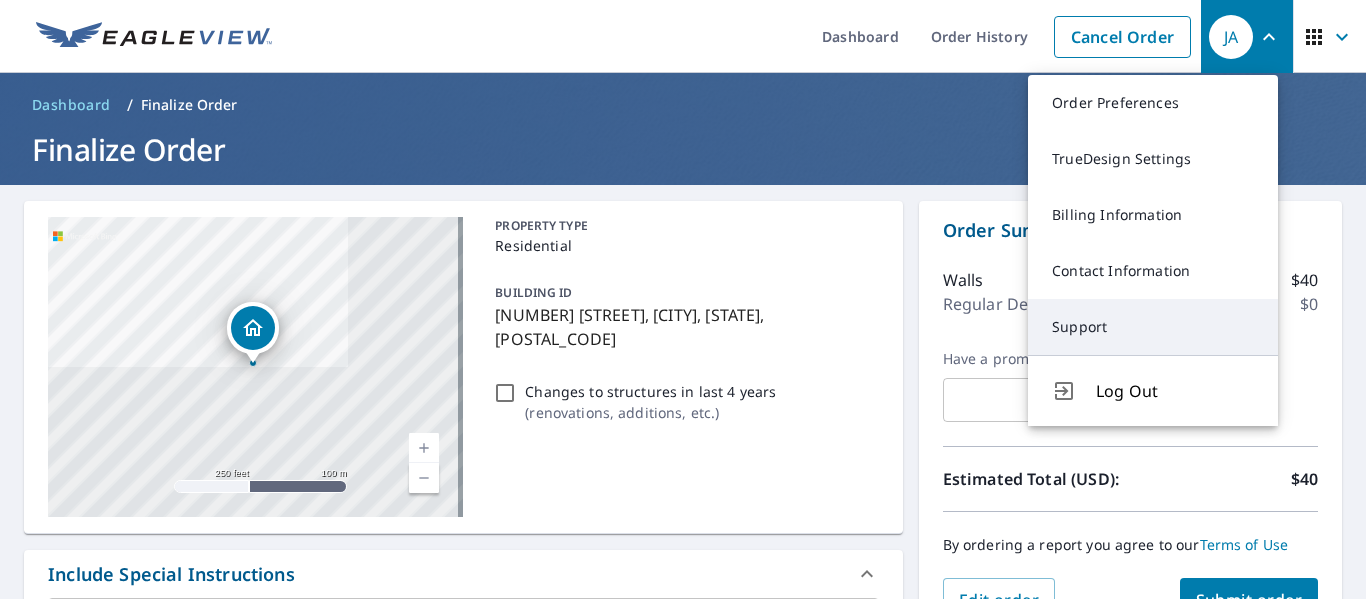 click on "Support" at bounding box center (1153, 327) 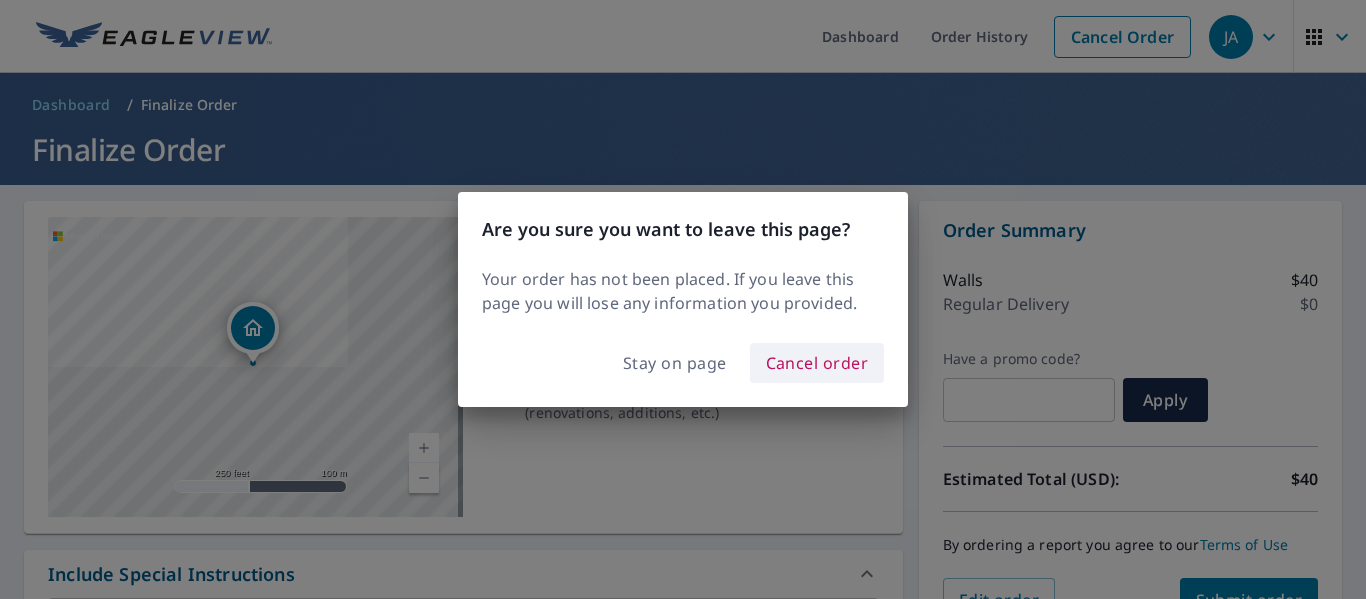 click on "Cancel order" at bounding box center (817, 363) 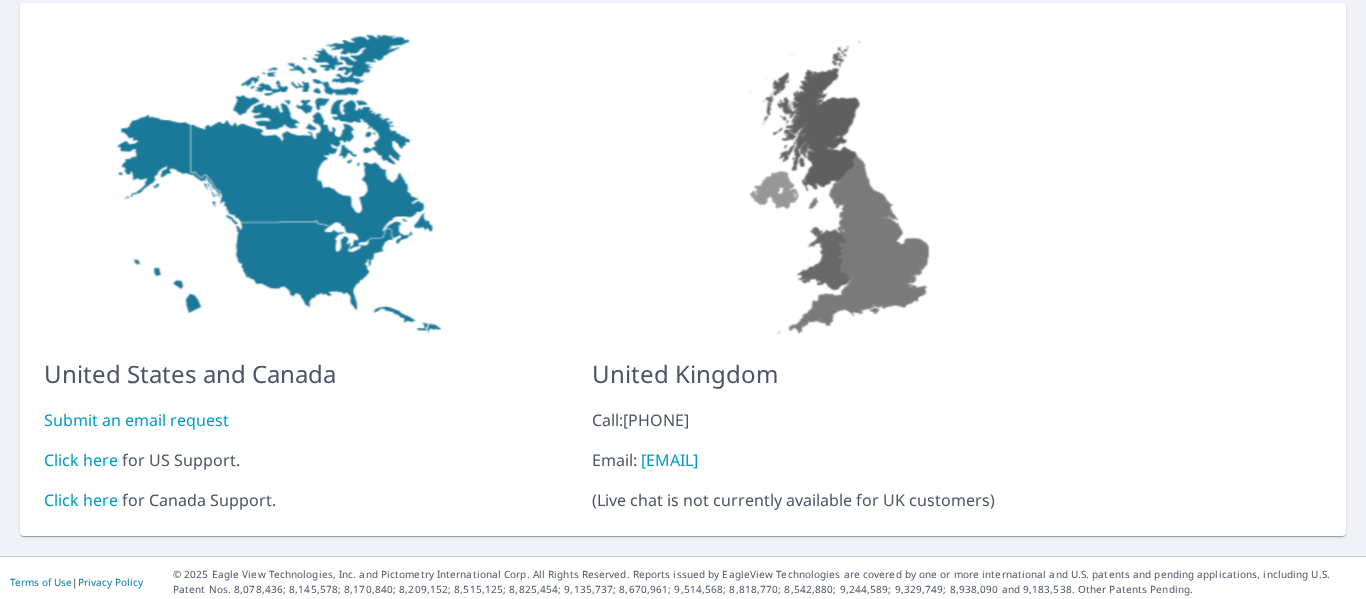 scroll, scrollTop: 210, scrollLeft: 0, axis: vertical 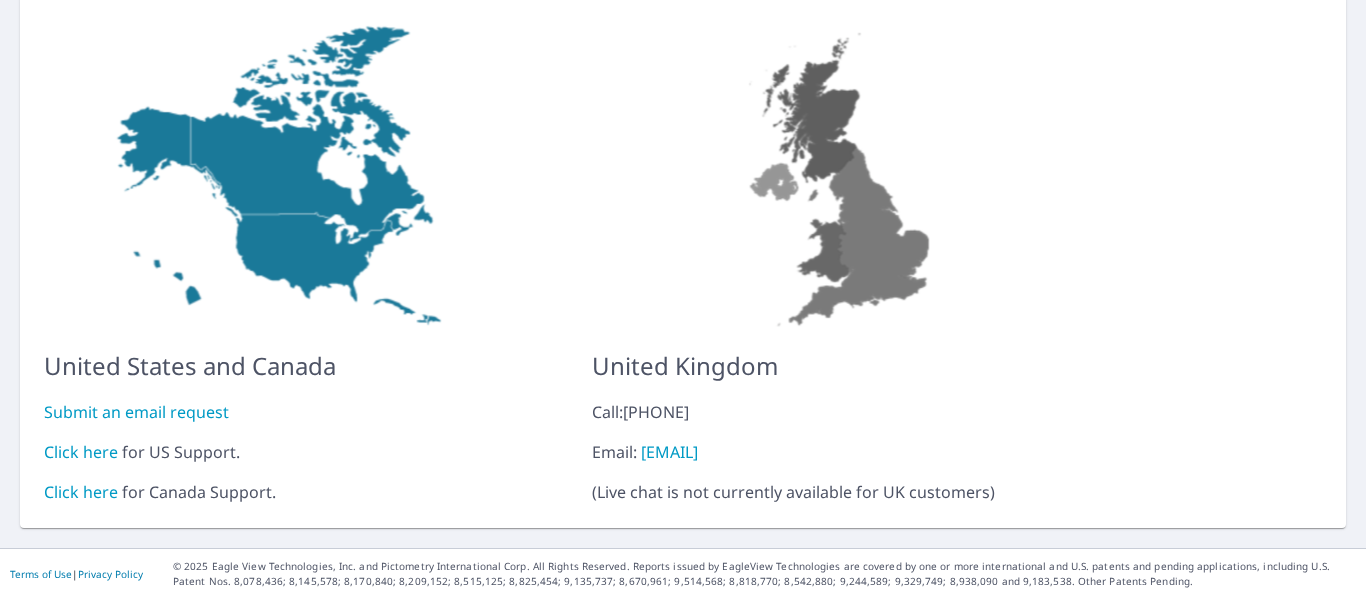click on "Click here" at bounding box center [81, 452] 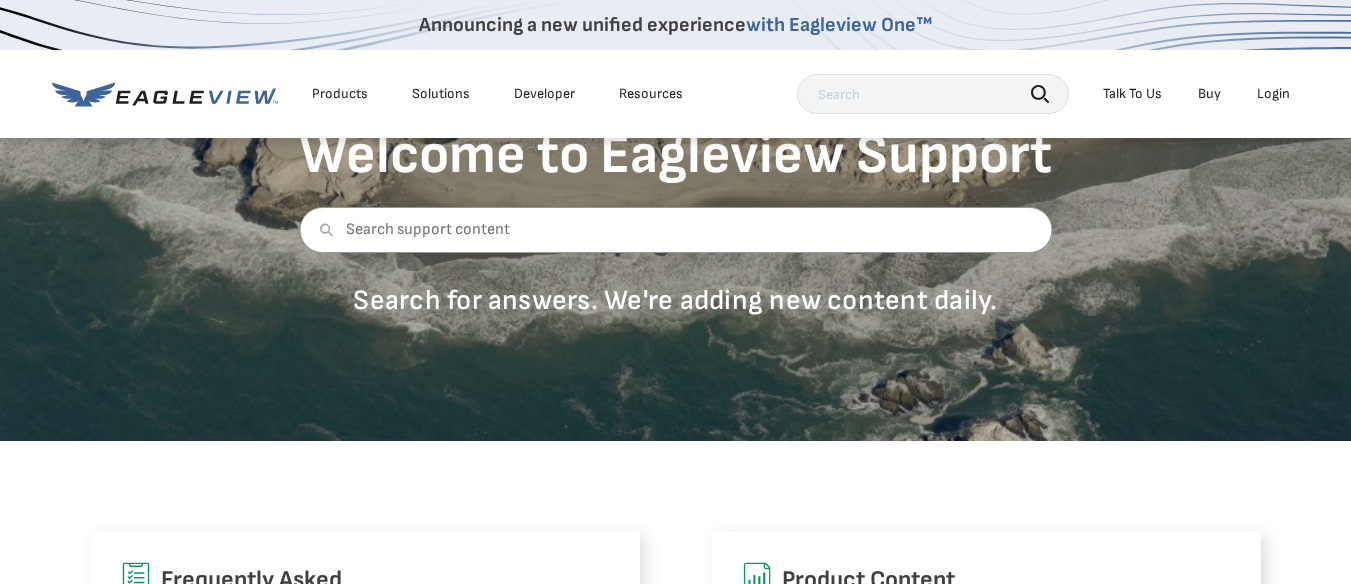 scroll, scrollTop: 0, scrollLeft: 0, axis: both 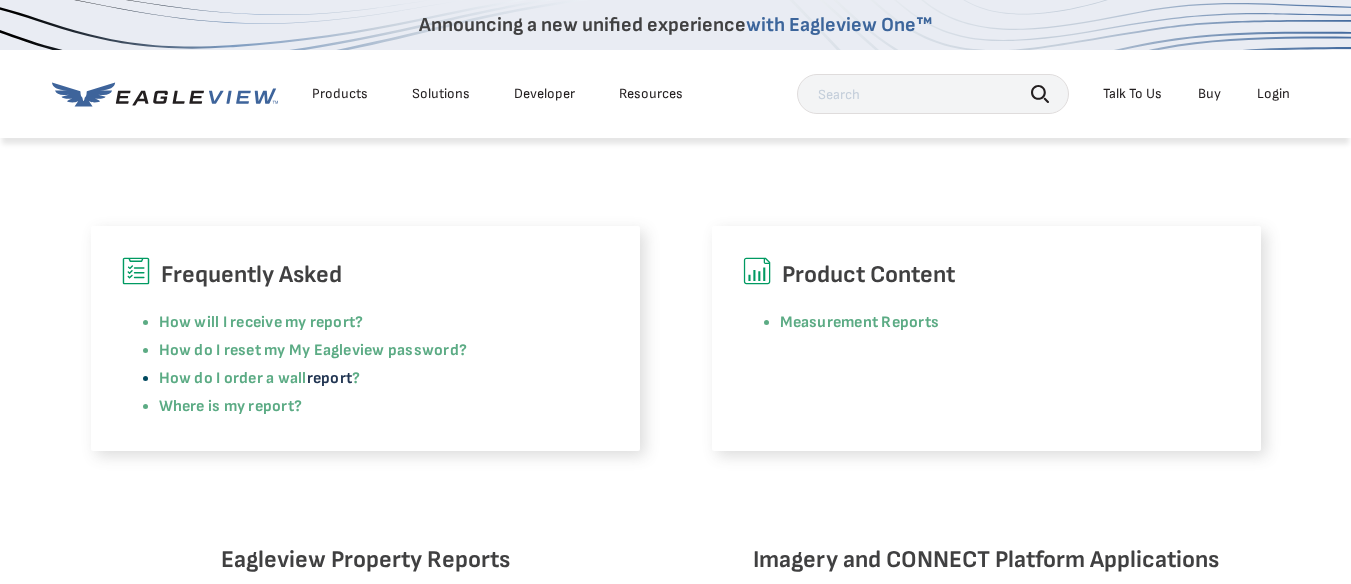click on "report" at bounding box center [329, 378] 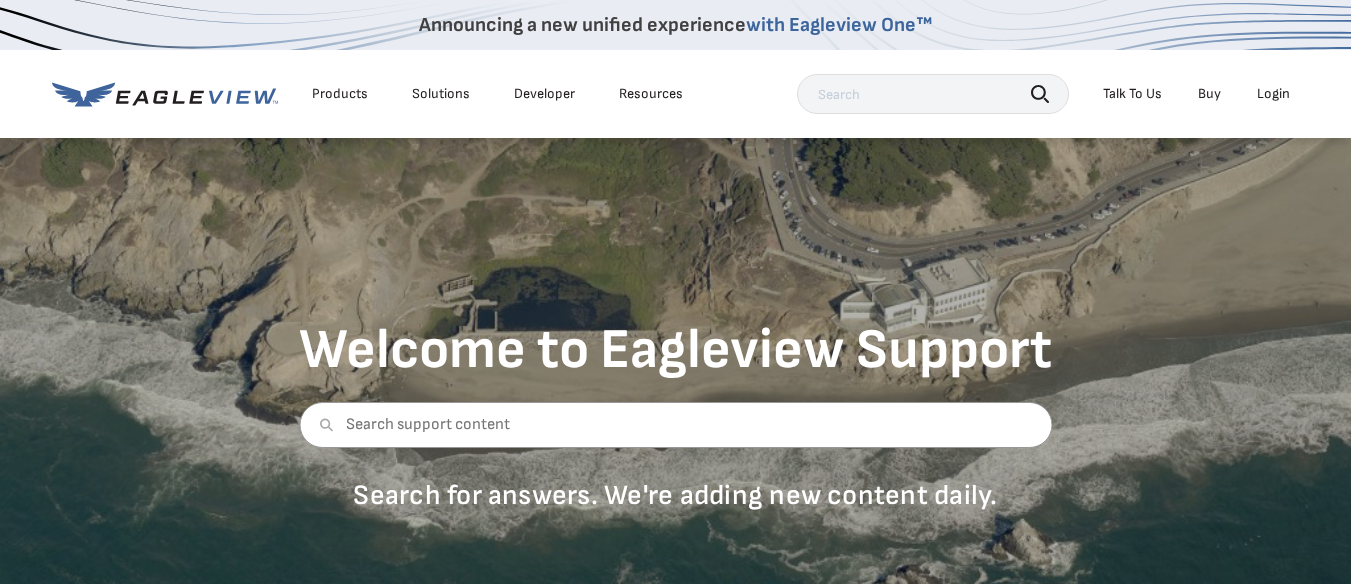 scroll, scrollTop: 900, scrollLeft: 0, axis: vertical 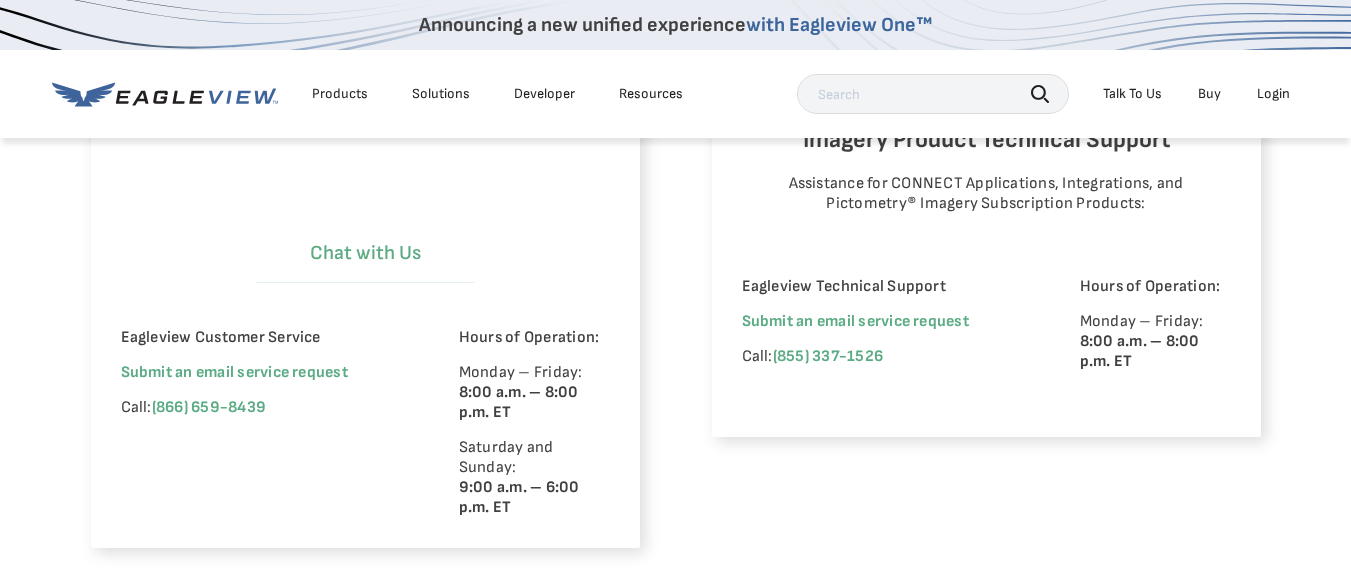 click on "Chat with Us" at bounding box center [365, 253] 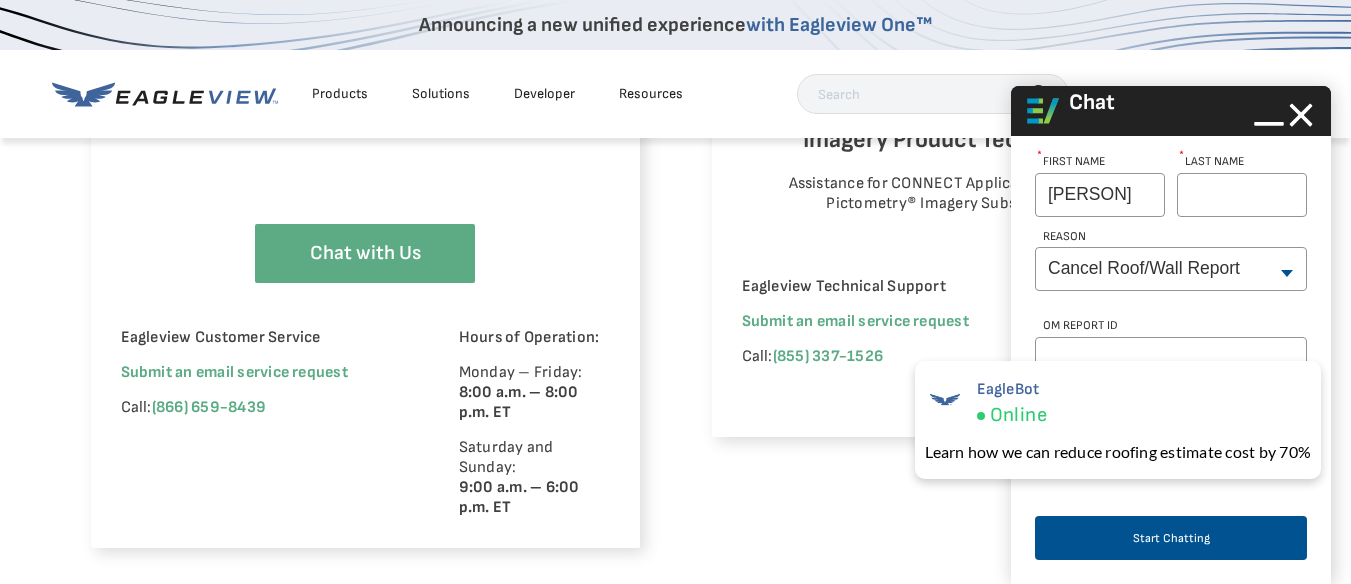 type on "[PERSON]" 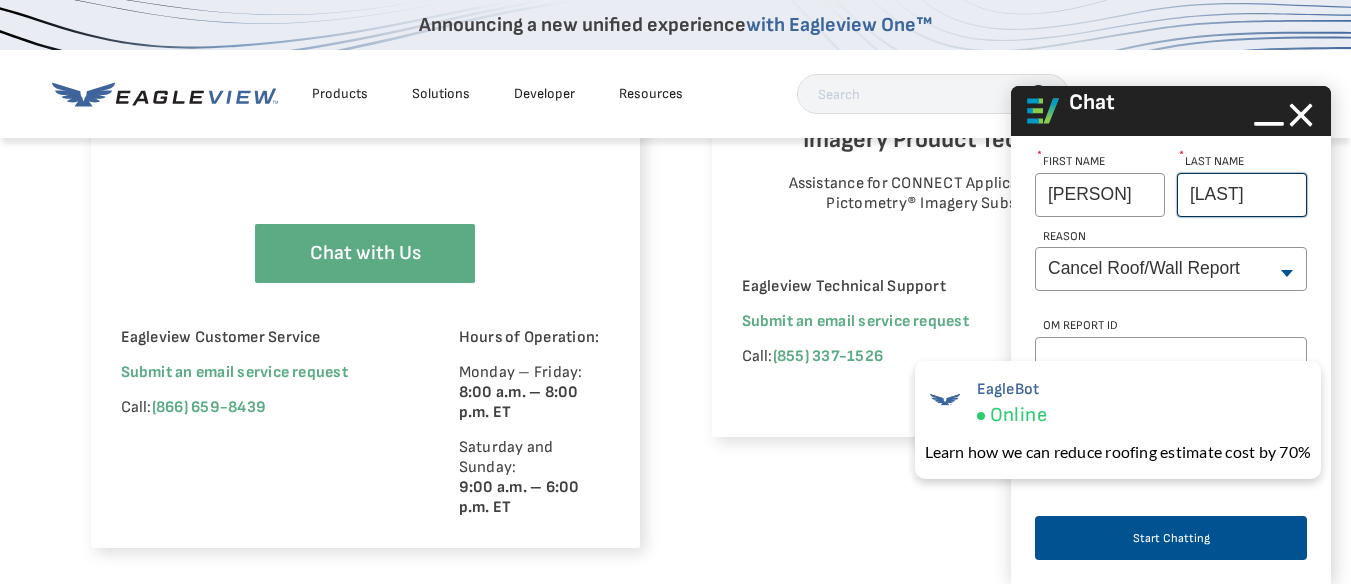 type on "[LAST]" 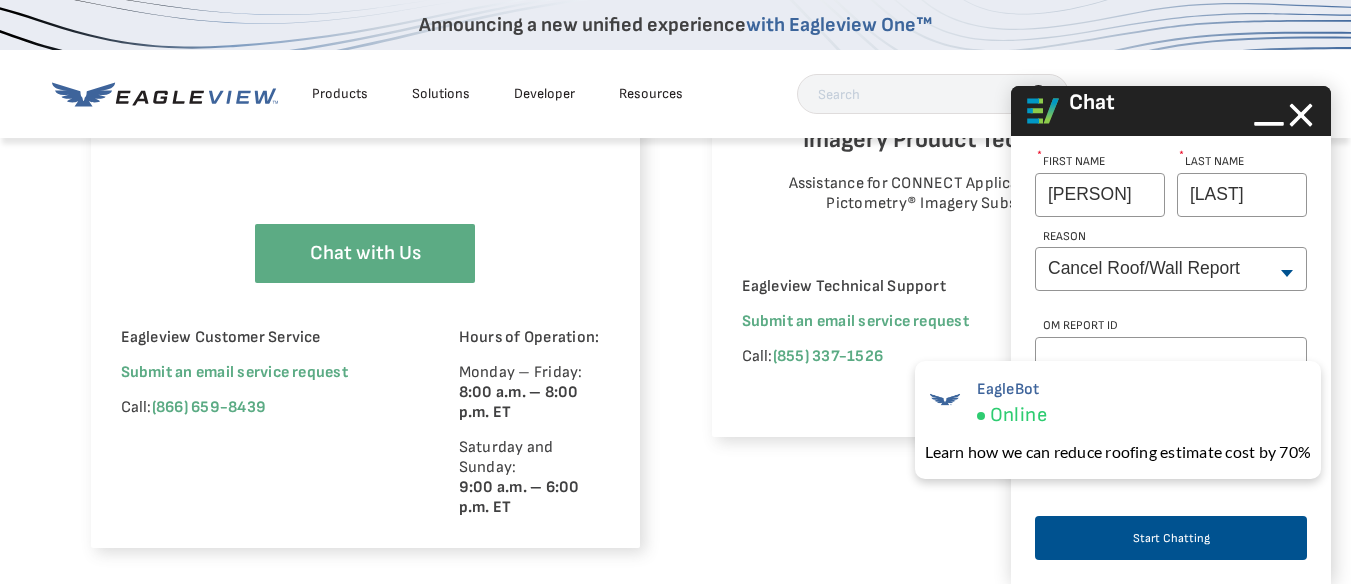 click on "First Name * [FIRST]" at bounding box center (1100, 185) 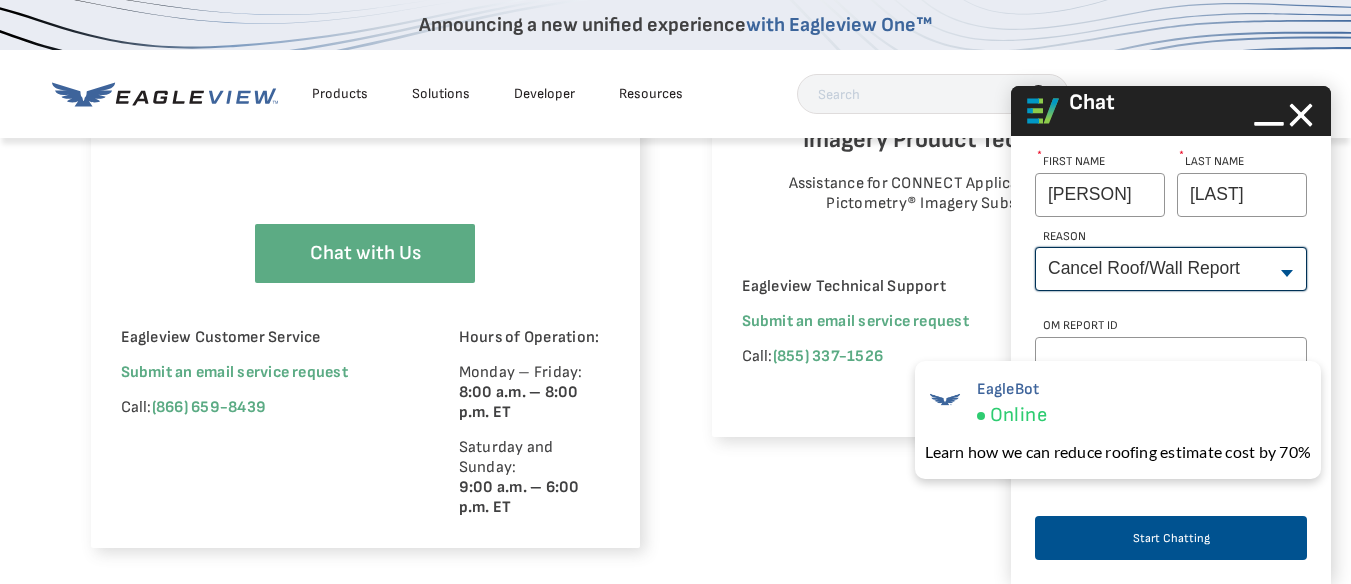 click on "--None-- Cancel Roof/Wall Report Document Request Invoice Request Missing Additional Structure Password Reset Pricing Question Refund Request Roof/Wall Report Status Sitemap Request Update Roof/Wall Report Address Wrong House on Report Xactimate Other Reason Xactimate Integration" at bounding box center [1171, 269] 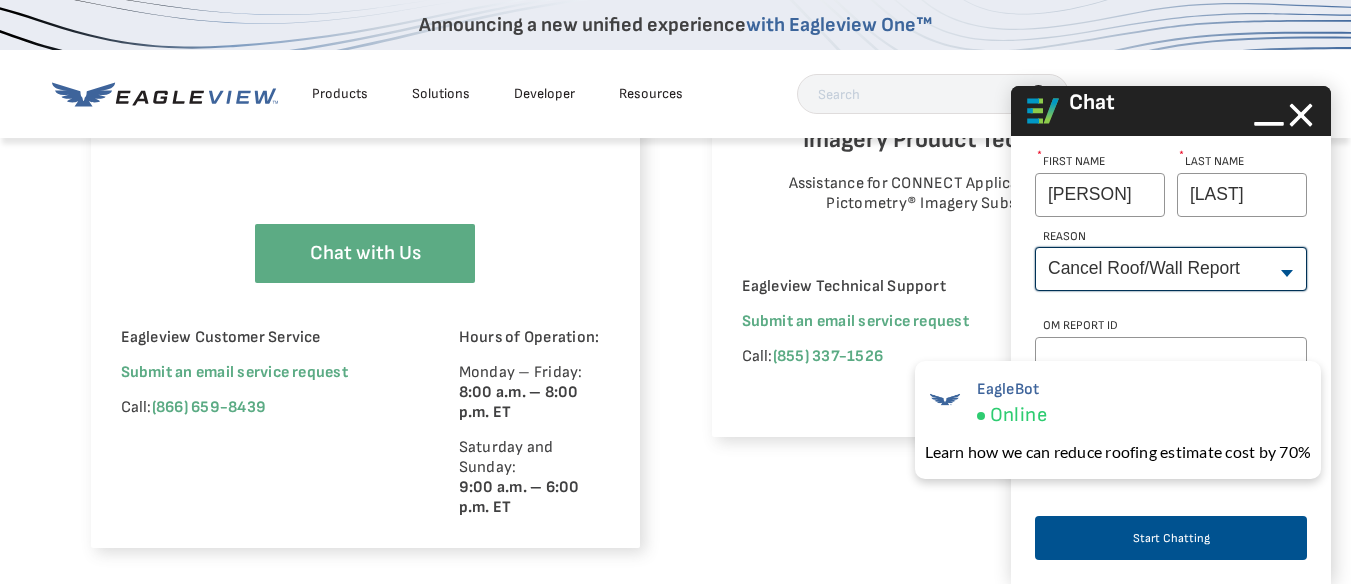 select on "Roof_Wall_Report_Status" 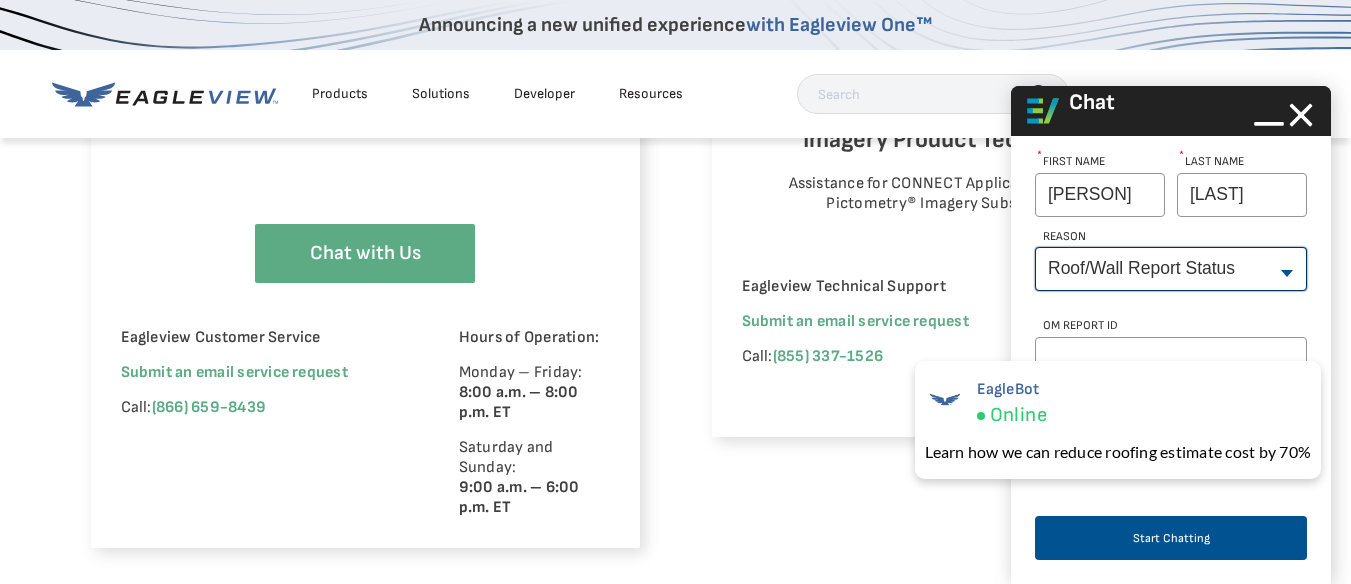click on "--None-- Cancel Roof/Wall Report Document Request Invoice Request Missing Additional Structure Password Reset Pricing Question Refund Request Roof/Wall Report Status Sitemap Request Update Roof/Wall Report Address Wrong House on Report Xactimate Other Reason Xactimate Integration" at bounding box center [1171, 269] 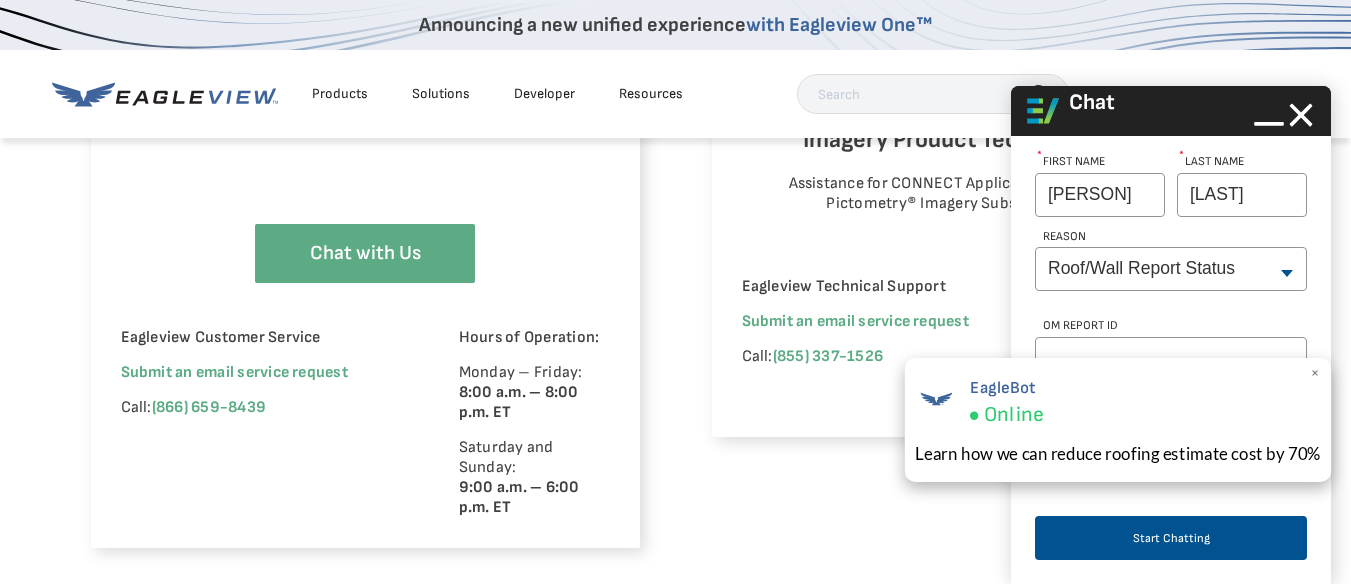 click on "×" at bounding box center (1315, 373) 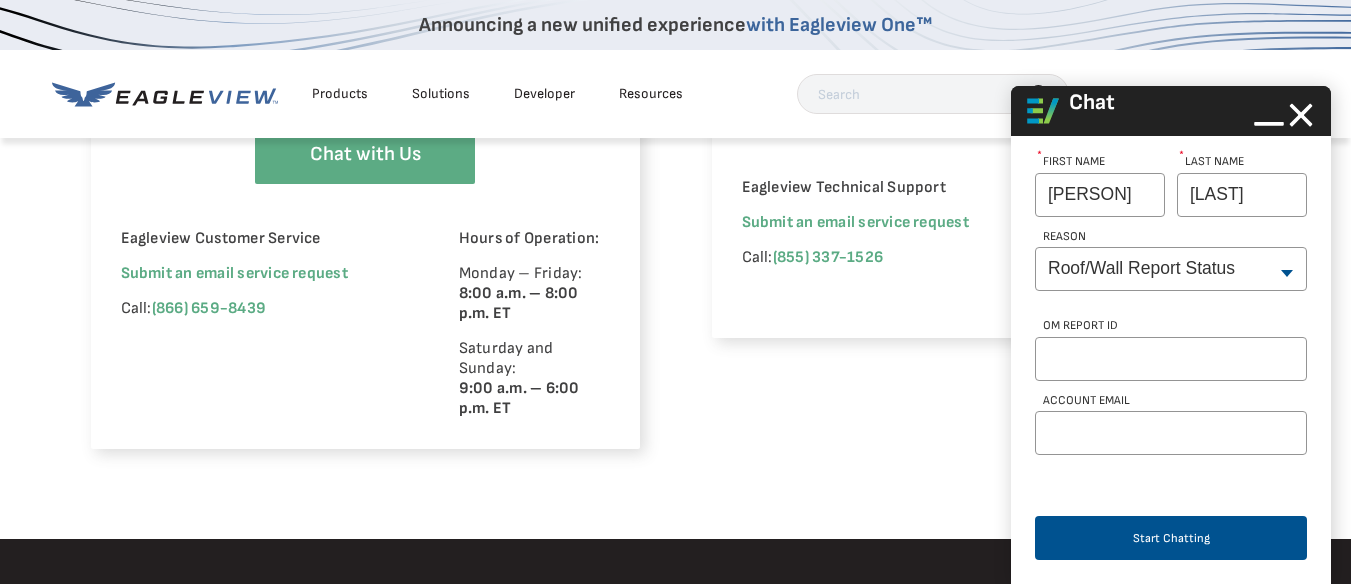 scroll, scrollTop: 1500, scrollLeft: 0, axis: vertical 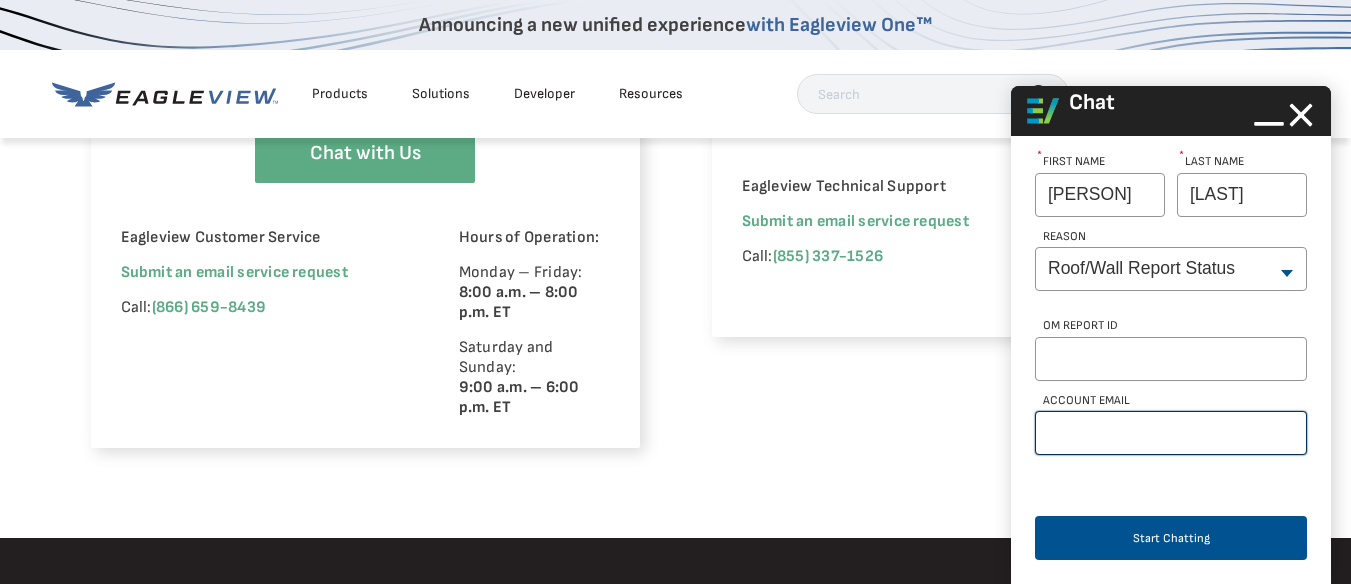 click on "Account Email" at bounding box center (1171, 433) 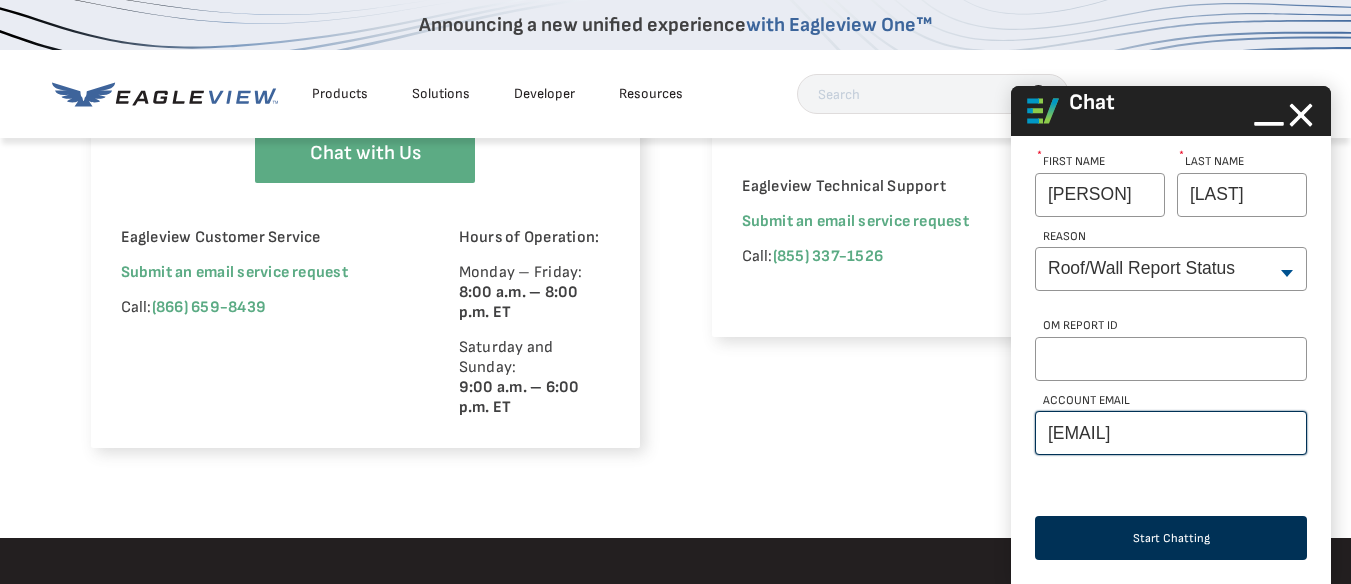 type on "ja@upstandingroofing.com" 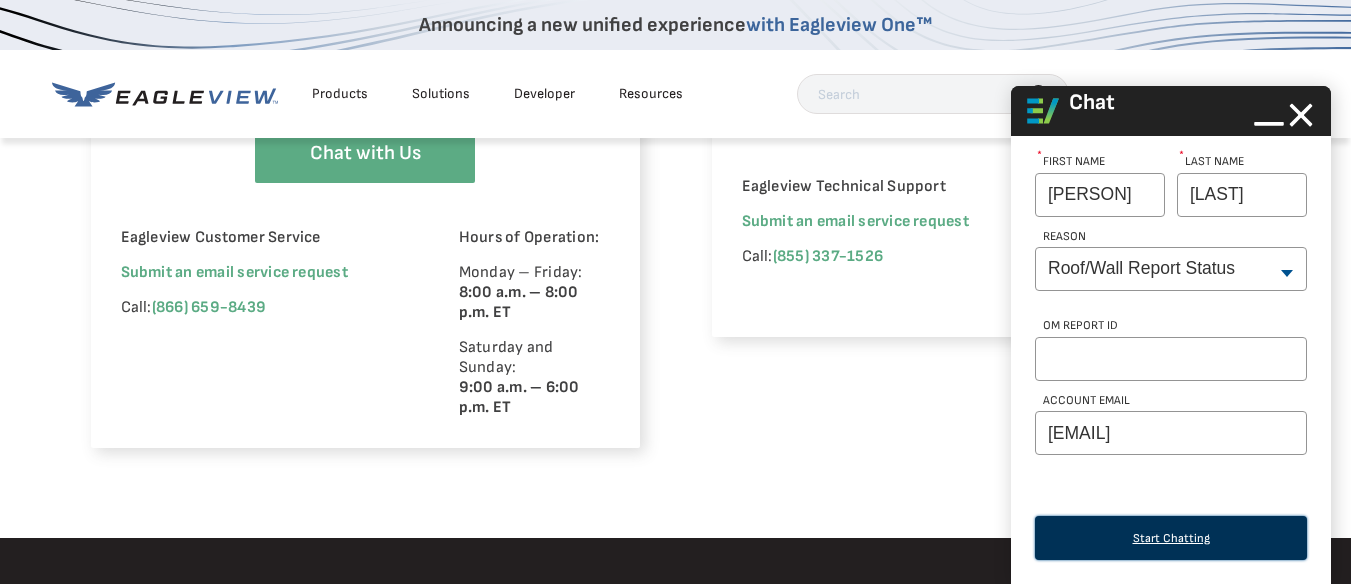 click on "Start Chatting" at bounding box center (1171, 538) 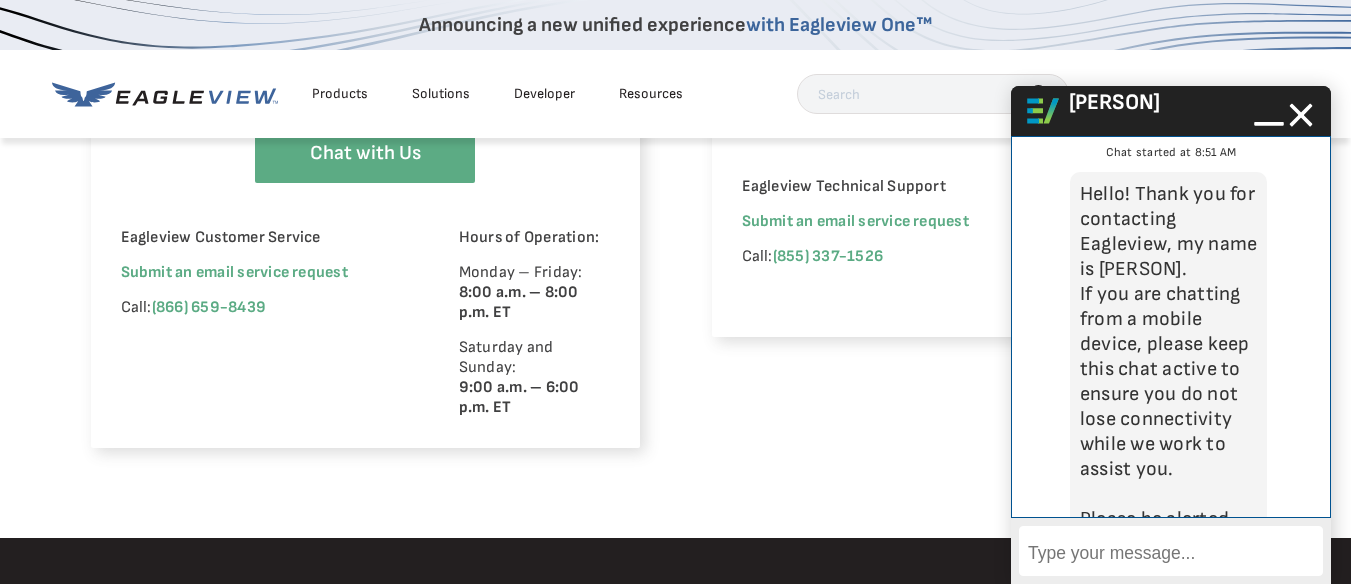 click on "Hello! Thank you for contacting Eagleview, my name is Pious.
If you are chatting from a mobile device, please keep this chat active to ensure you do not lose connectivity while we work to assist you.
Please be alerted that chat times out after 4 minutes of inactivity. If the chat times out, please expect an email from  customerservice@eagleview.com
How may I help you?" at bounding box center (1168, 494) 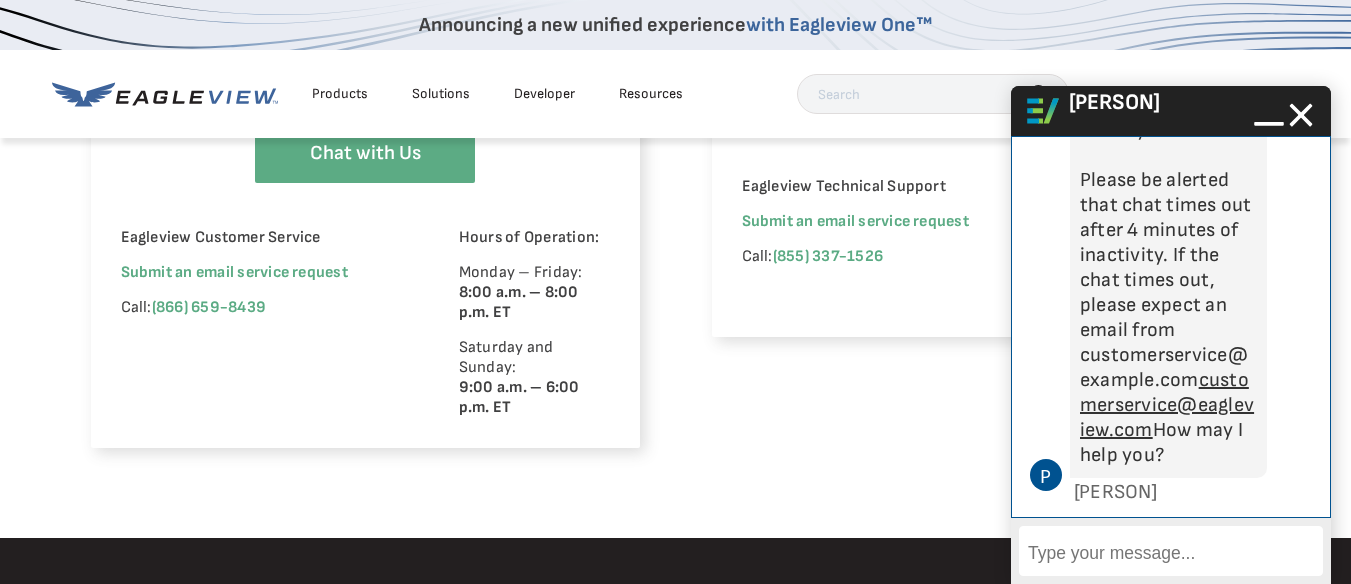 scroll, scrollTop: 389, scrollLeft: 0, axis: vertical 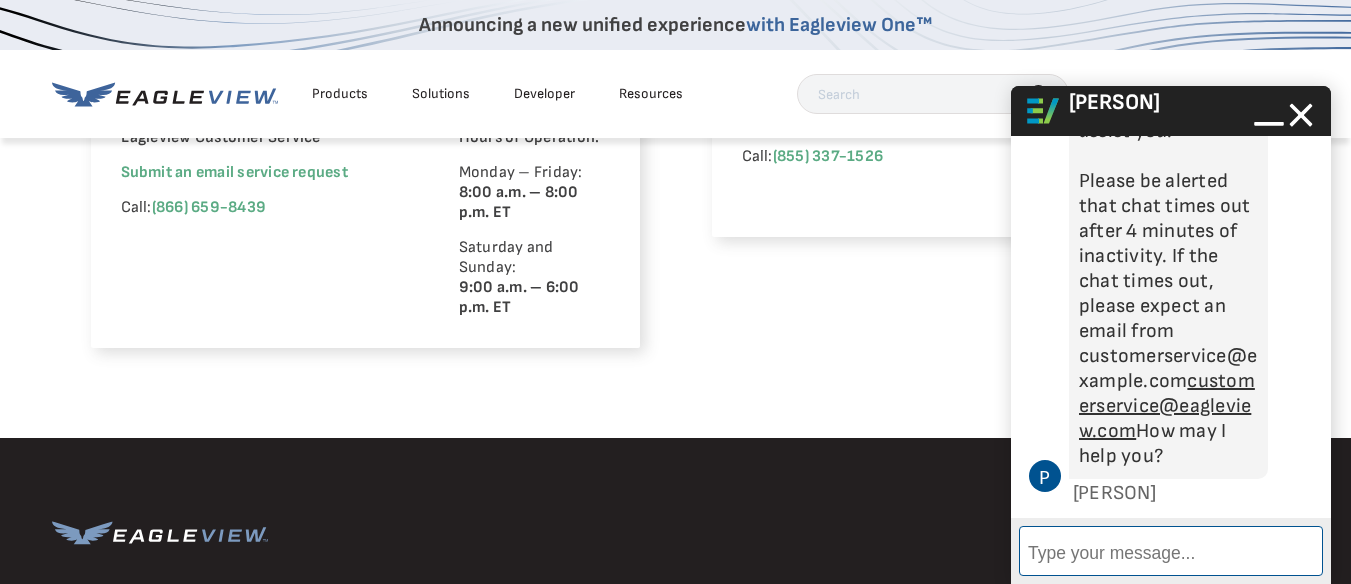 click on "Enter Message" at bounding box center [1171, 551] 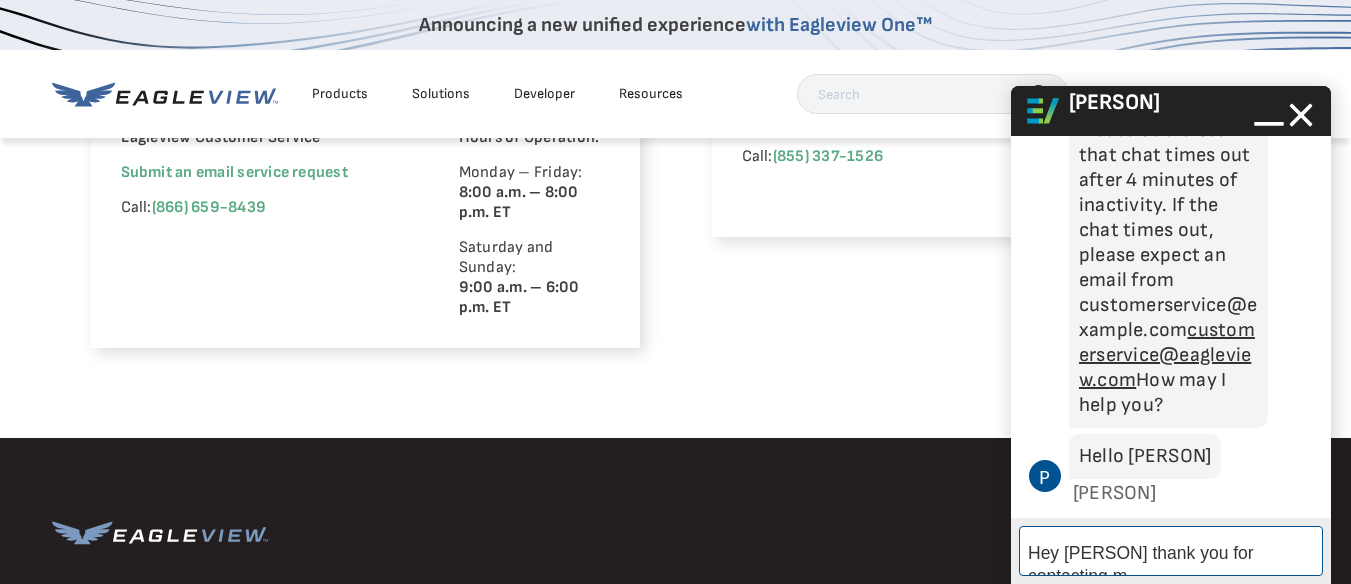 type on "Hey Pious thank you for contacting me" 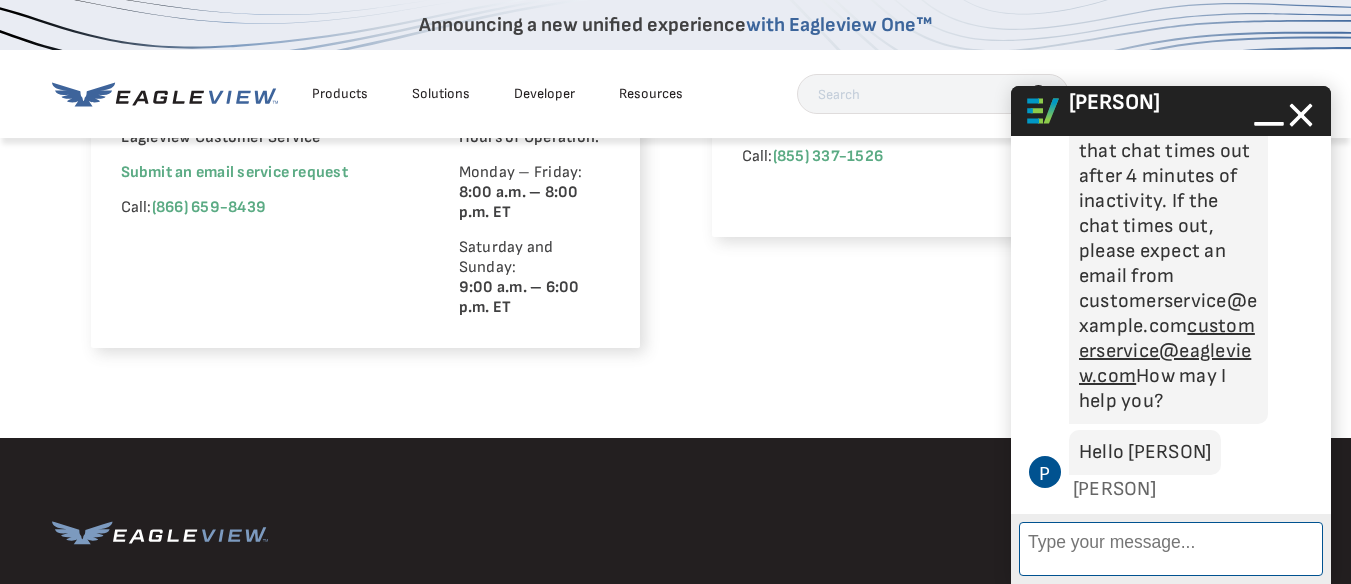 scroll, scrollTop: 539, scrollLeft: 0, axis: vertical 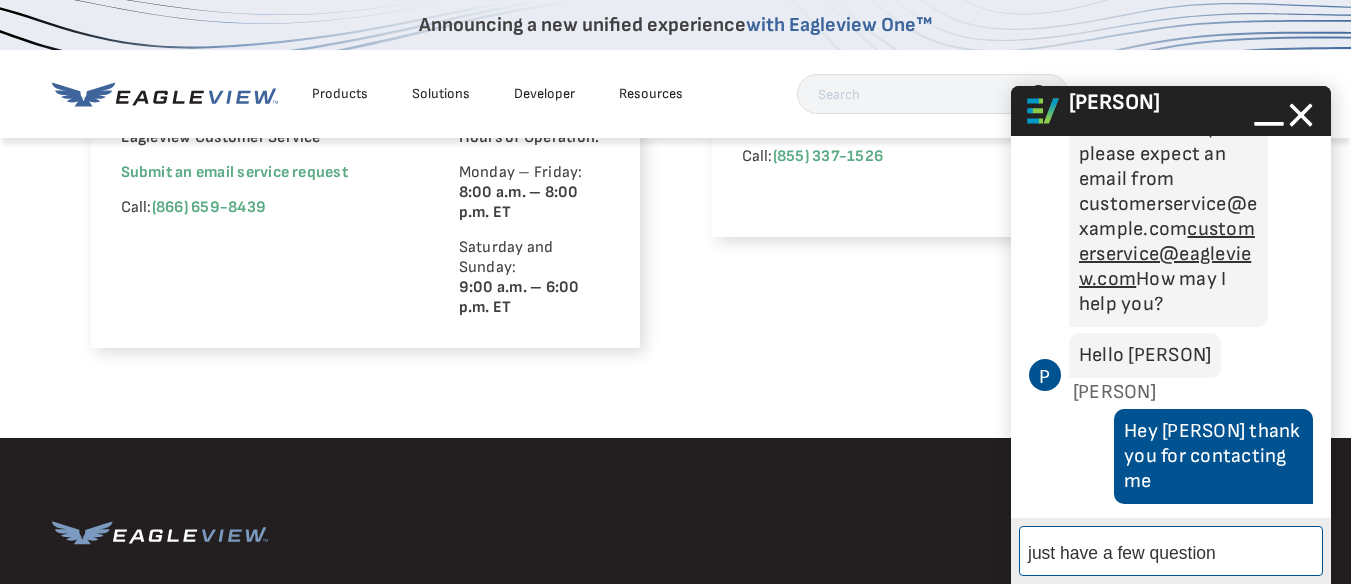 type on "just have a few questions" 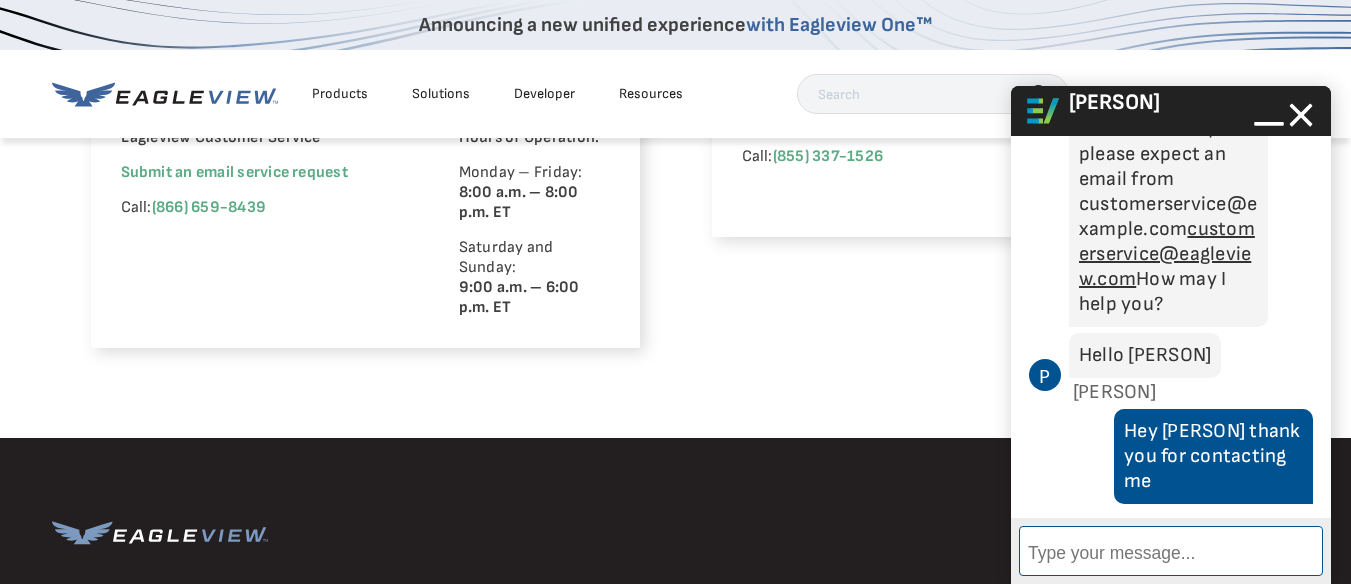 scroll, scrollTop: 615, scrollLeft: 0, axis: vertical 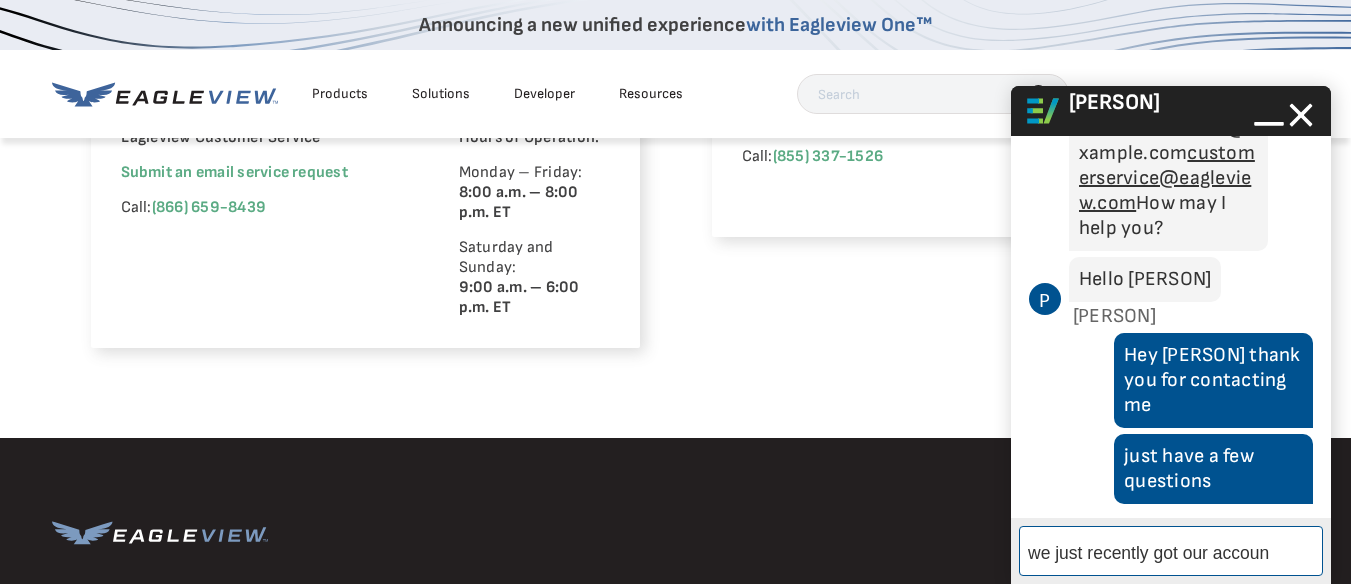 type on "we just recently got our account" 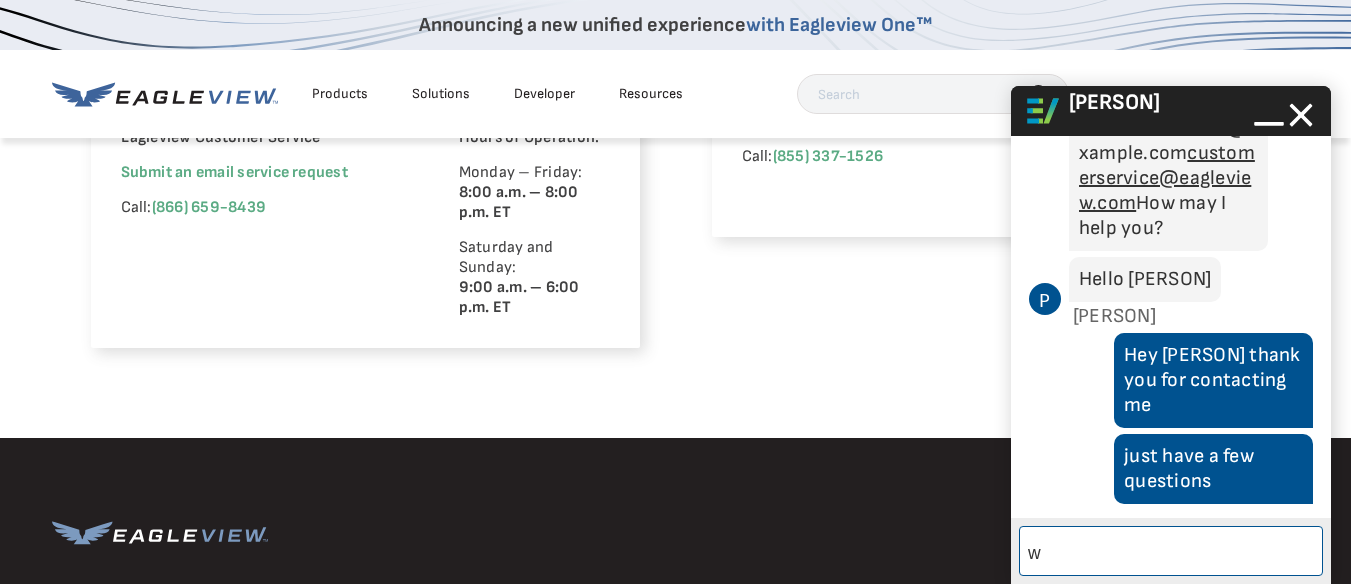 scroll, scrollTop: 691, scrollLeft: 0, axis: vertical 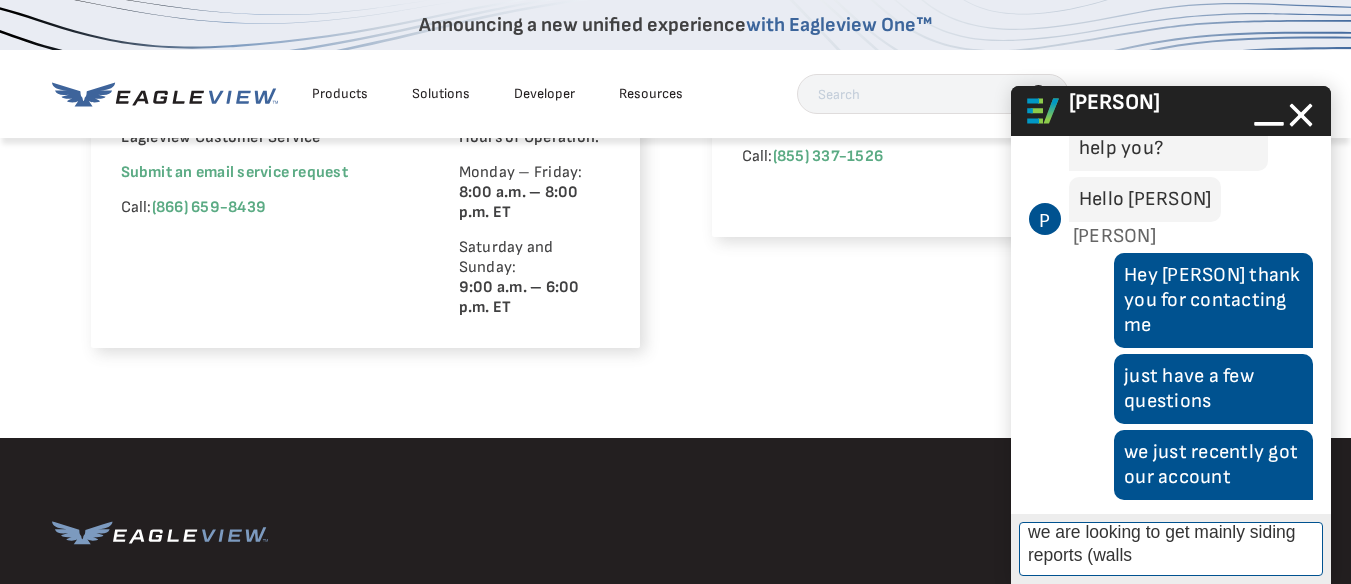 type on "we are looking to get mainly siding reports (walls)" 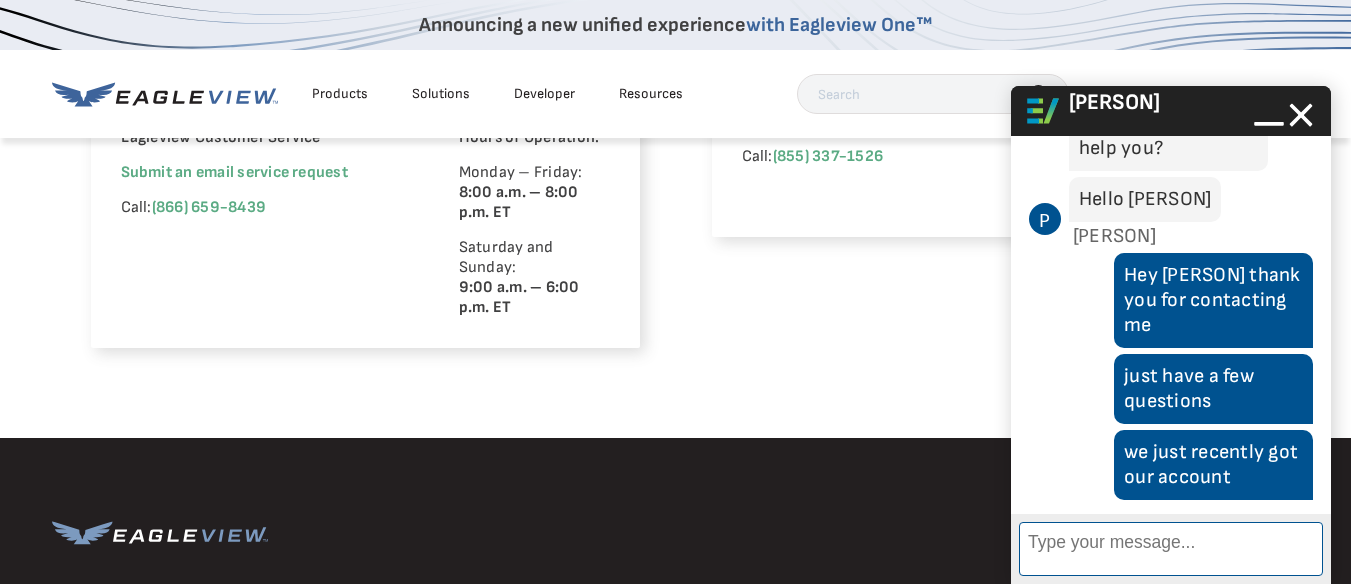 scroll, scrollTop: 5, scrollLeft: 0, axis: vertical 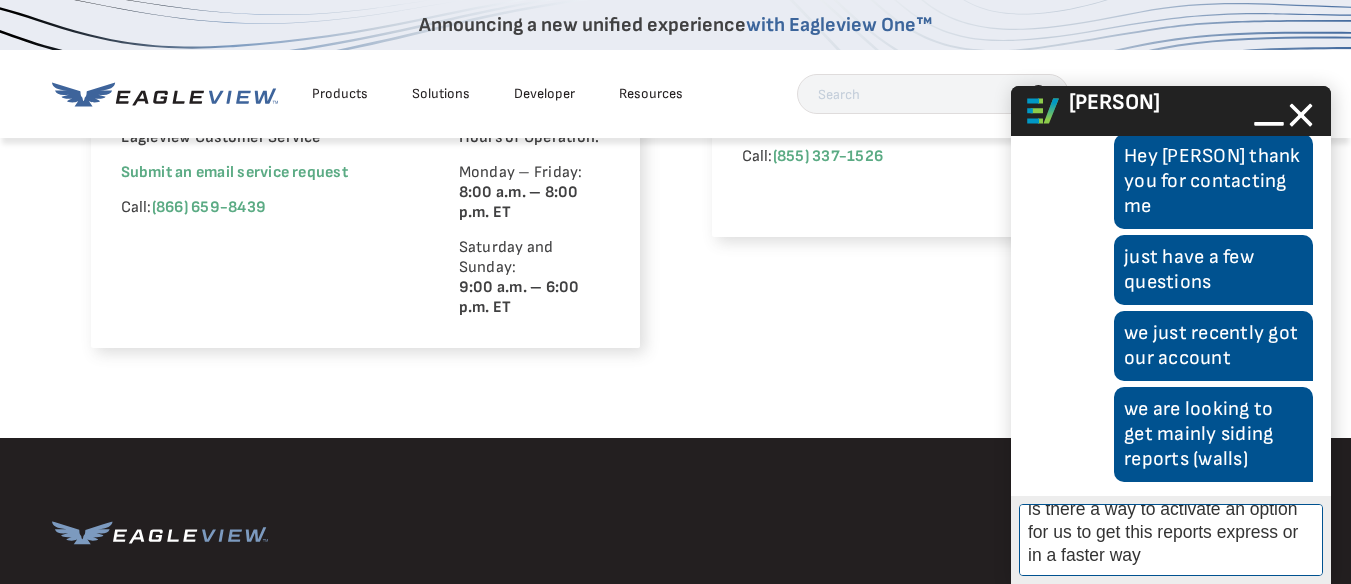 type on "but its showing that we can only request that on regular (which as far as I understand takes around 24 hr), is there a way to activate an option for us to get this reports express or in a faster way?" 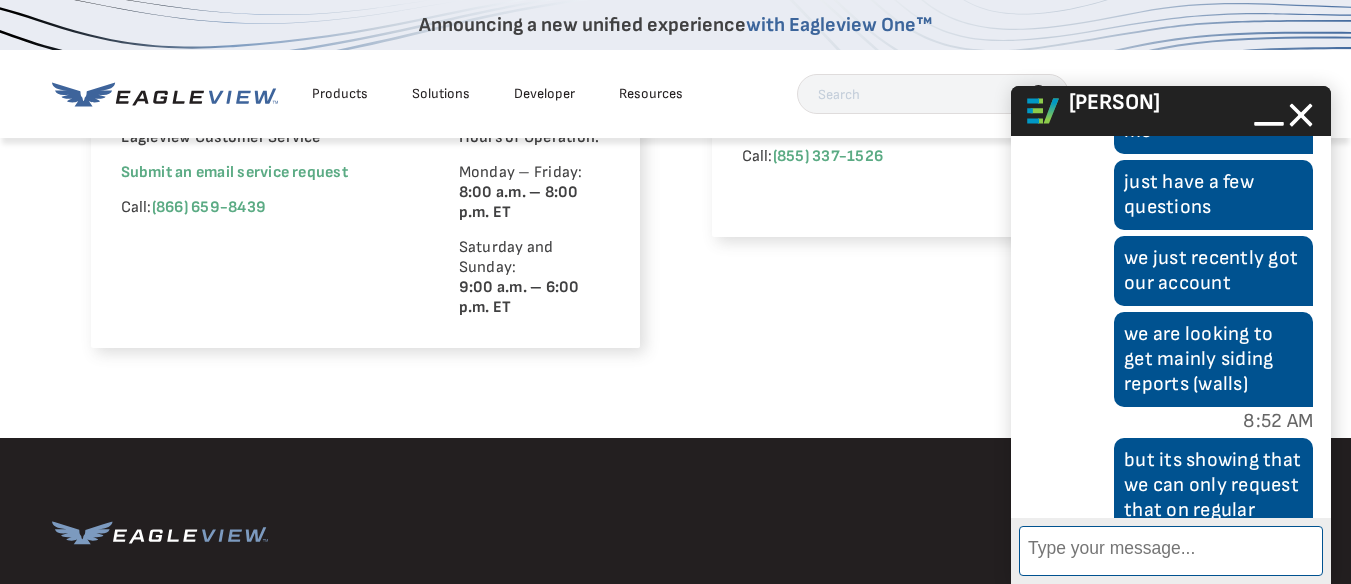 scroll, scrollTop: 5, scrollLeft: 0, axis: vertical 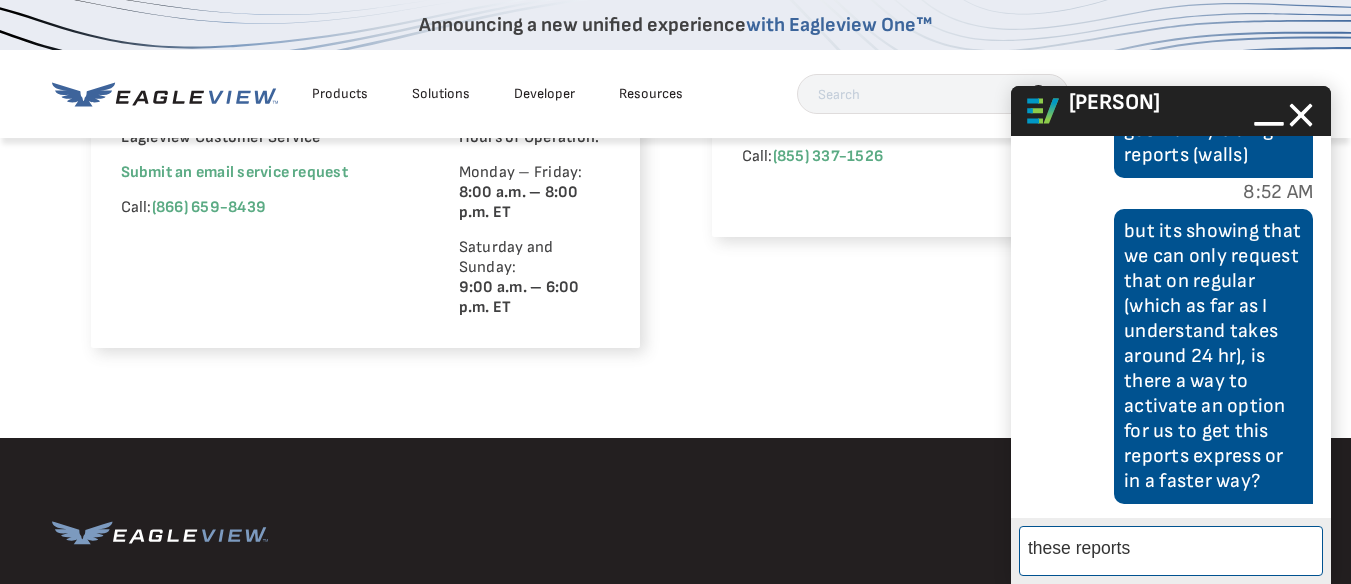 type on "these reports*" 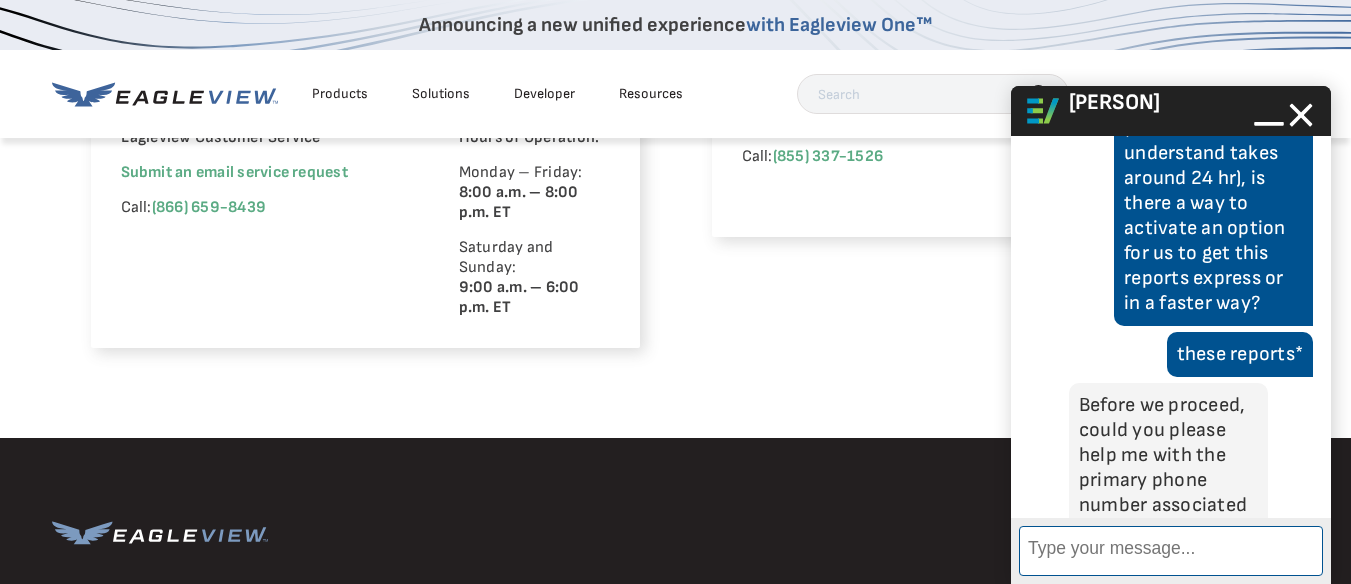 scroll, scrollTop: 1470, scrollLeft: 0, axis: vertical 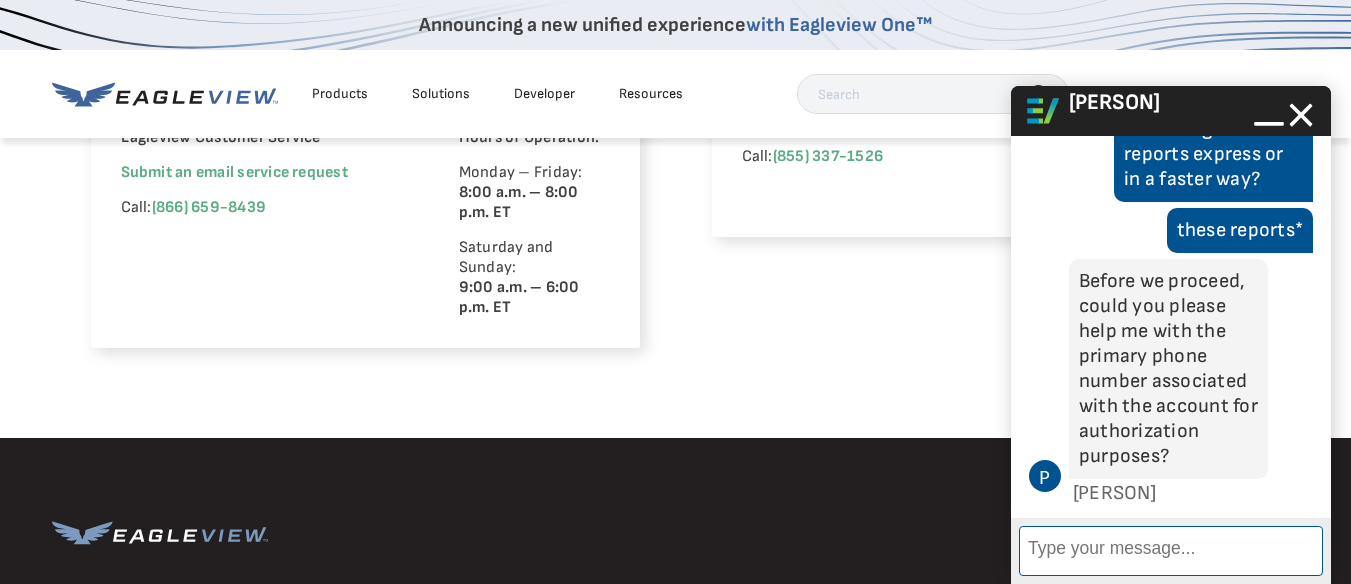 click on "Enter Message" at bounding box center [1171, 551] 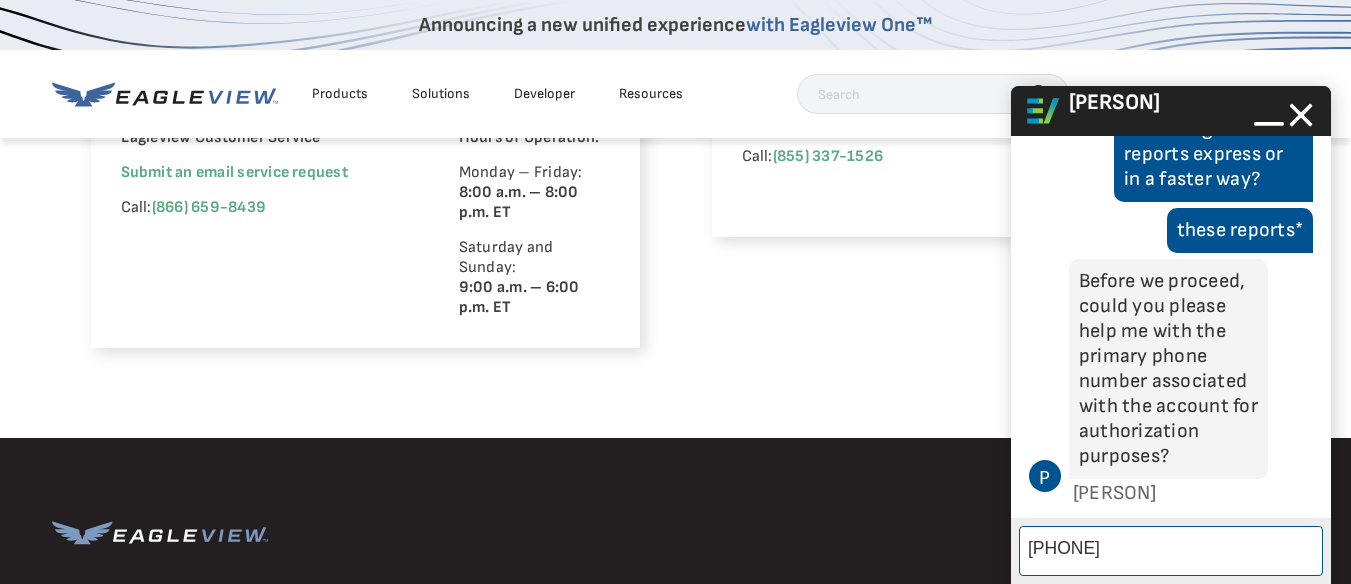 type on "409 207-0662" 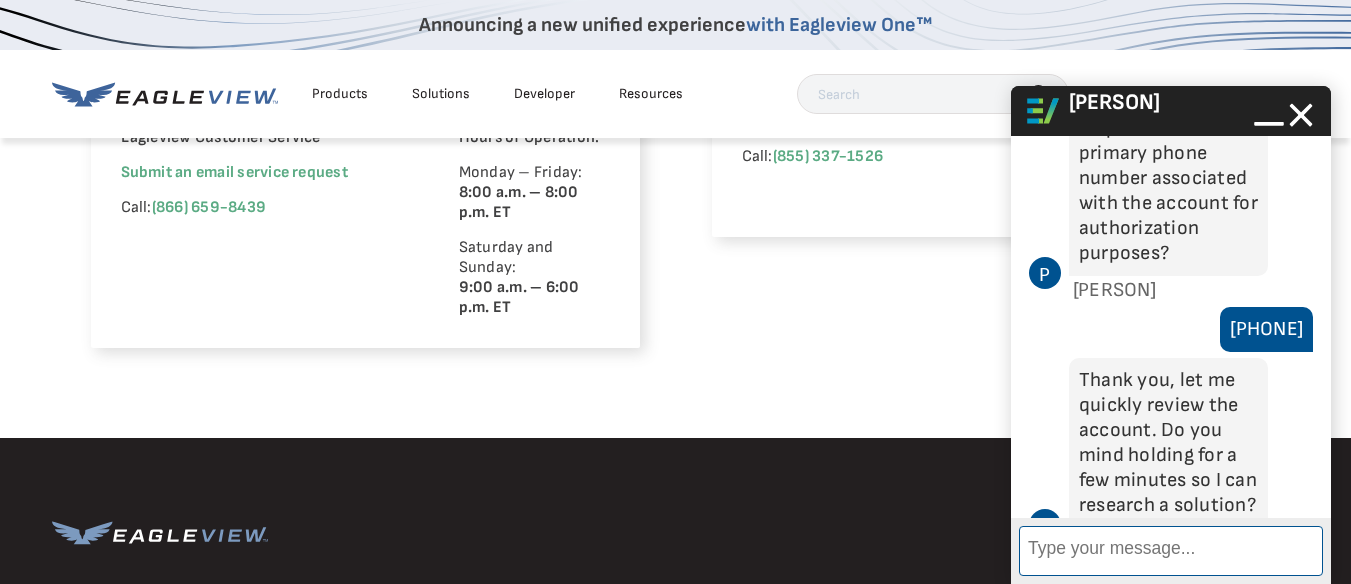 scroll, scrollTop: 1772, scrollLeft: 0, axis: vertical 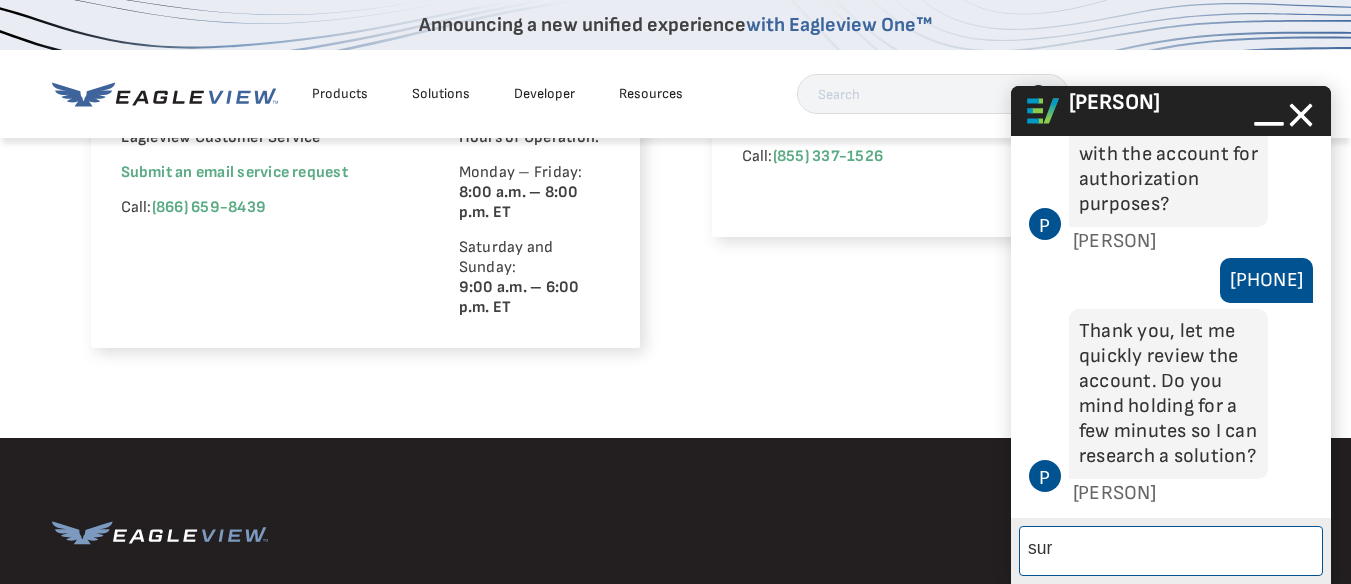 type on "sure" 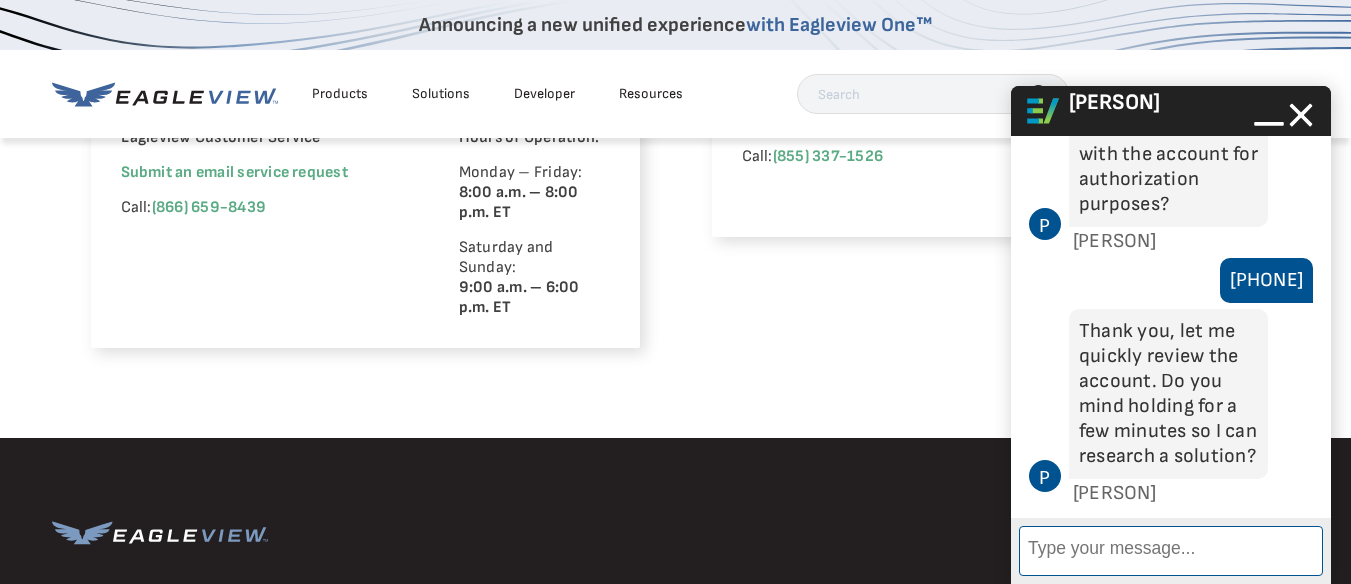 scroll, scrollTop: 1823, scrollLeft: 0, axis: vertical 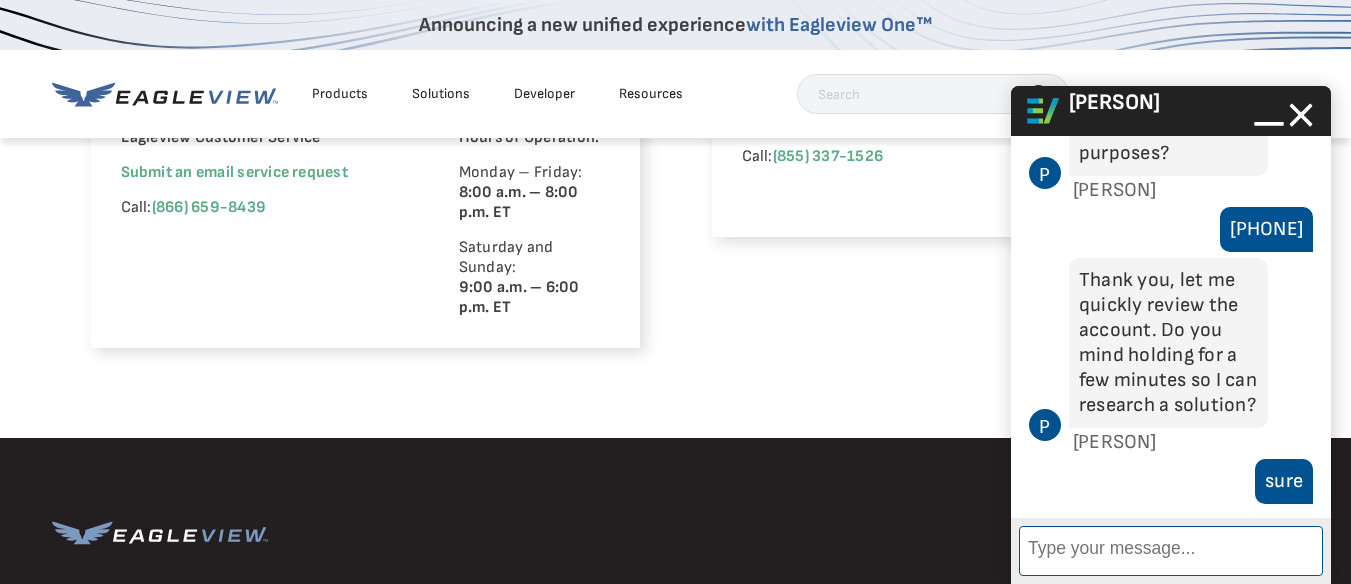 type on "t" 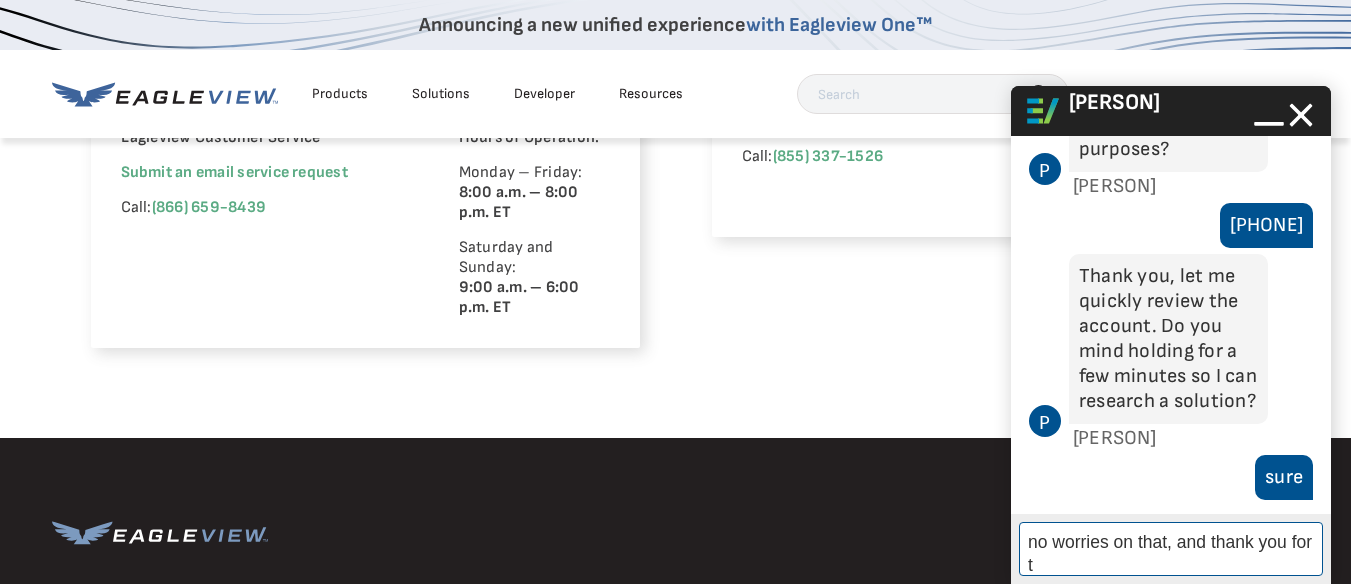 scroll, scrollTop: 1827, scrollLeft: 0, axis: vertical 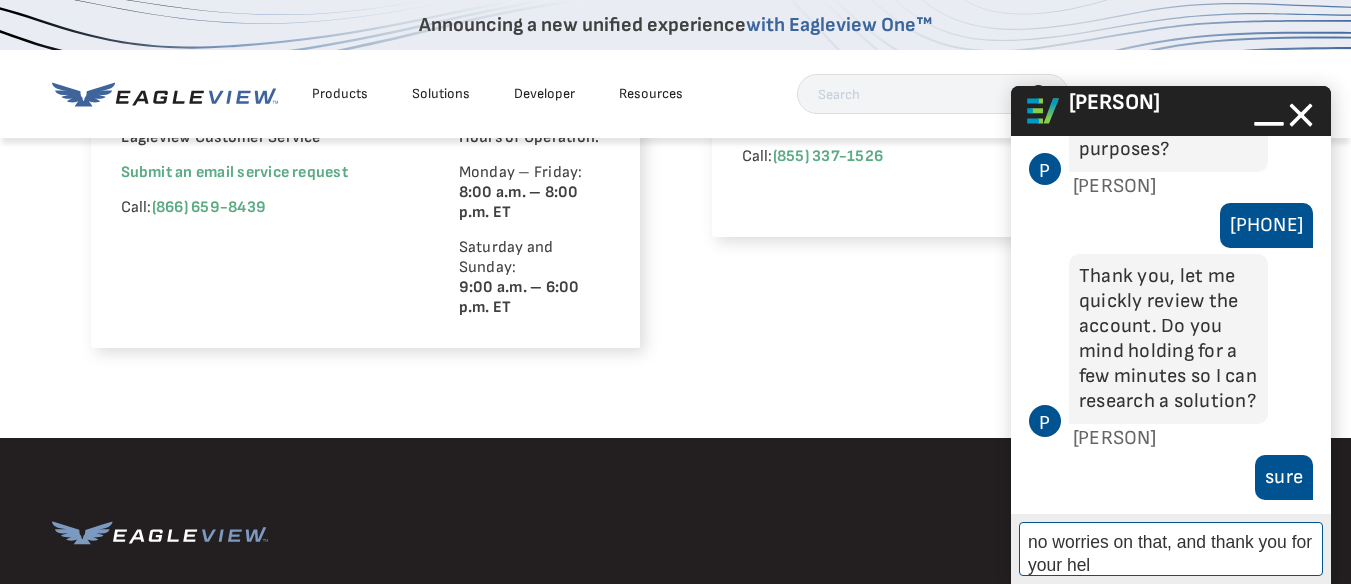 type on "no worries on that, and thank you for your help" 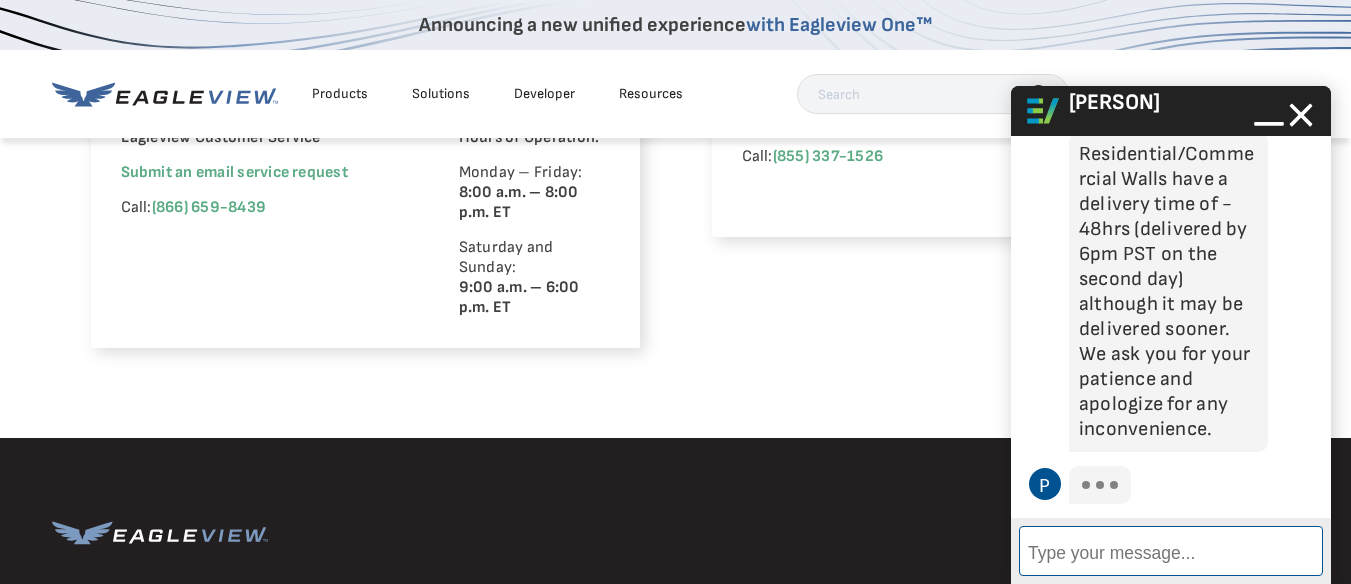 scroll, scrollTop: 2602, scrollLeft: 0, axis: vertical 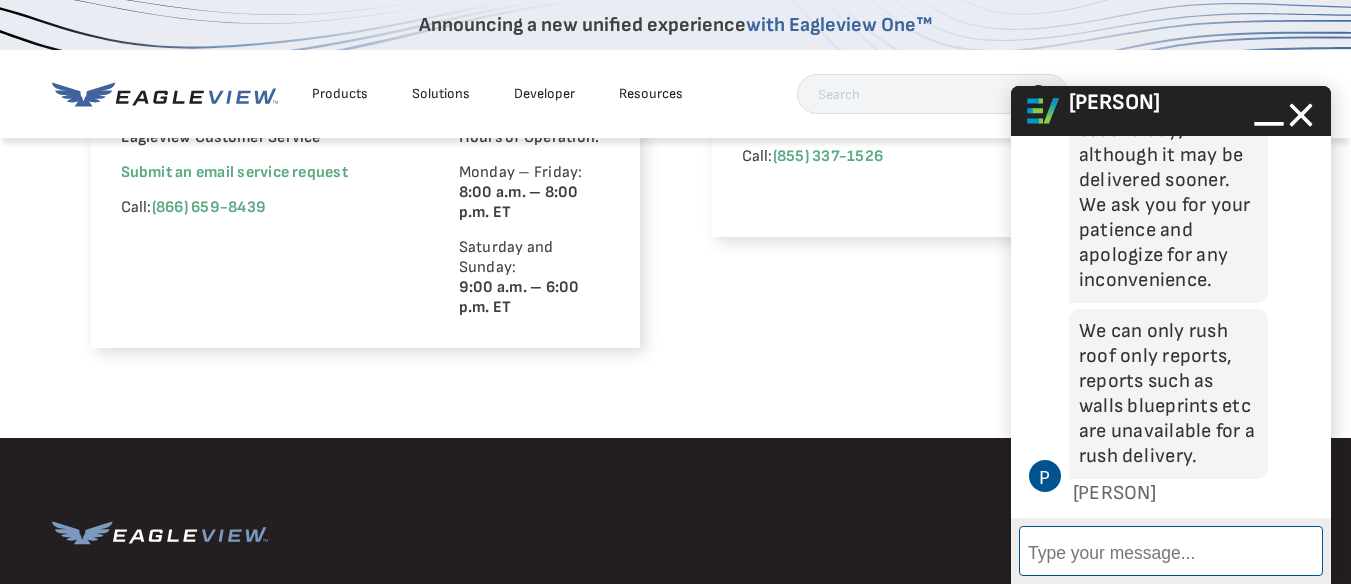 click on "Enter Message" at bounding box center (1171, 551) 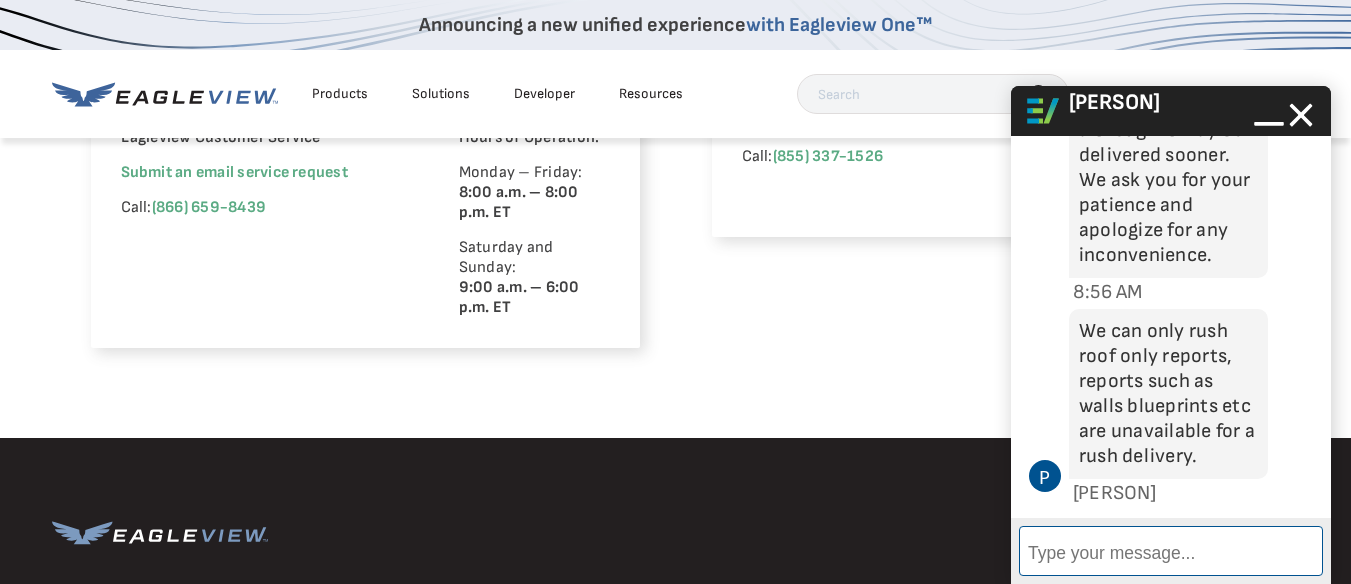 scroll, scrollTop: 2627, scrollLeft: 0, axis: vertical 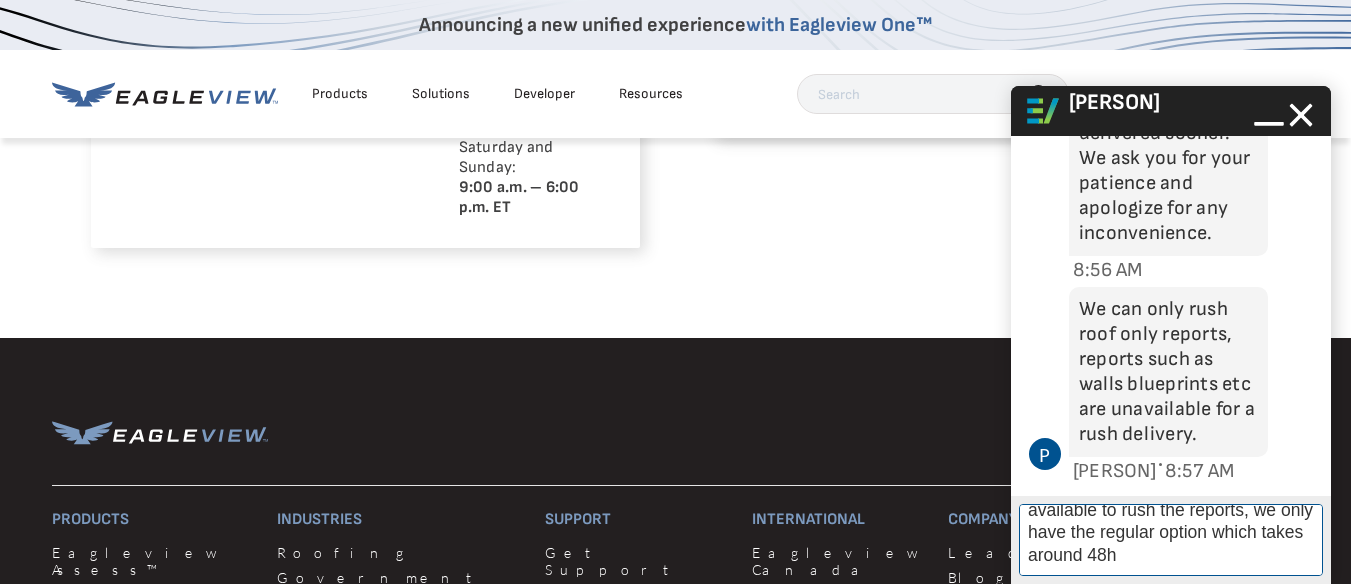 type on "so when it comes to walls windows siding doors etc, there's not option available to rush the reports, we only have the regular option which takes around 48hr" 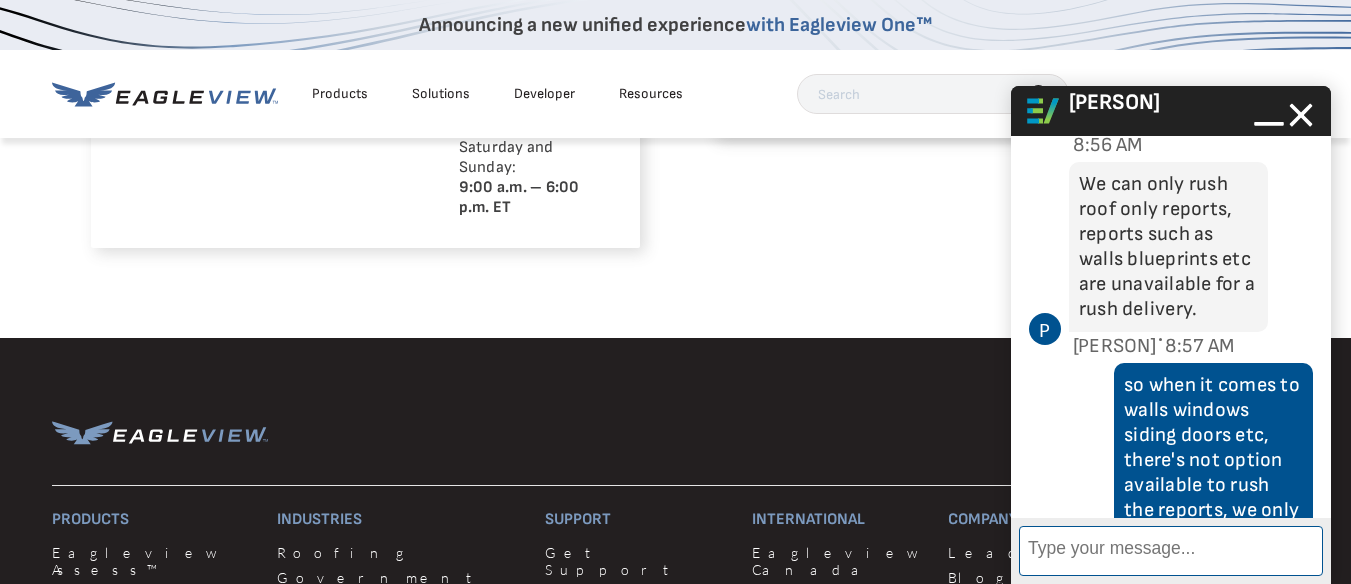 scroll, scrollTop: 2903, scrollLeft: 0, axis: vertical 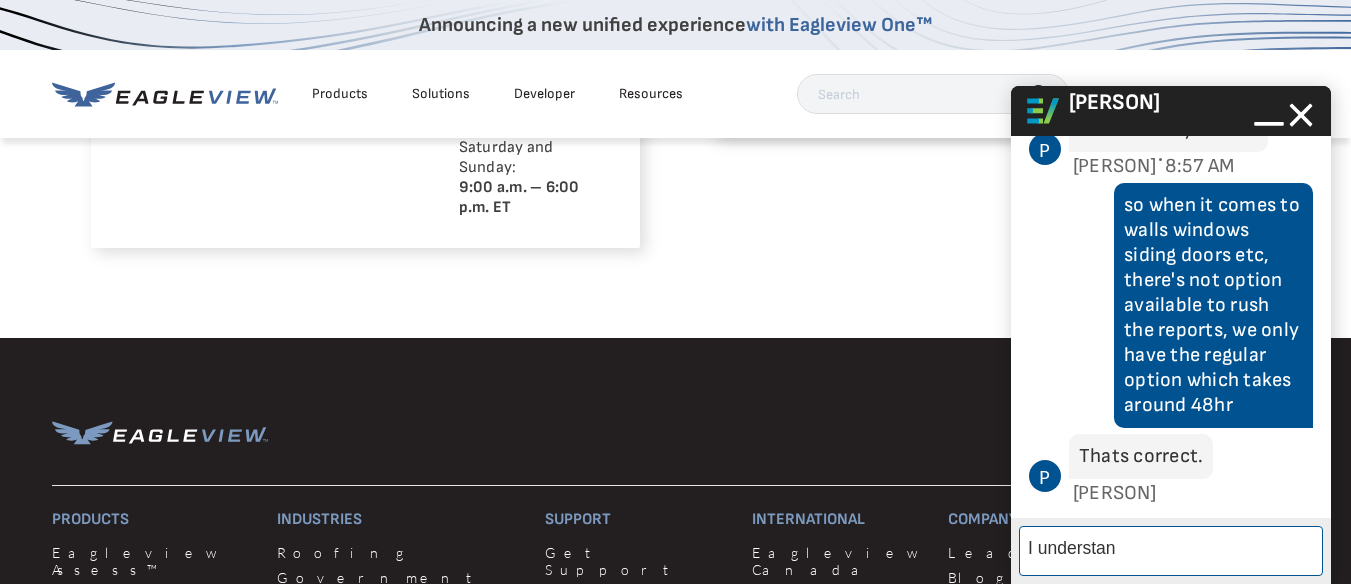 type on "I understand" 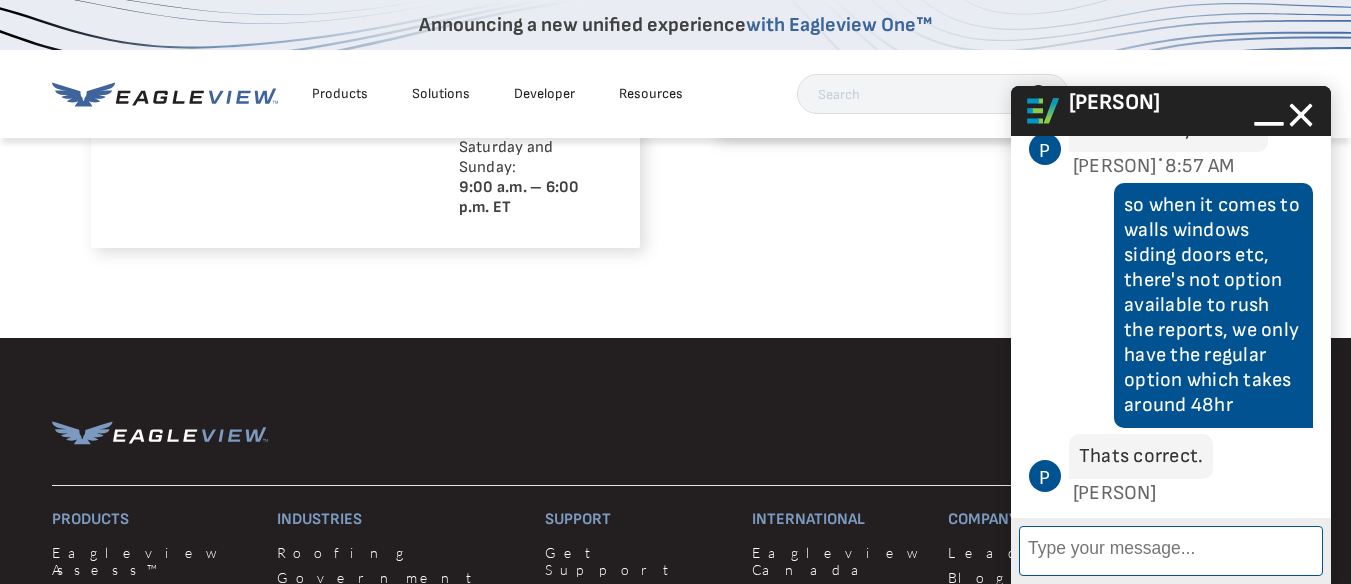 scroll, scrollTop: 3030, scrollLeft: 0, axis: vertical 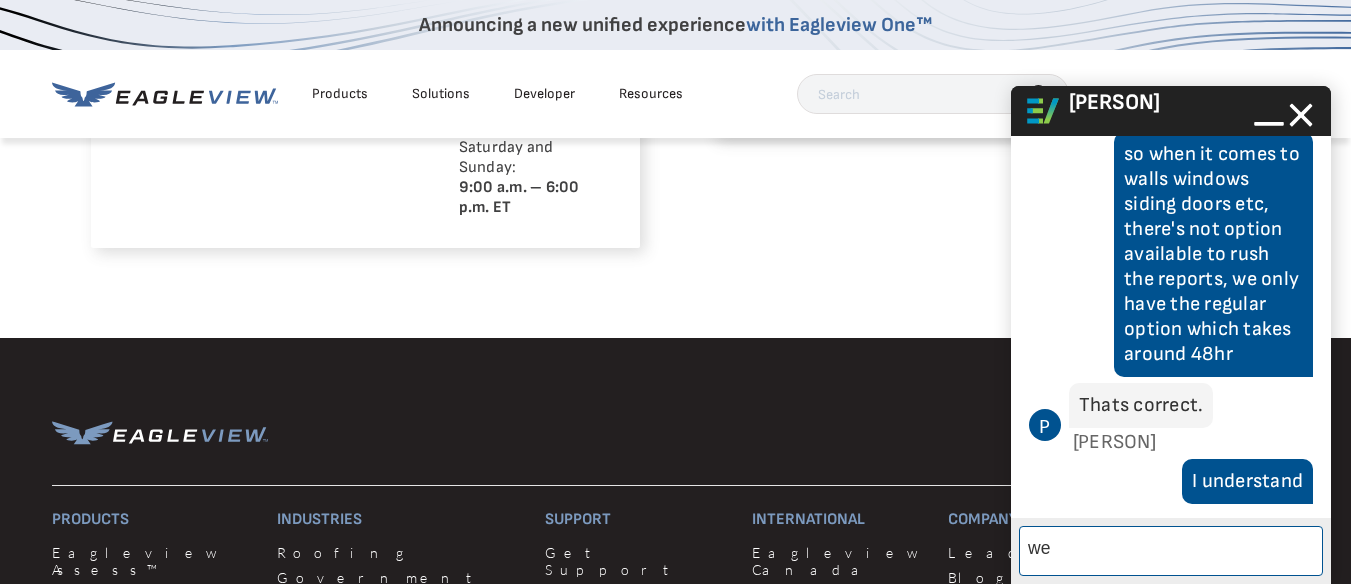 type on "w" 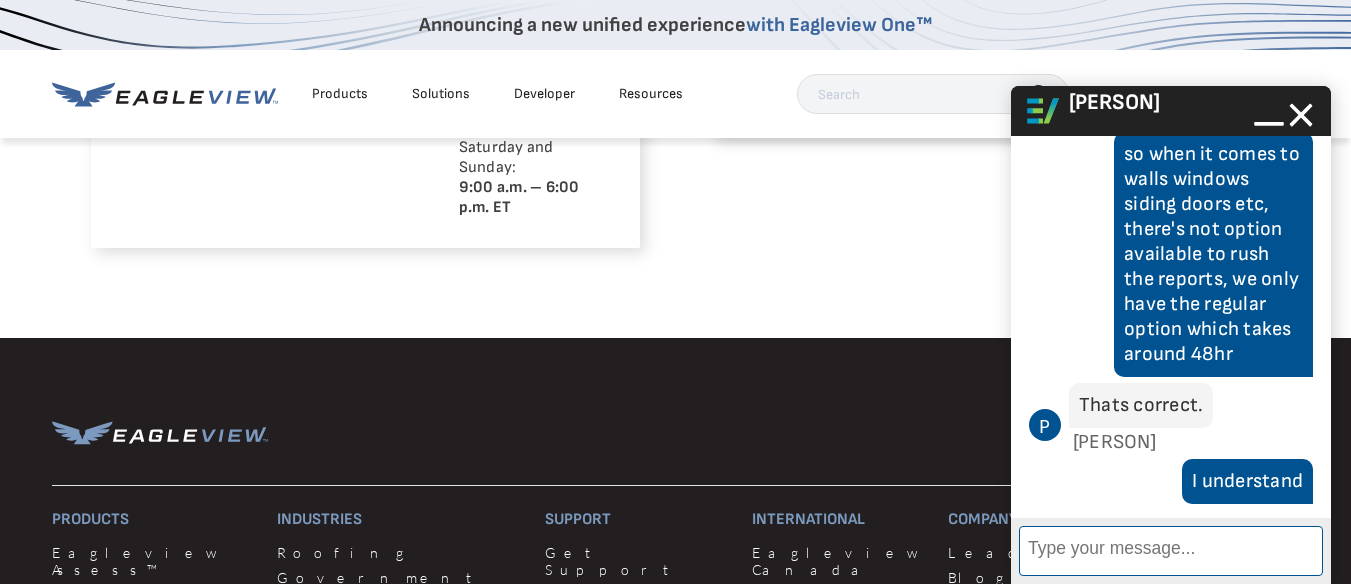 scroll, scrollTop: 0, scrollLeft: 0, axis: both 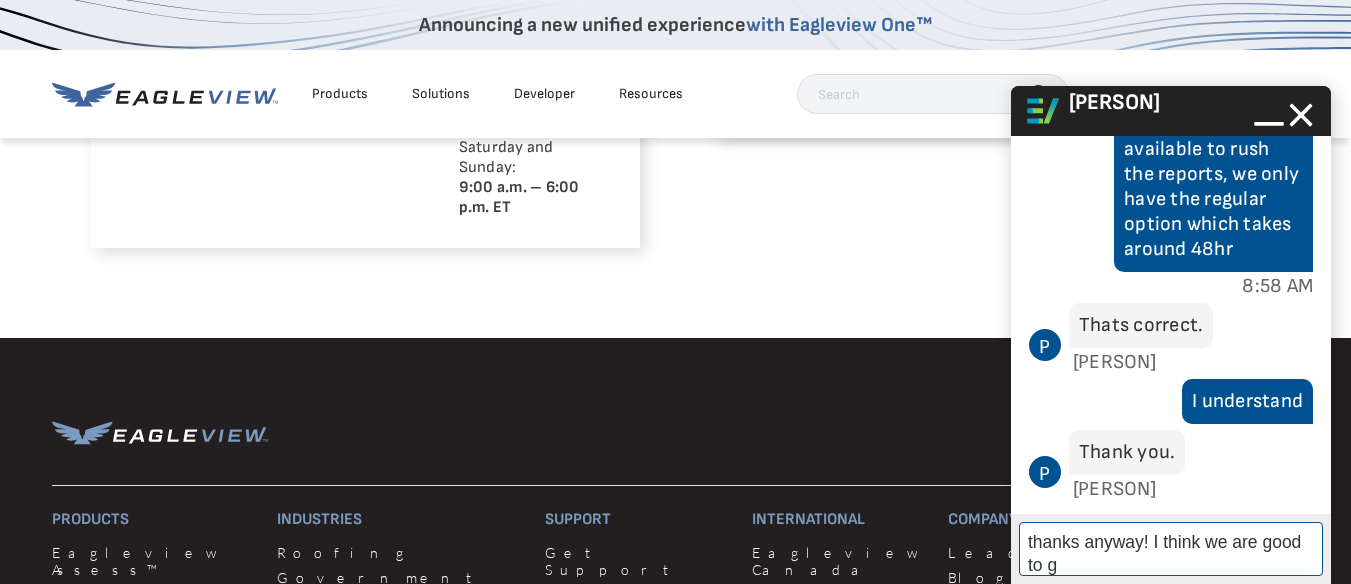 type on "thanks anyway! I think we are good to go" 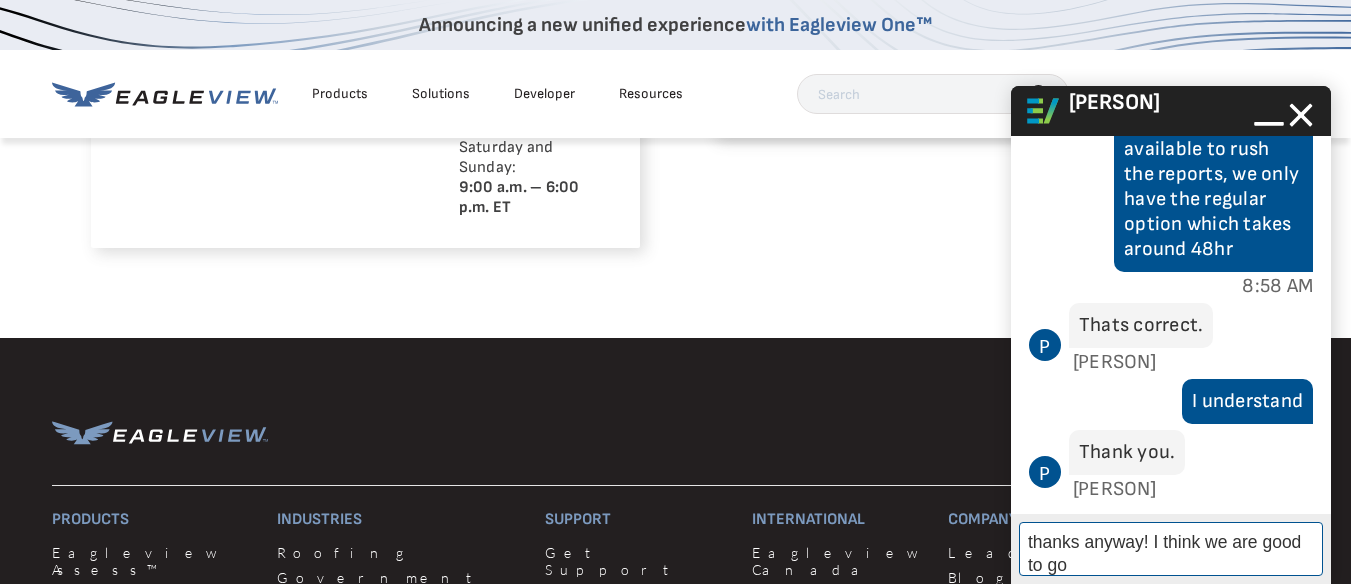 type 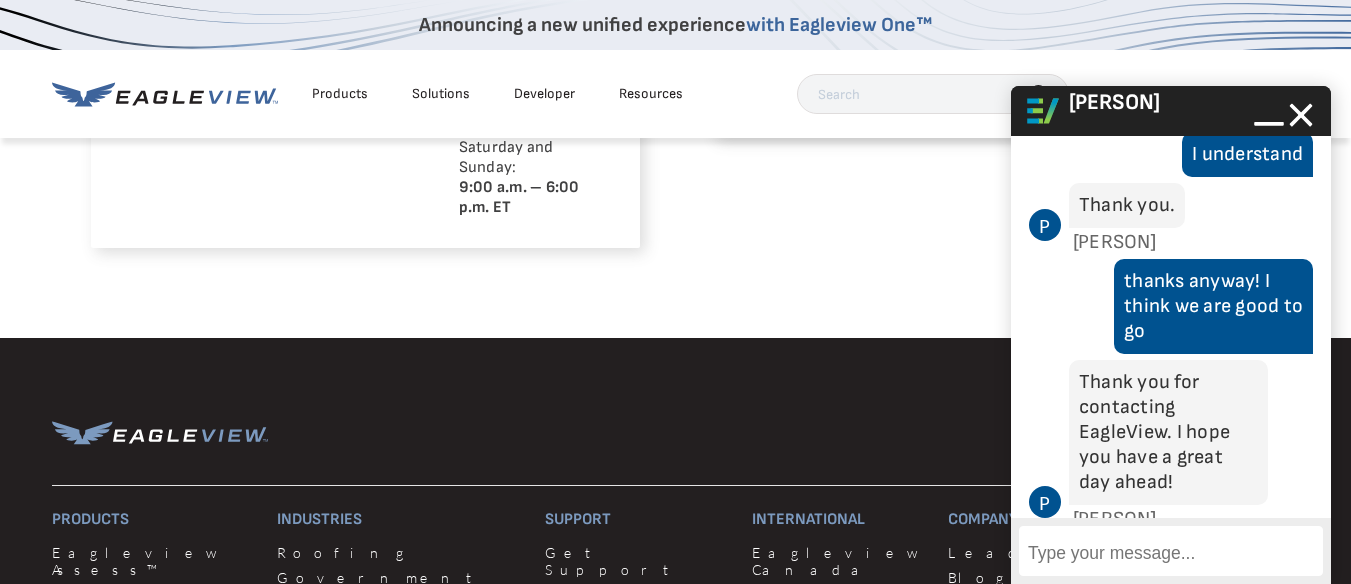scroll, scrollTop: 3408, scrollLeft: 0, axis: vertical 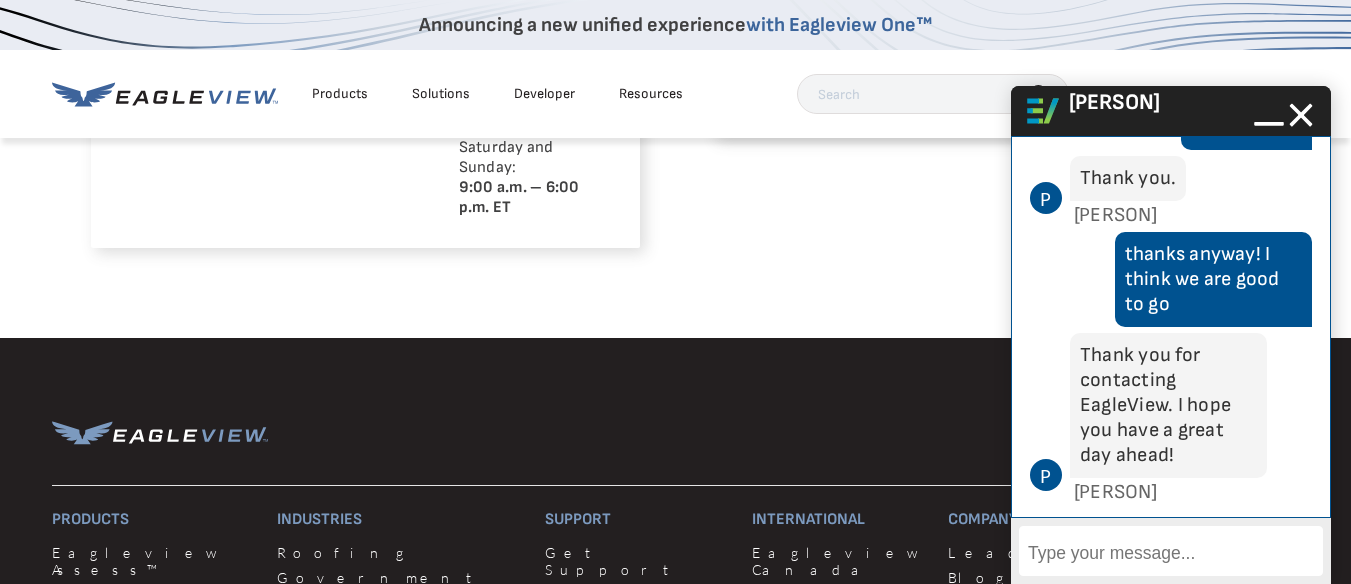 click on "Thank you for contacting EagleView. I hope you have a great day ahead!" at bounding box center [1168, 405] 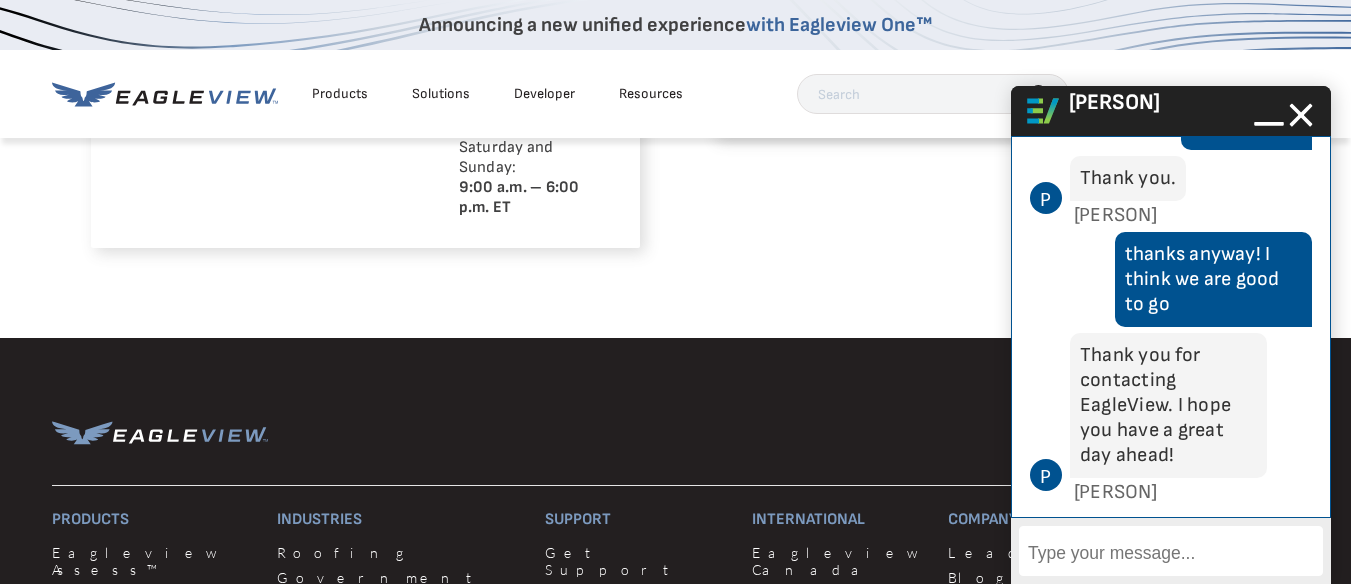 scroll, scrollTop: 3410, scrollLeft: 0, axis: vertical 